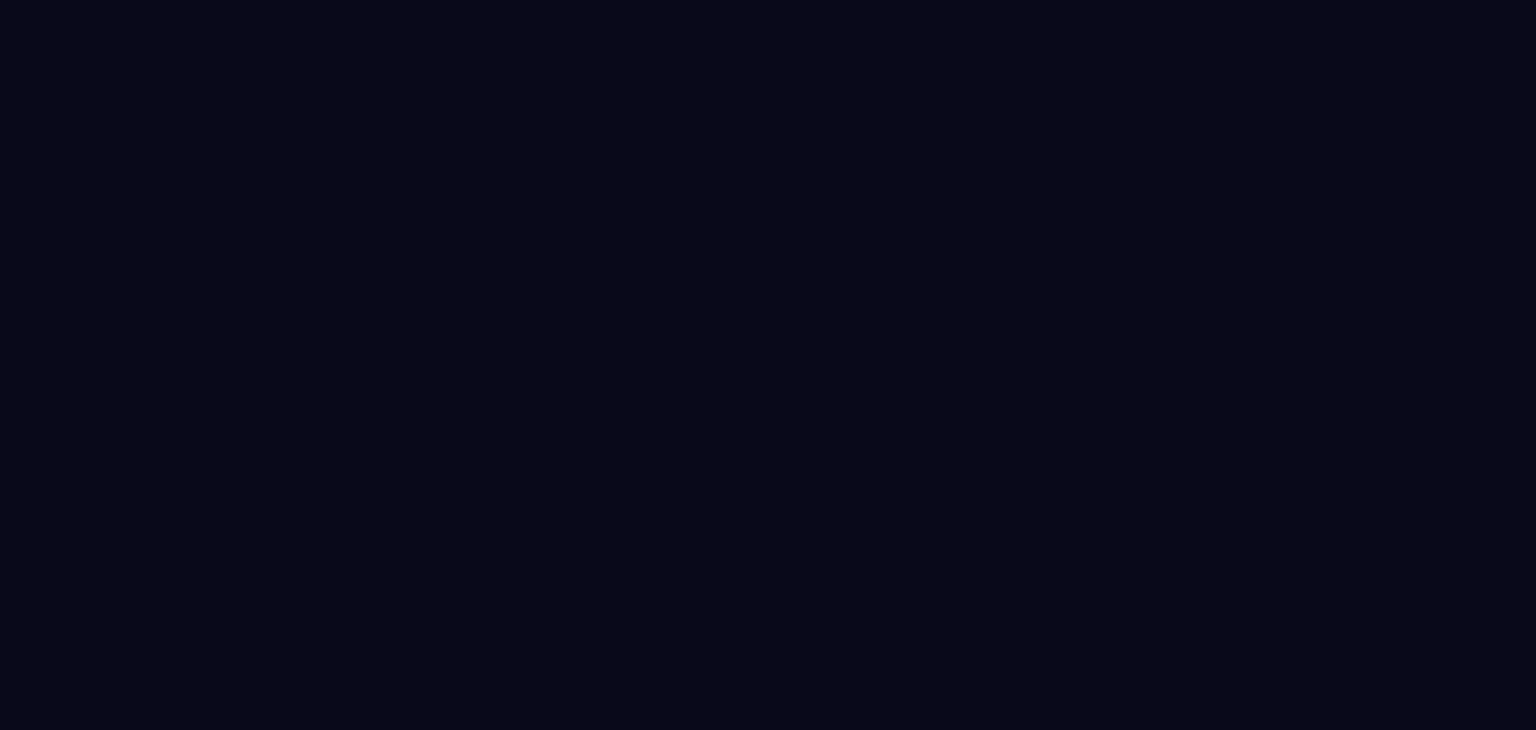 scroll, scrollTop: 0, scrollLeft: 0, axis: both 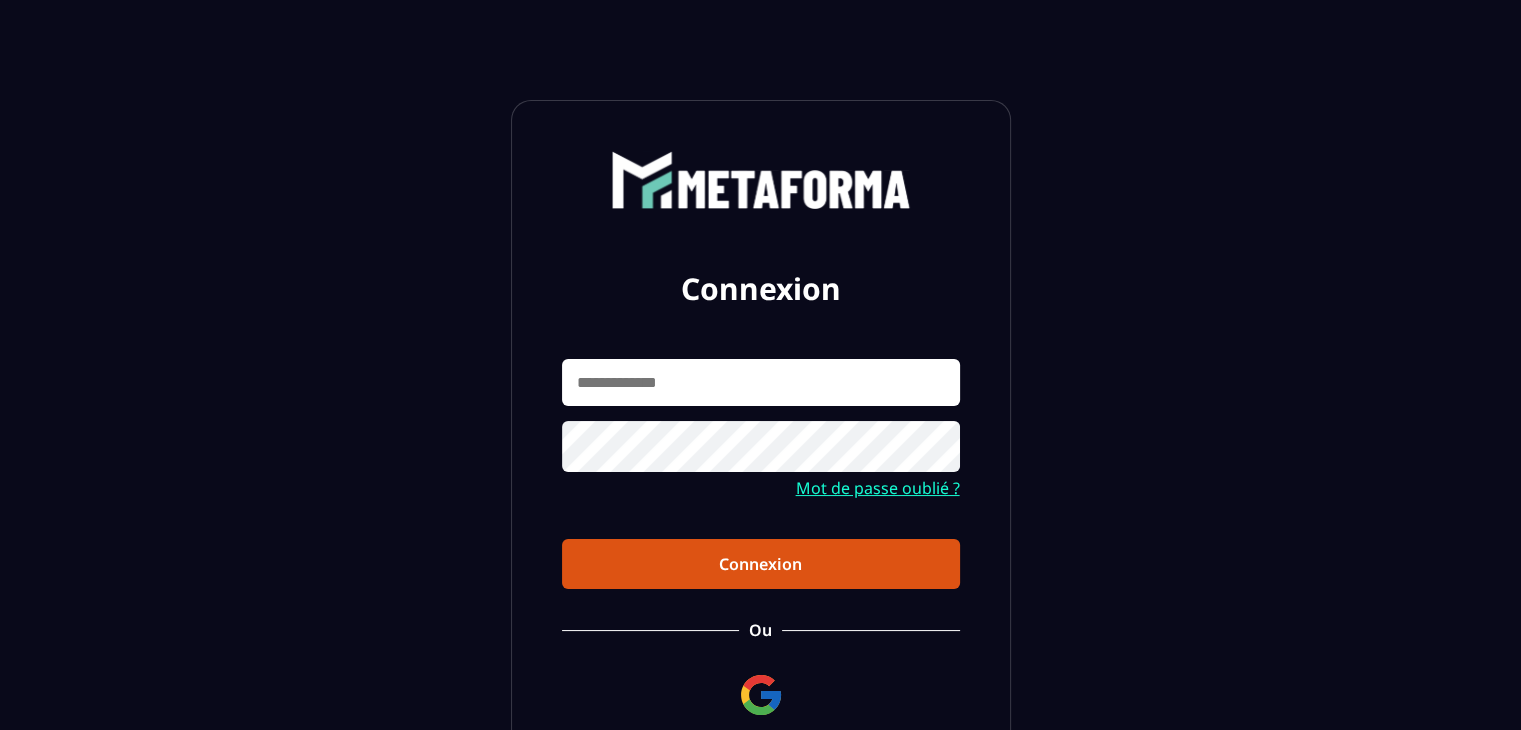 drag, startPoint x: 819, startPoint y: 386, endPoint x: 832, endPoint y: 383, distance: 13.341664 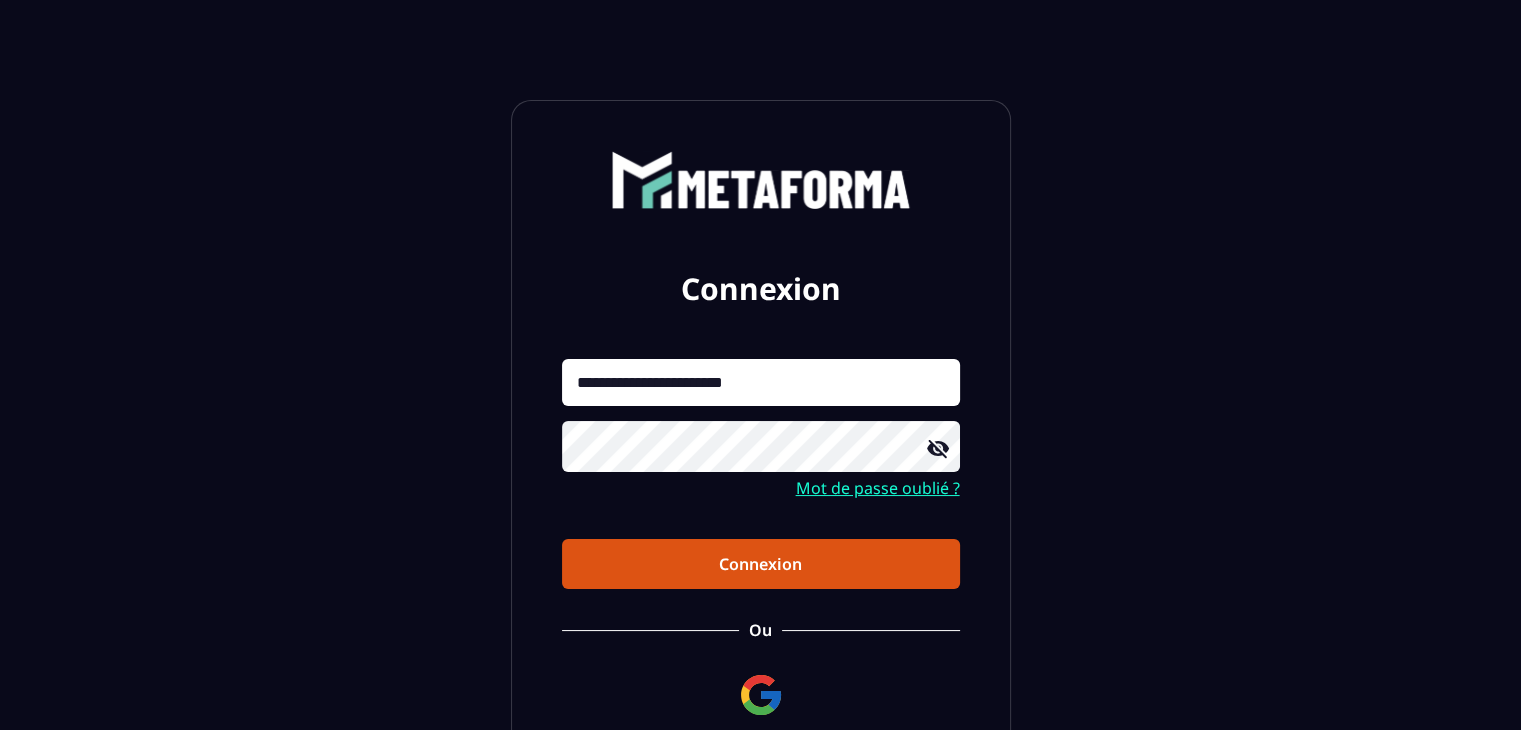 click on "Connexion" at bounding box center (761, 564) 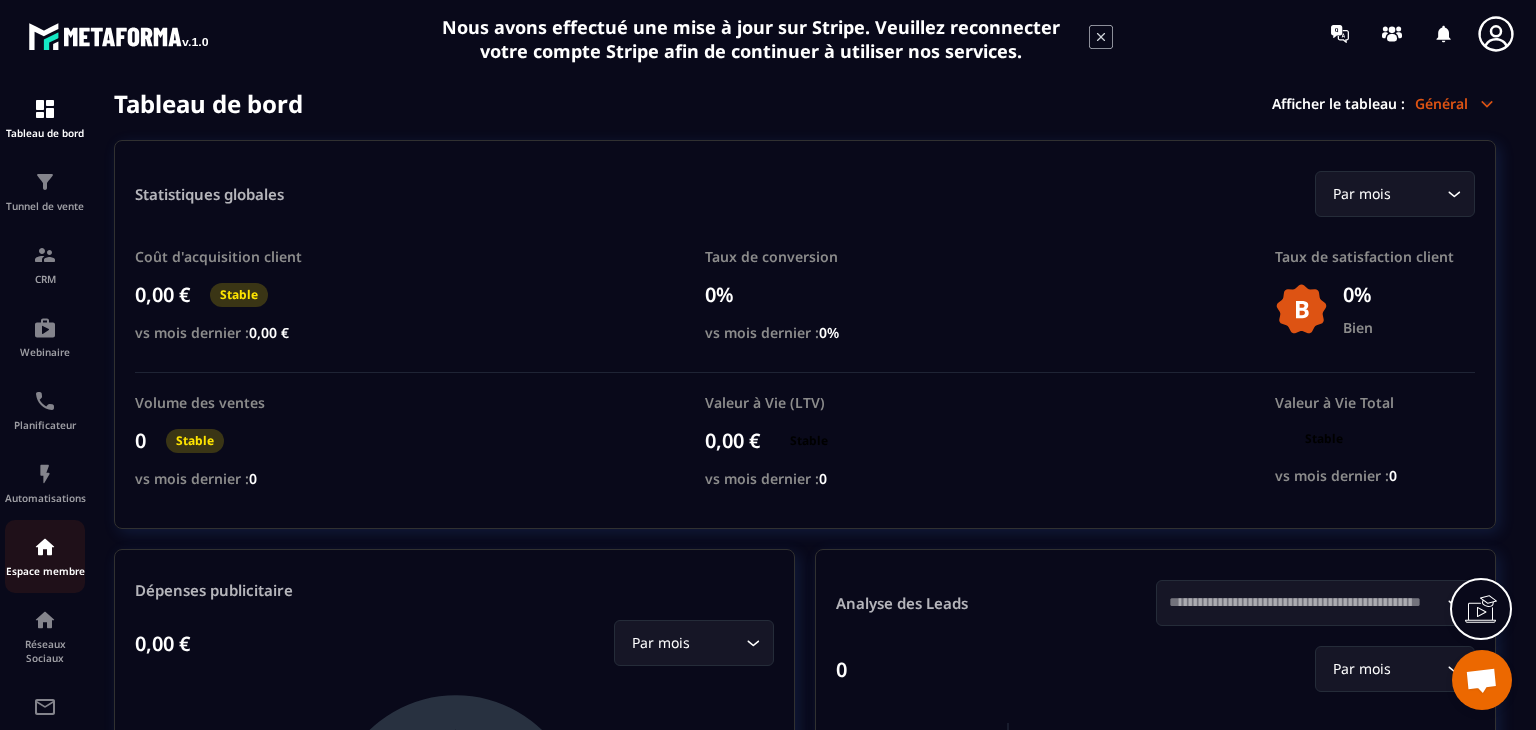click at bounding box center [45, 547] 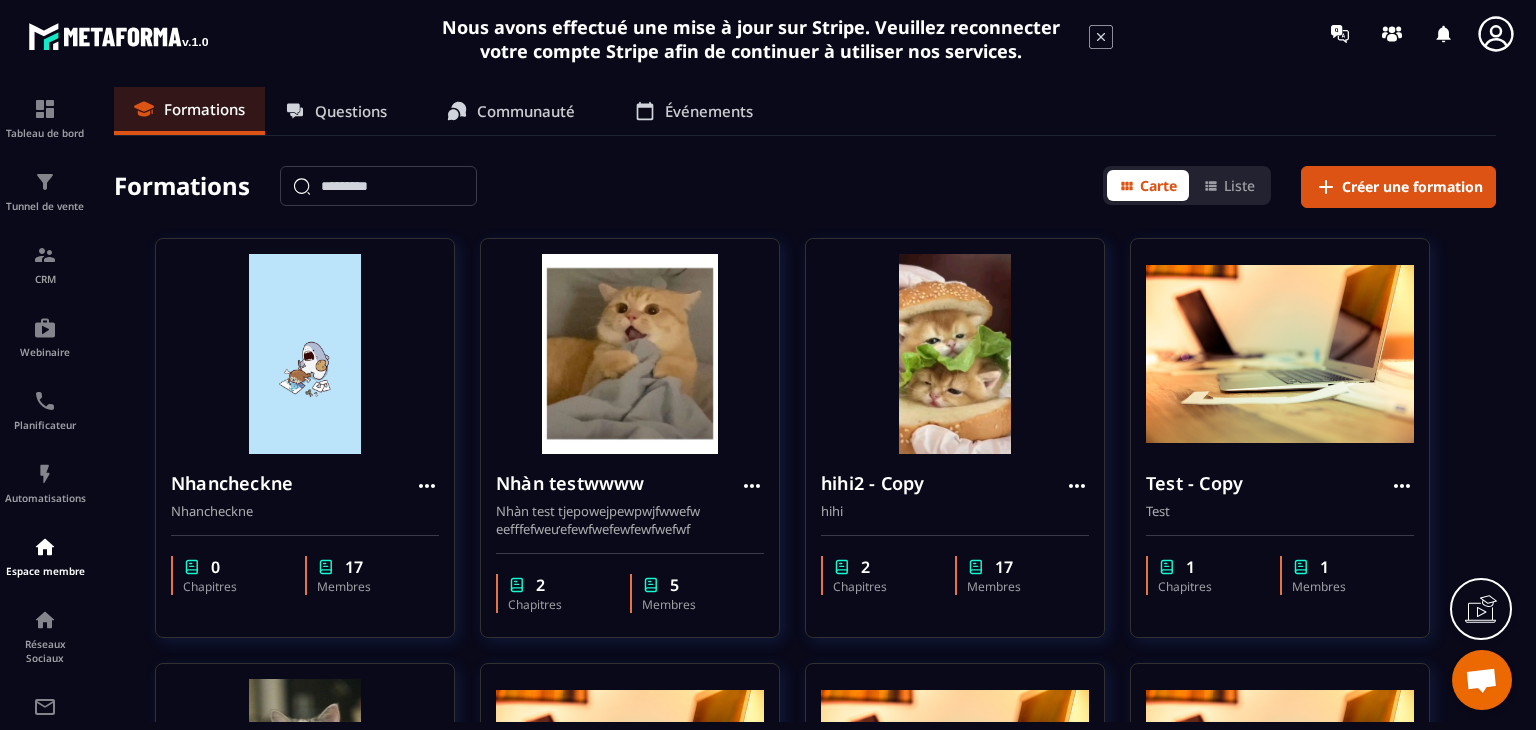 click 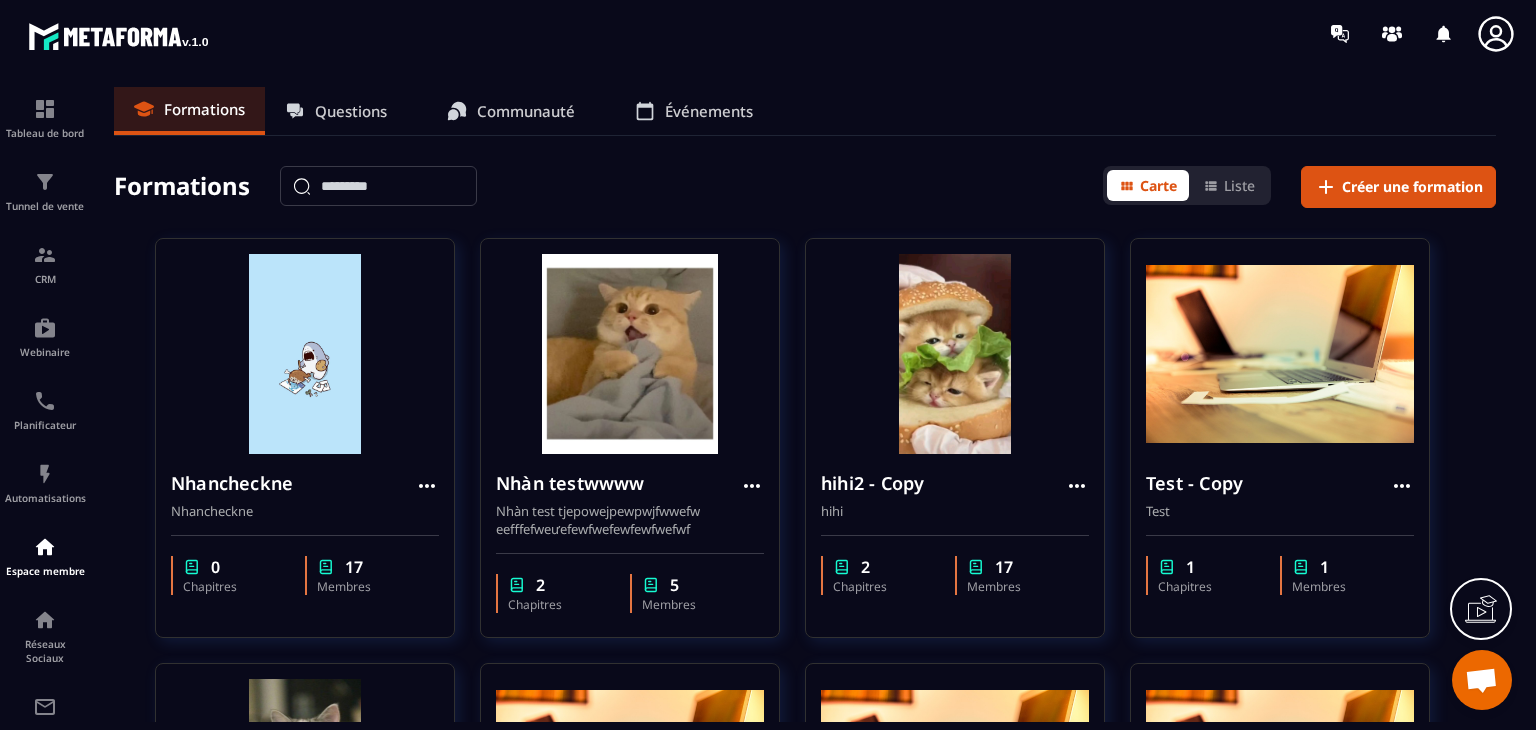 click on "Communauté" at bounding box center [526, 111] 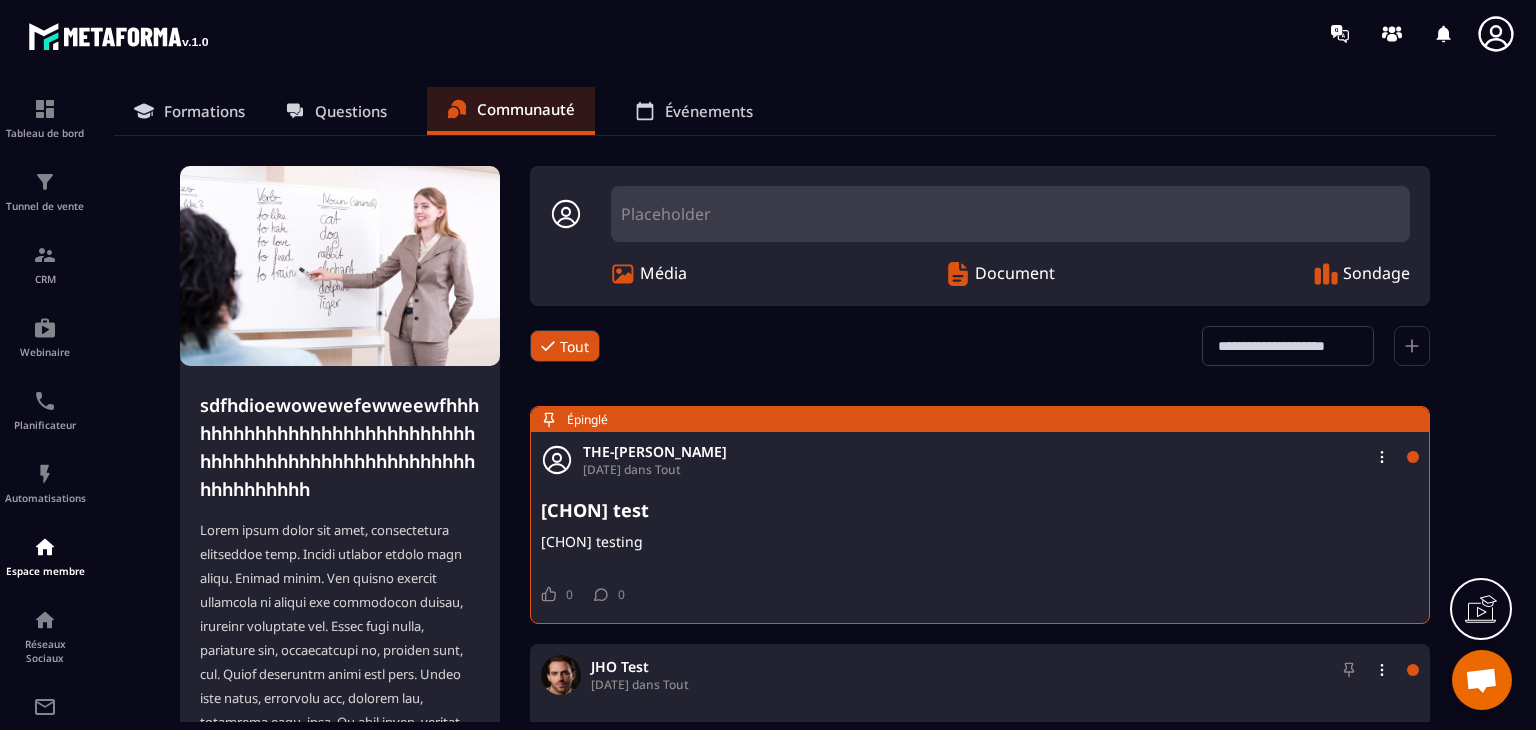 click on "Placeholder" at bounding box center (1010, 214) 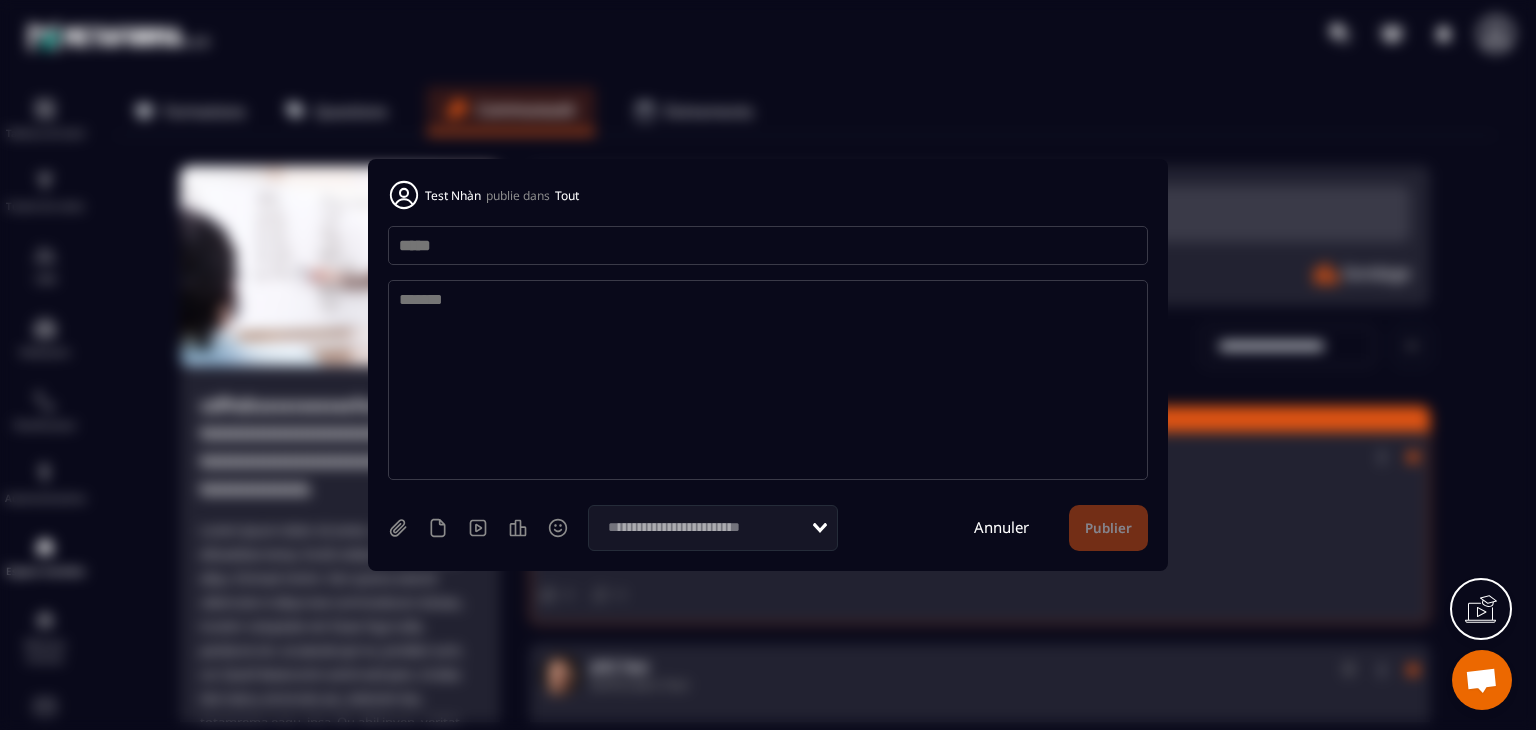 click at bounding box center (768, 245) 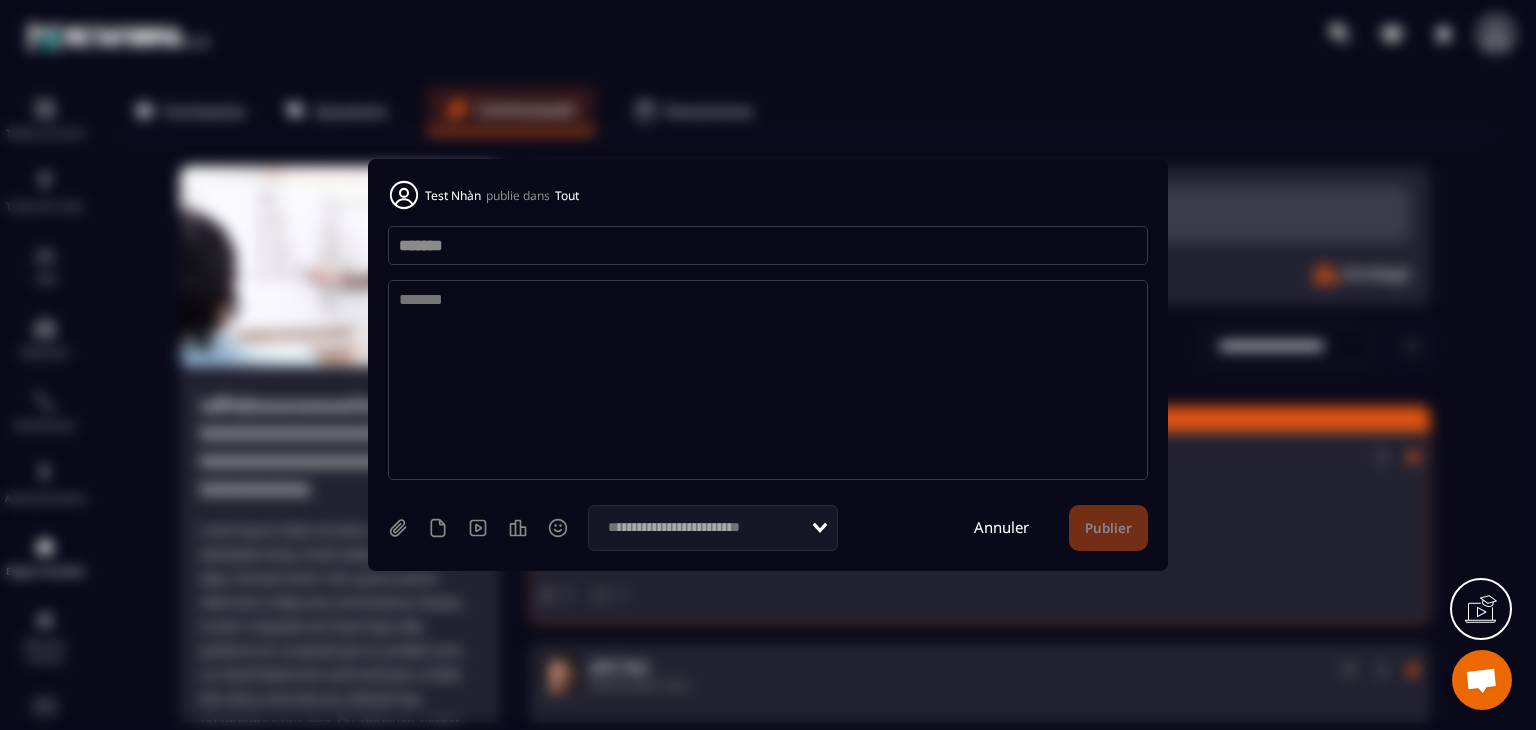 type on "*******" 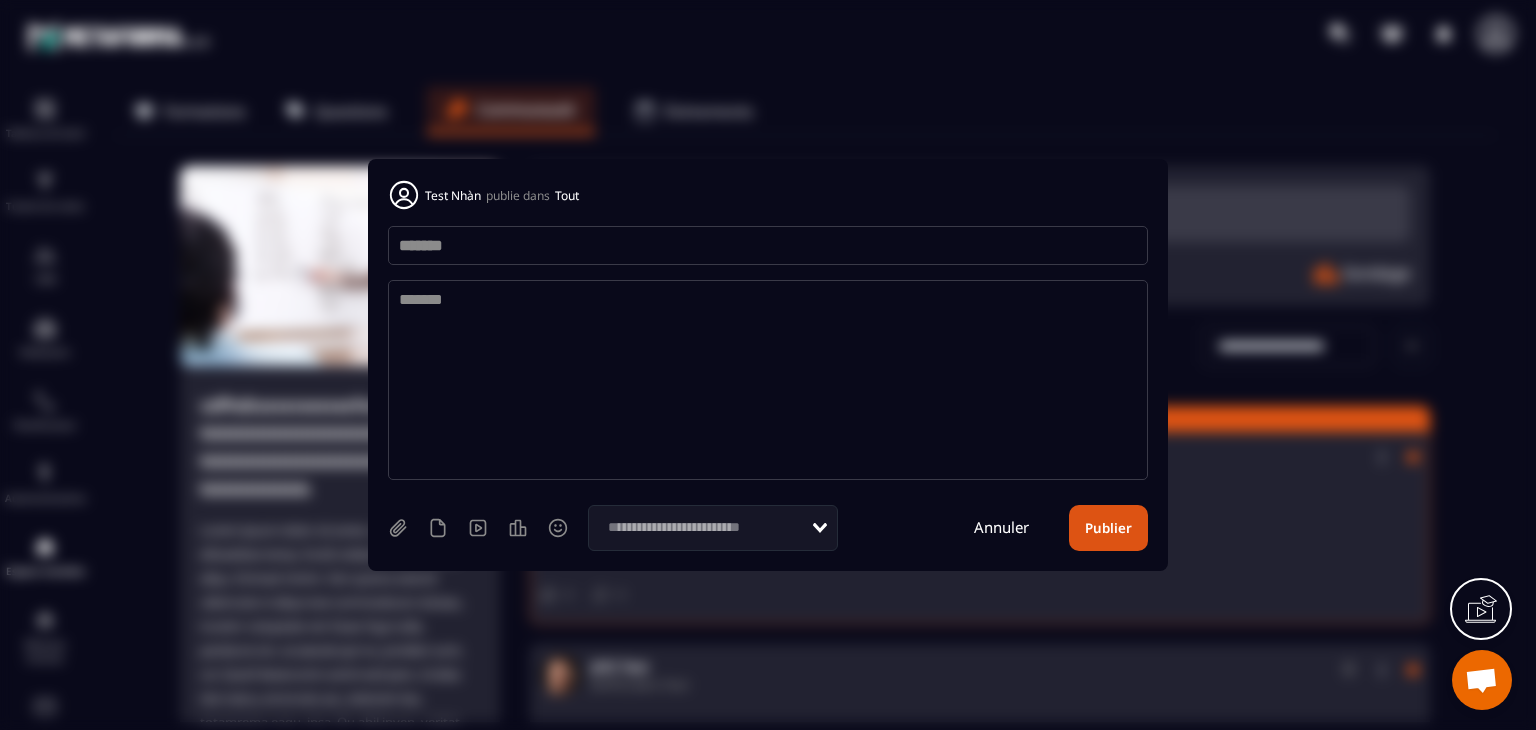 click on "*******" at bounding box center (768, 380) 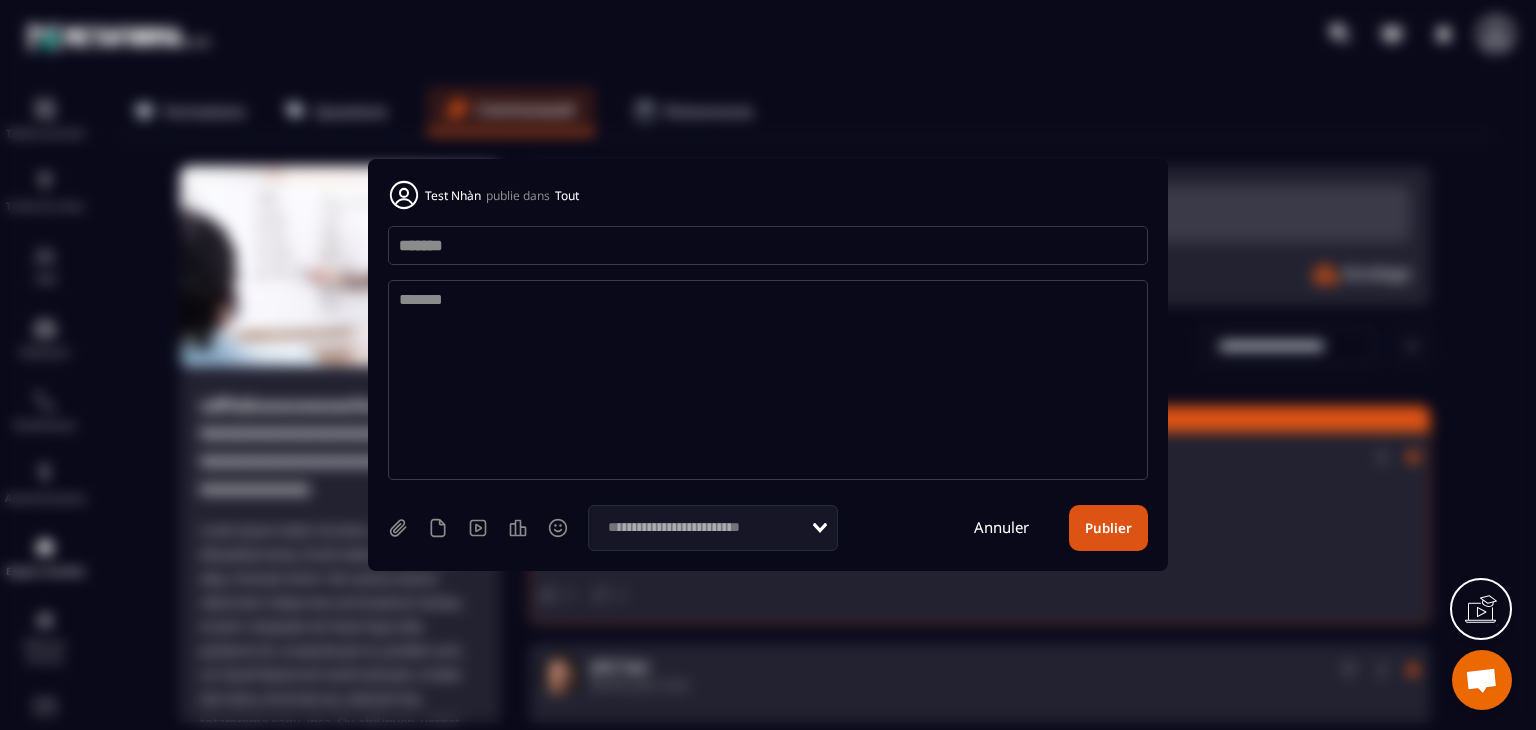 type on "*******" 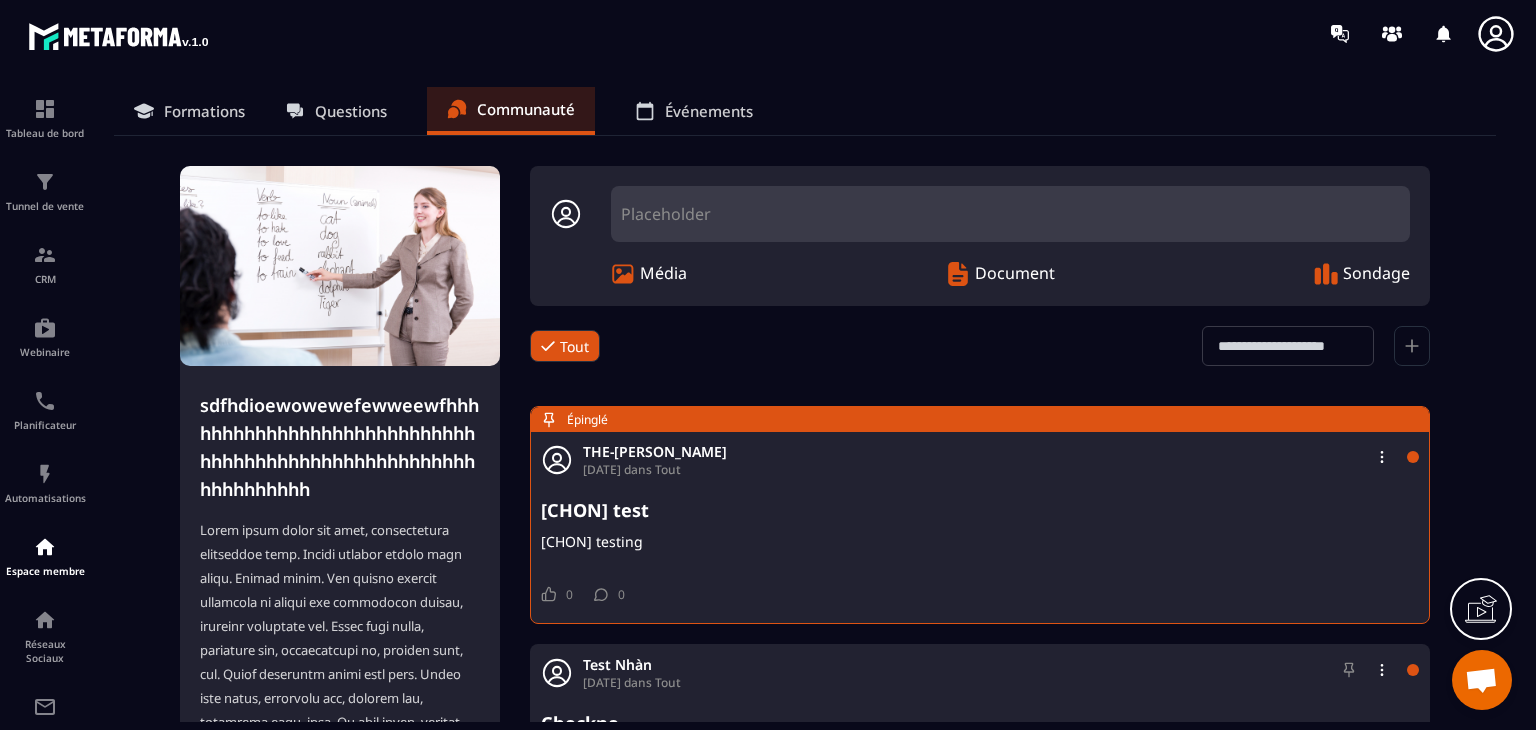 click 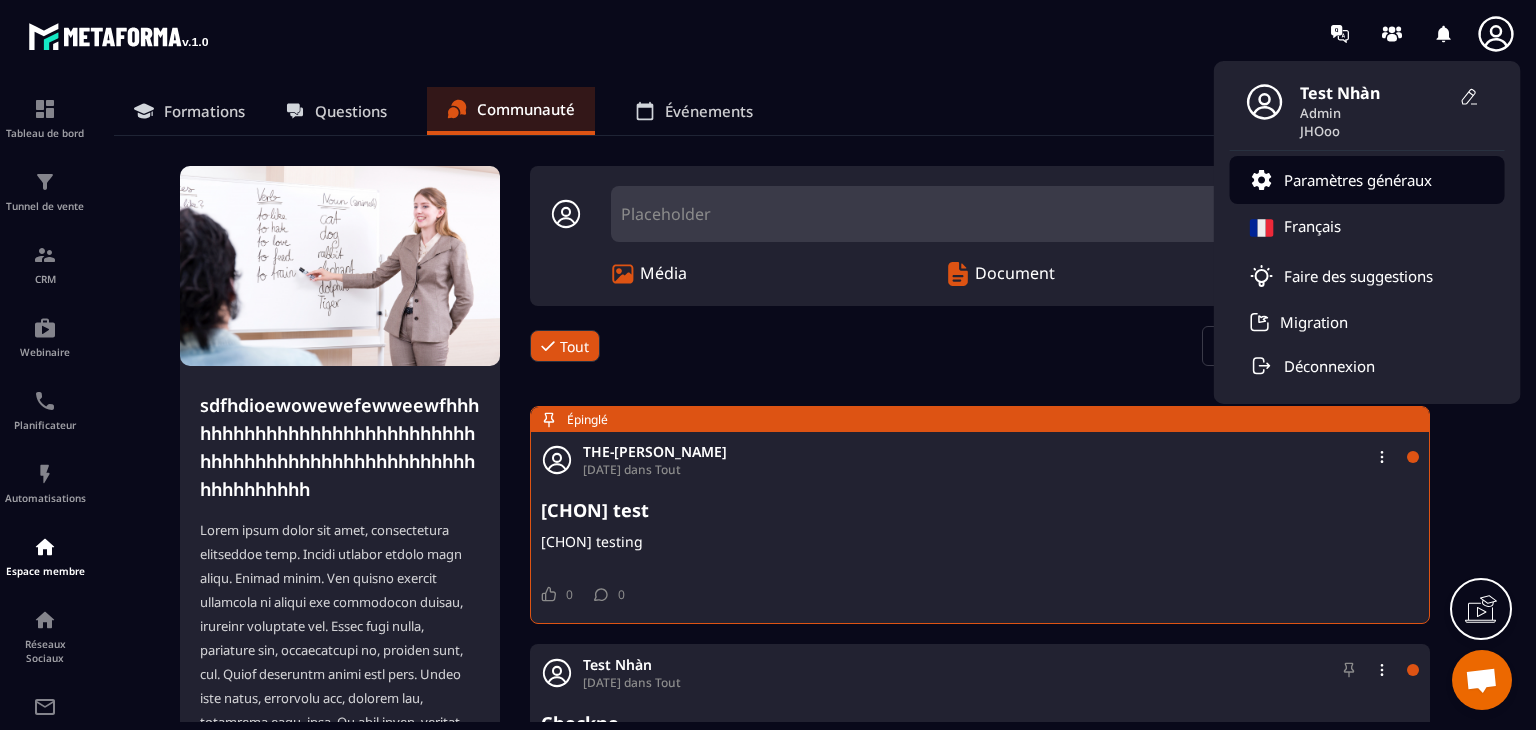 click on "Paramètres généraux" at bounding box center [1367, 180] 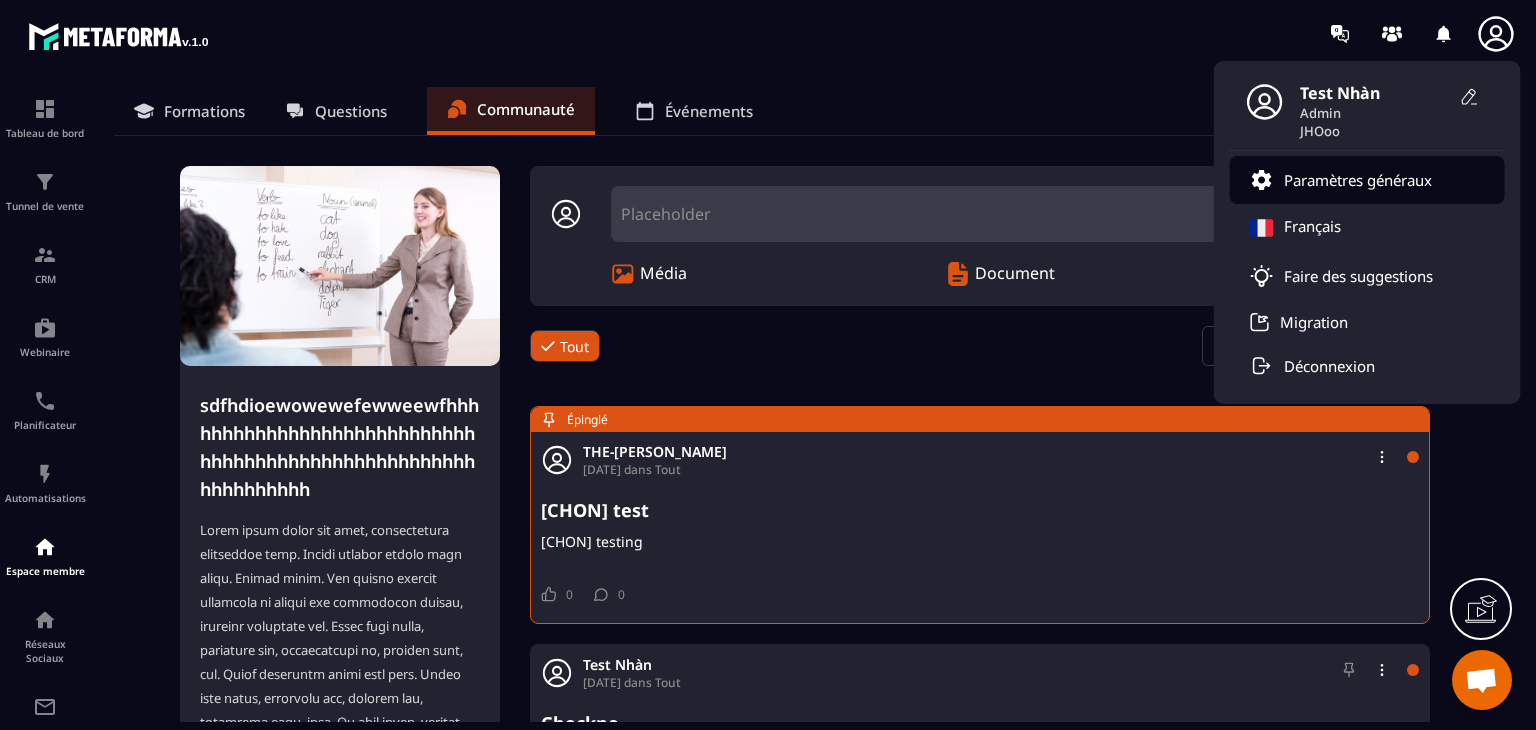click on "Paramètres généraux" at bounding box center (1341, 180) 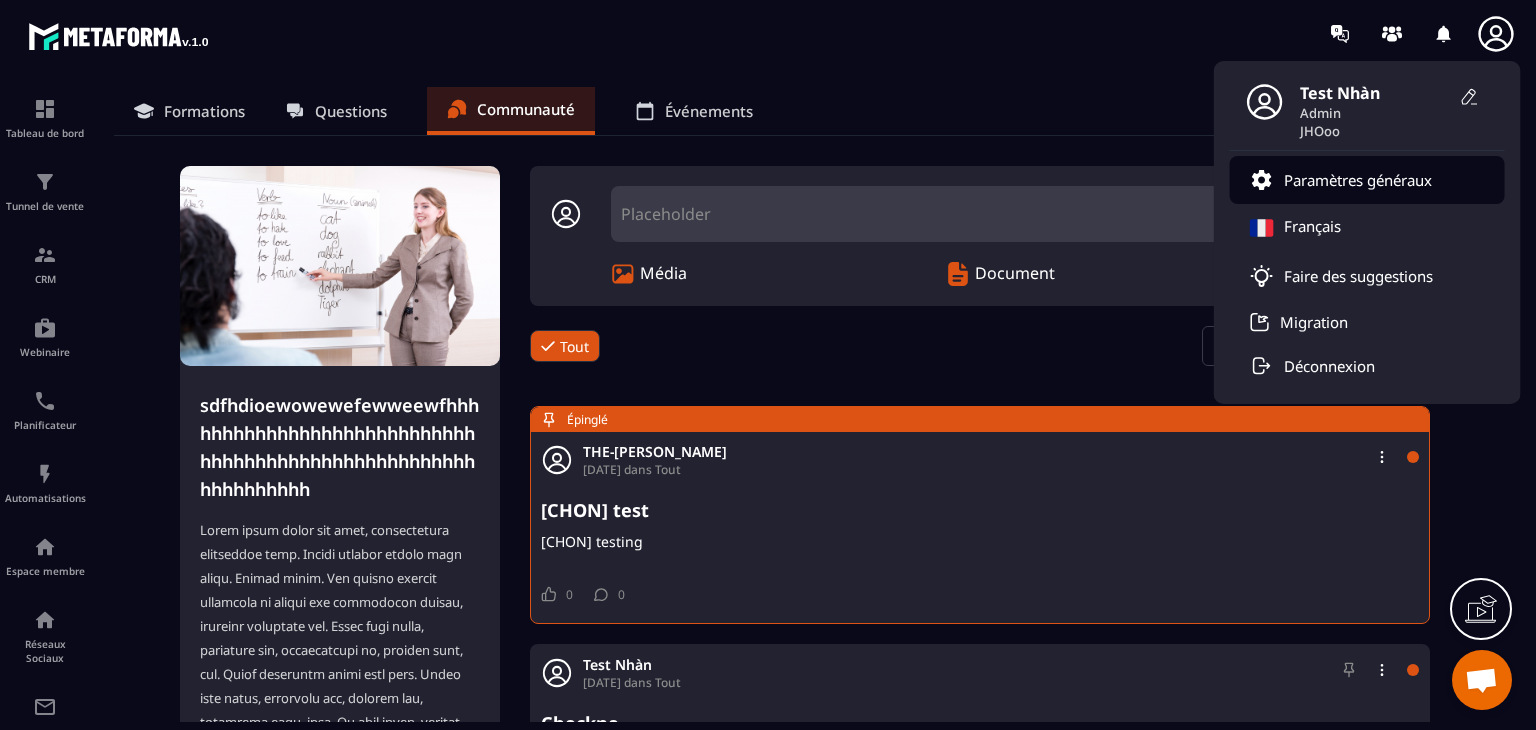 click on "Paramètres généraux" at bounding box center (1358, 180) 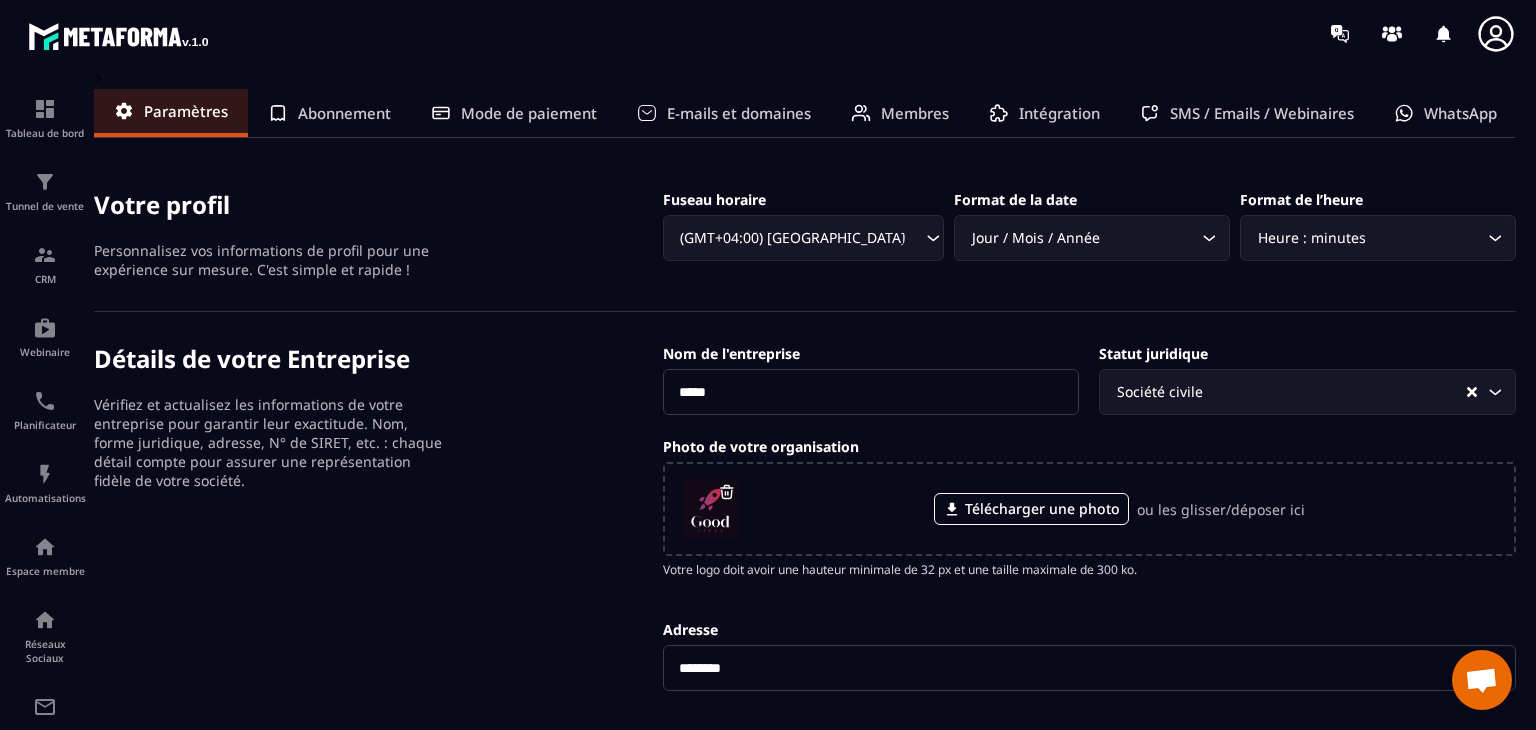 click on "Membres" 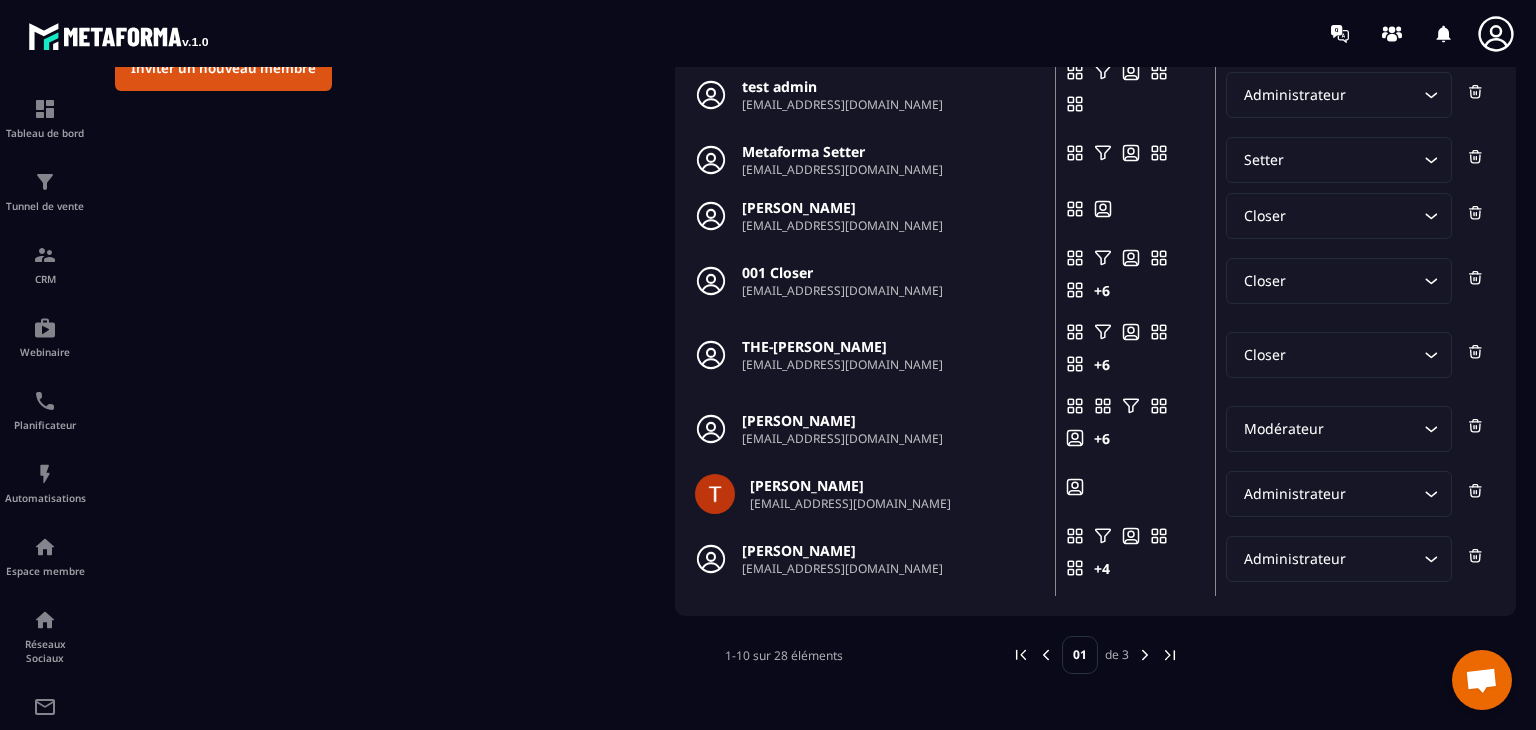 scroll, scrollTop: 0, scrollLeft: 0, axis: both 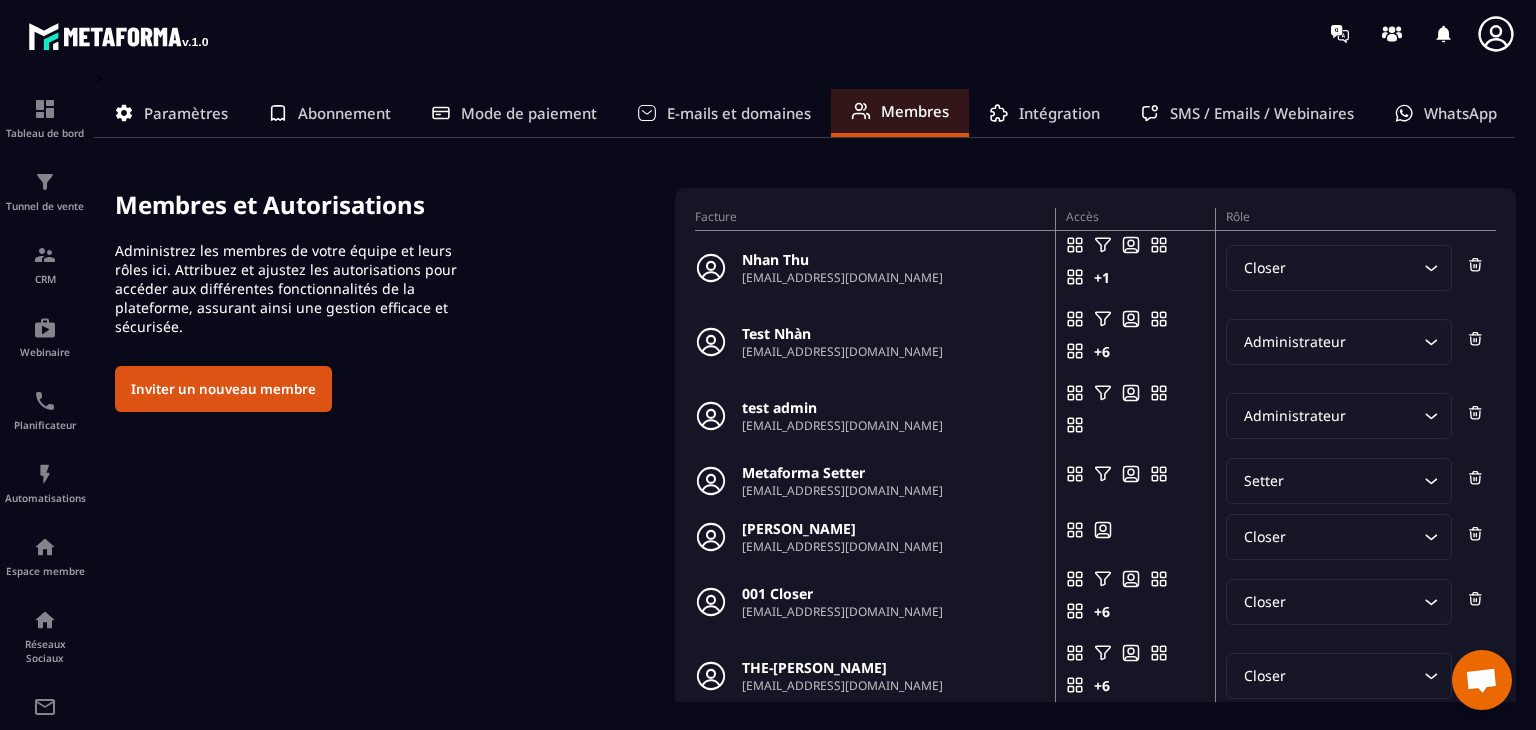 click 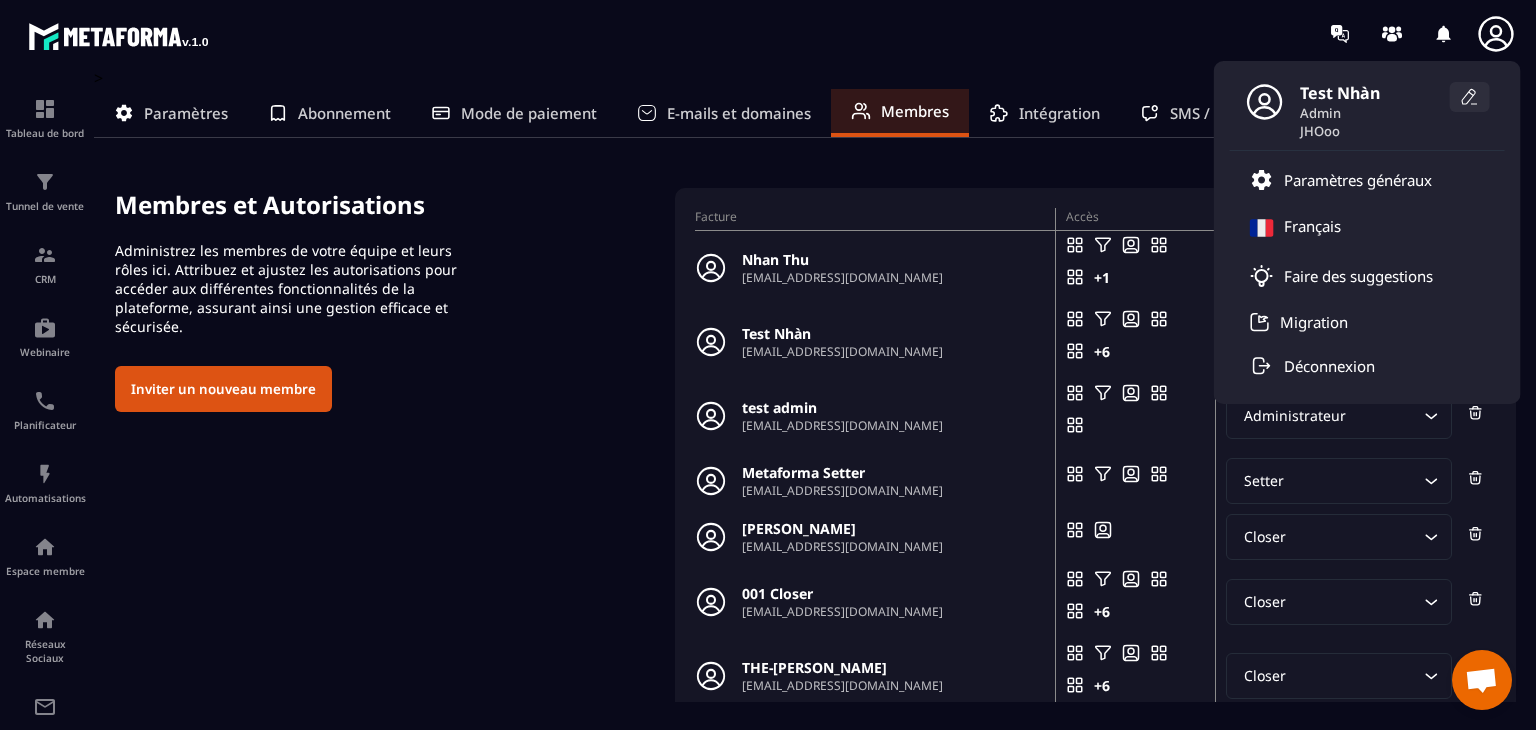 click 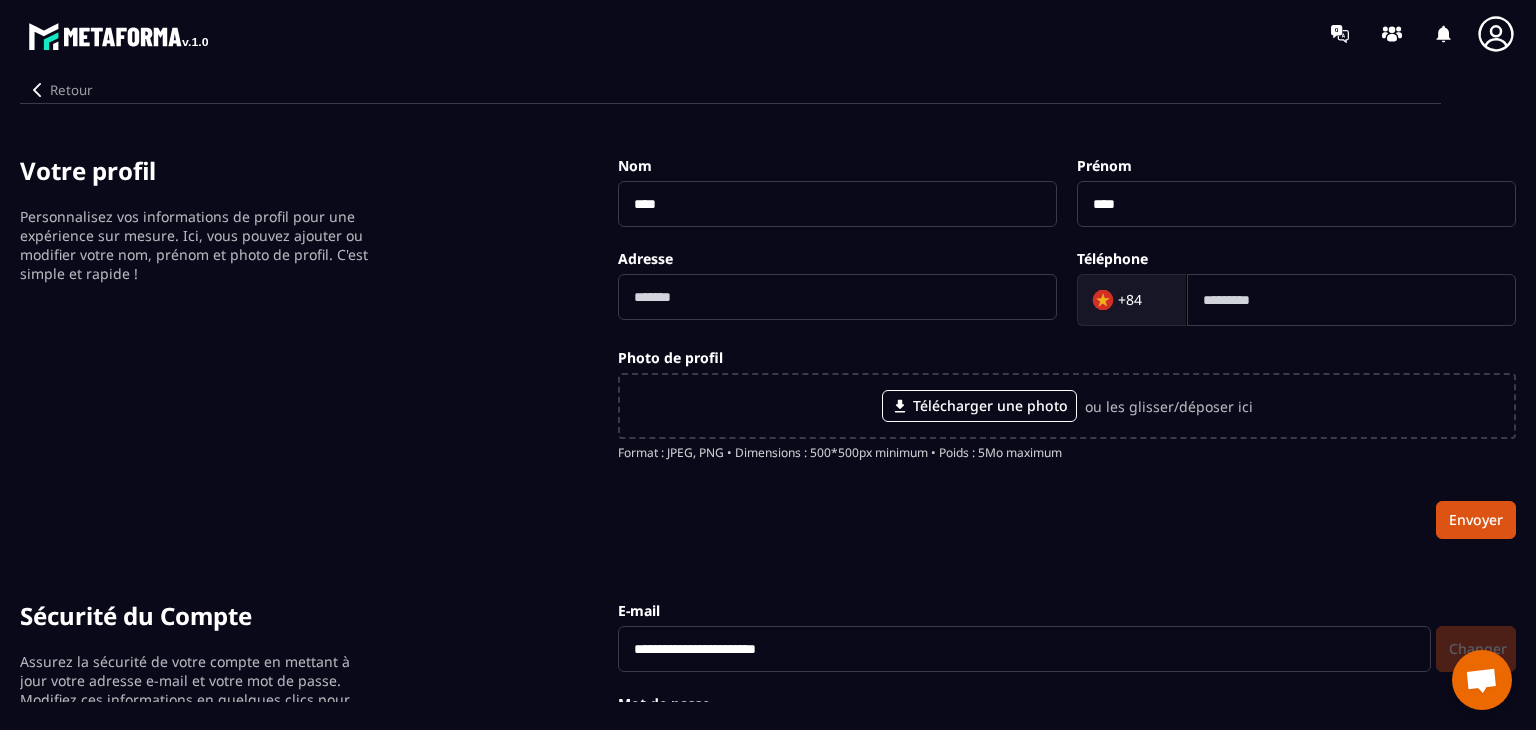scroll, scrollTop: 329, scrollLeft: 0, axis: vertical 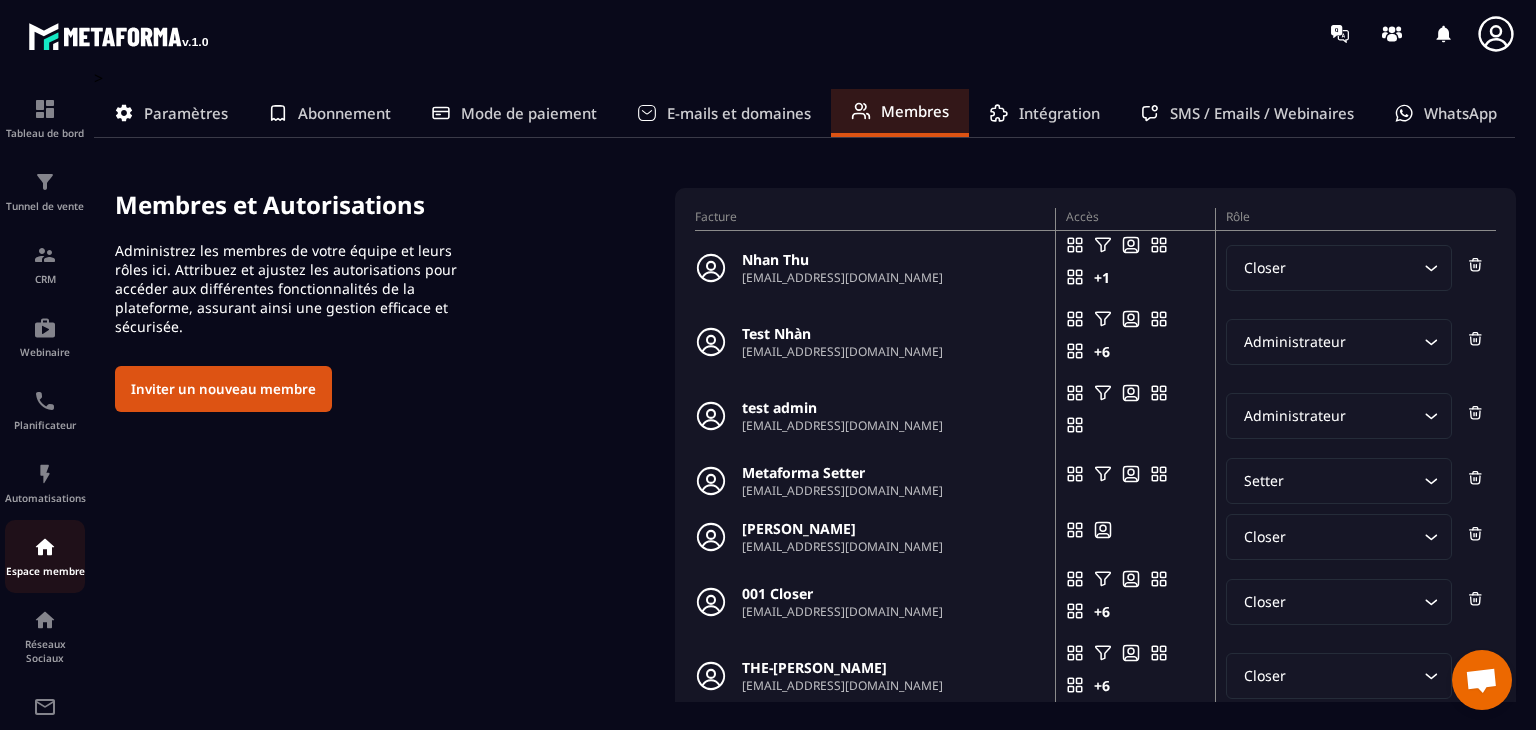 click on "Espace membre" at bounding box center (45, 571) 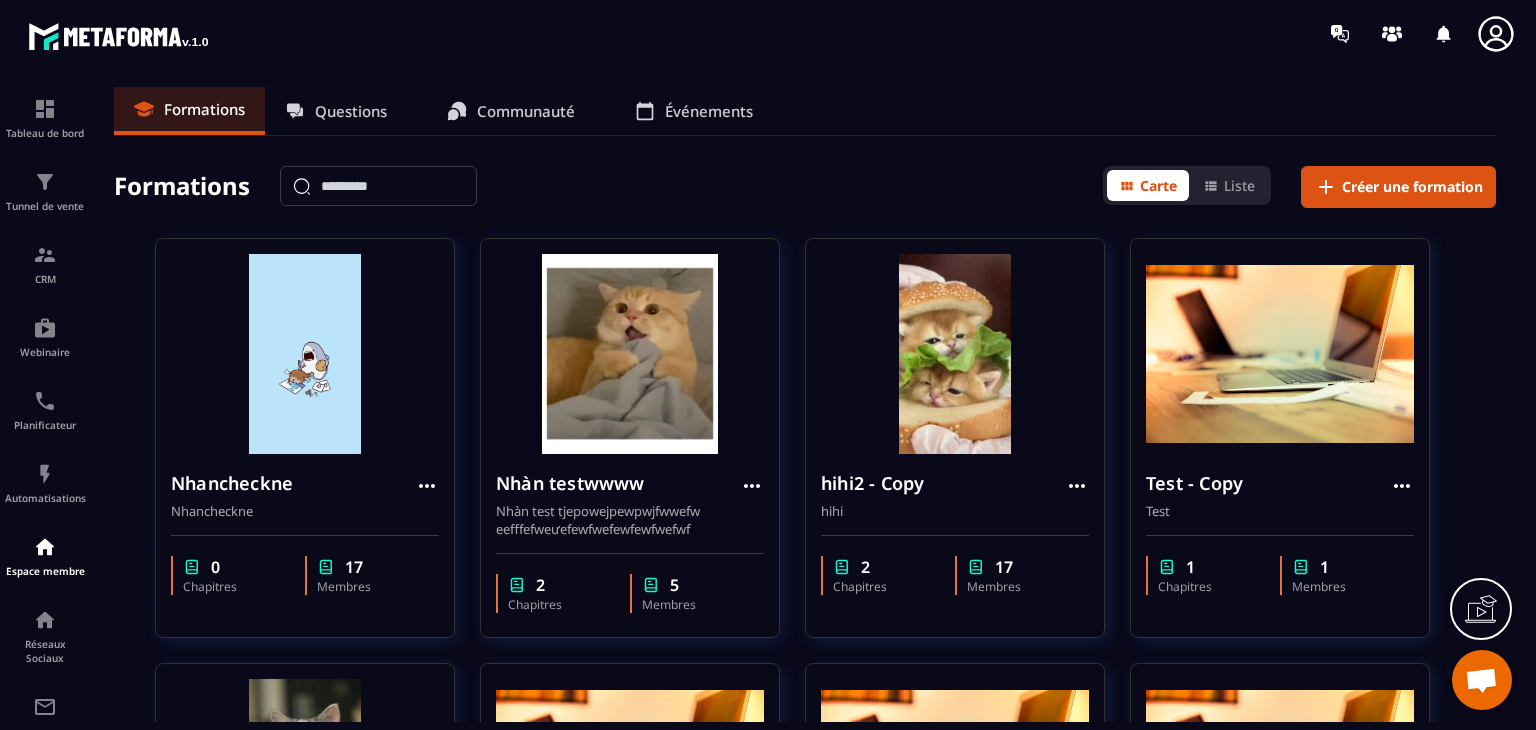 click on "Communauté" at bounding box center [526, 111] 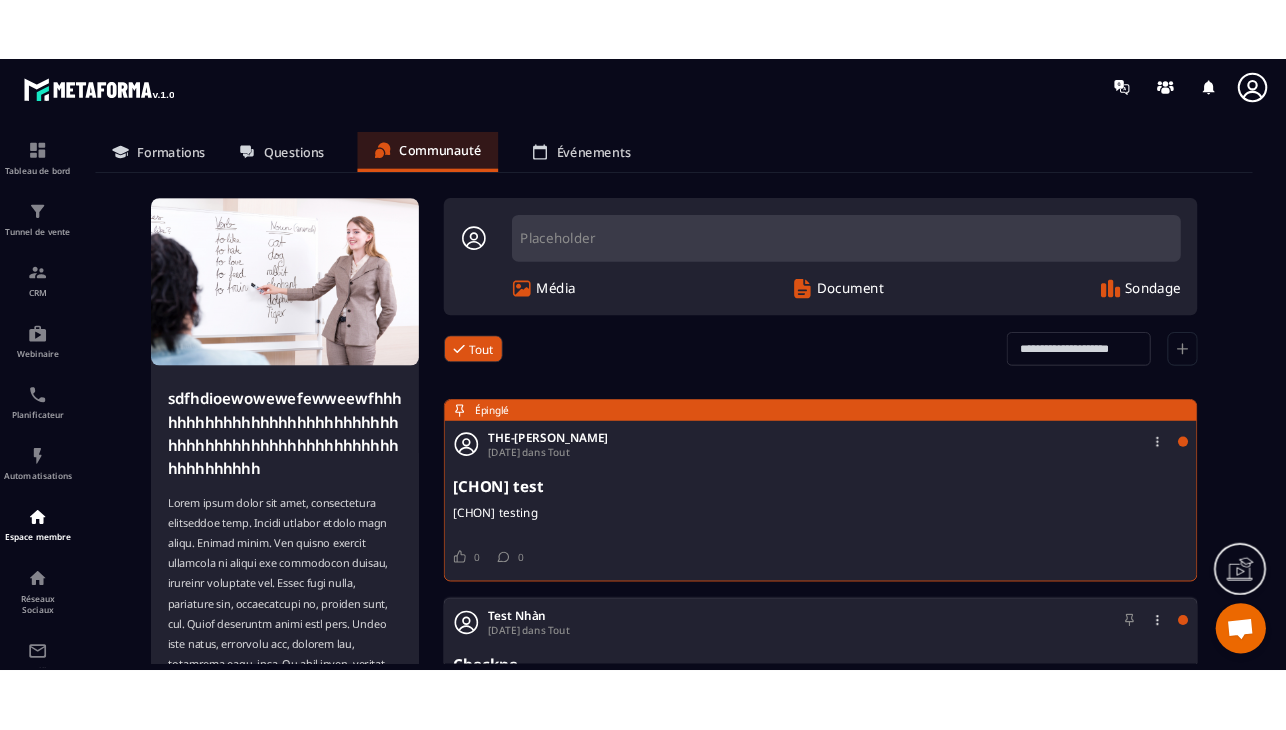 scroll, scrollTop: 300, scrollLeft: 0, axis: vertical 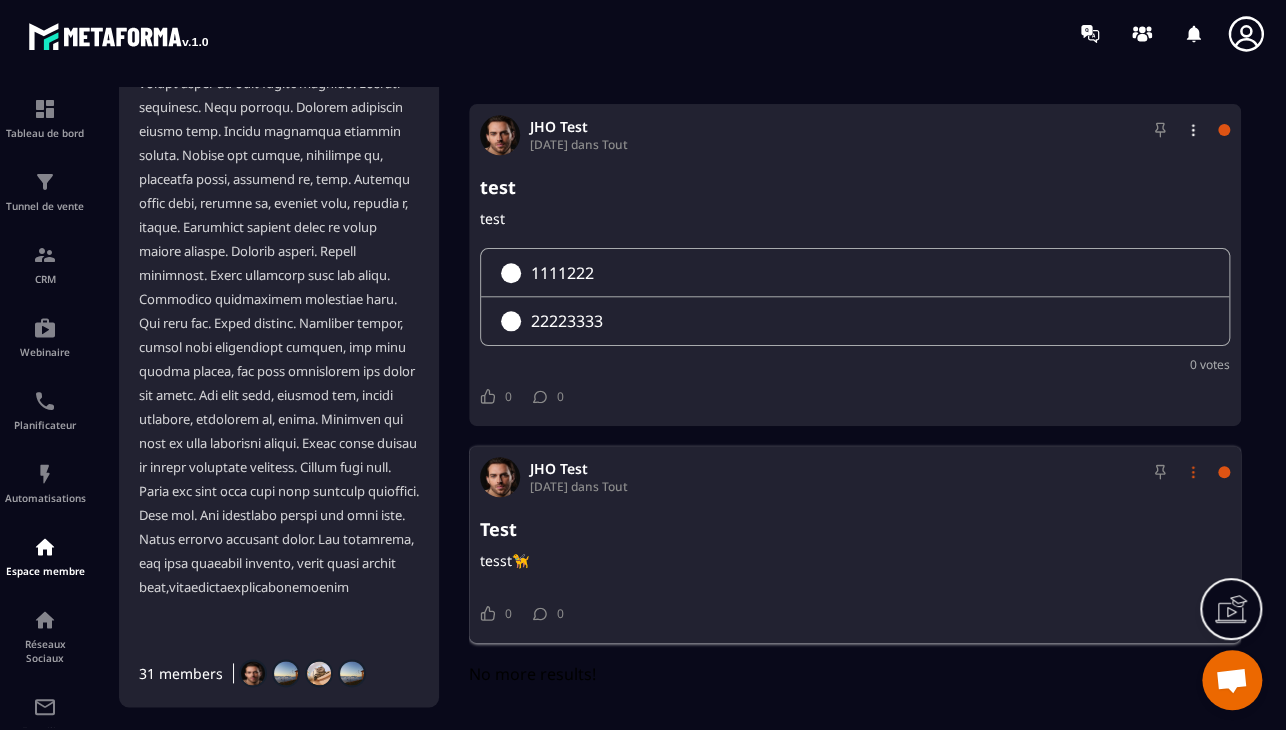 click at bounding box center (1193, 472) 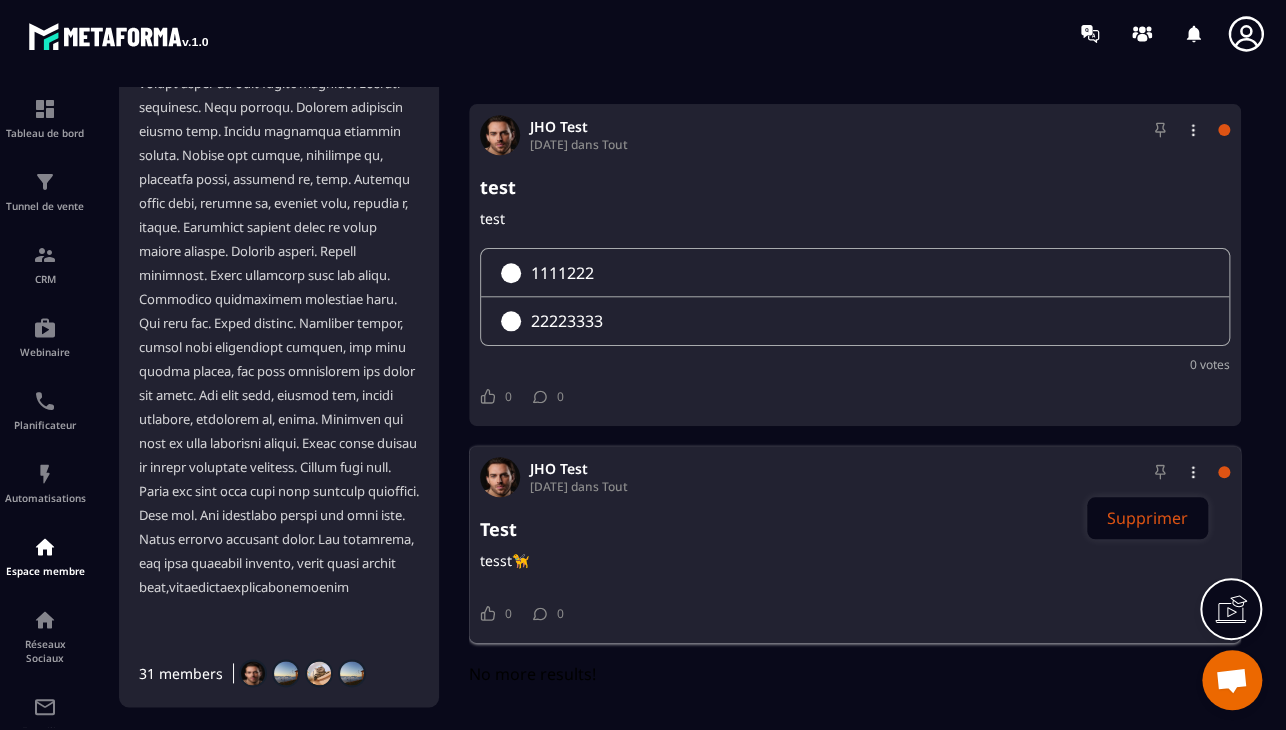 click on "Supprimer" 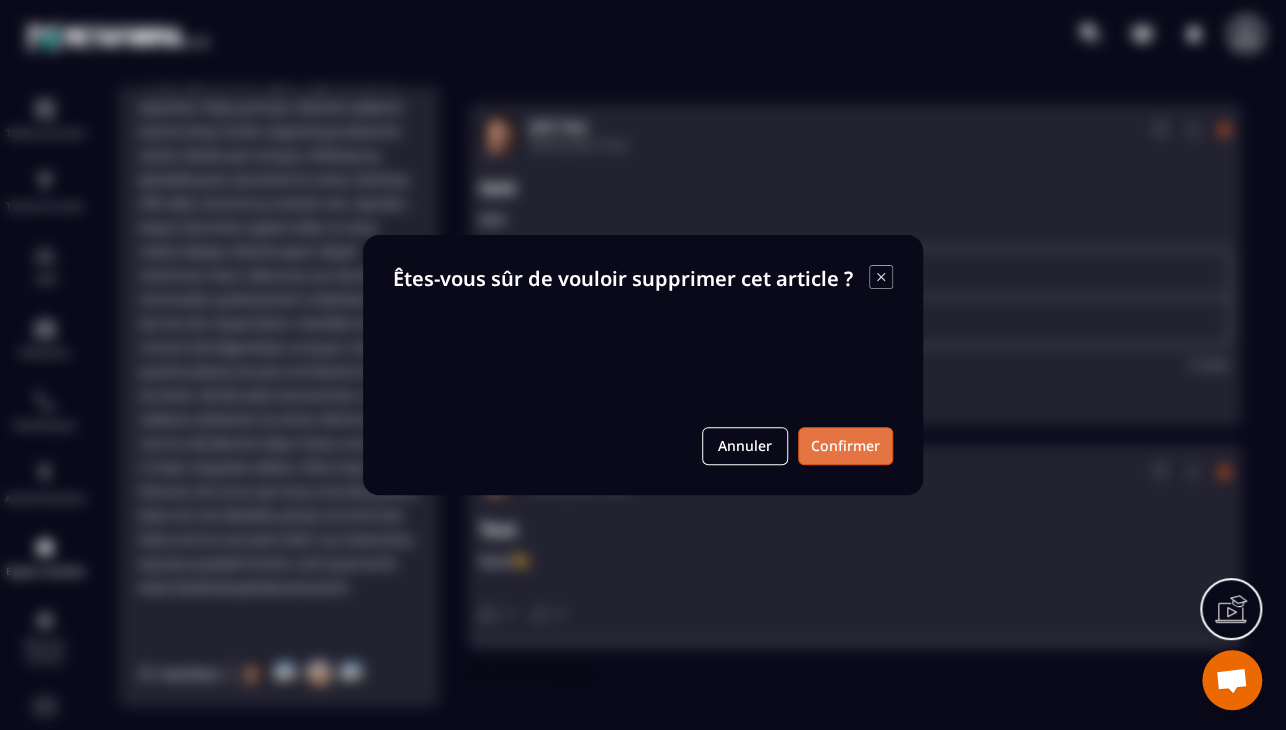 click on "Confirmer" at bounding box center (845, 446) 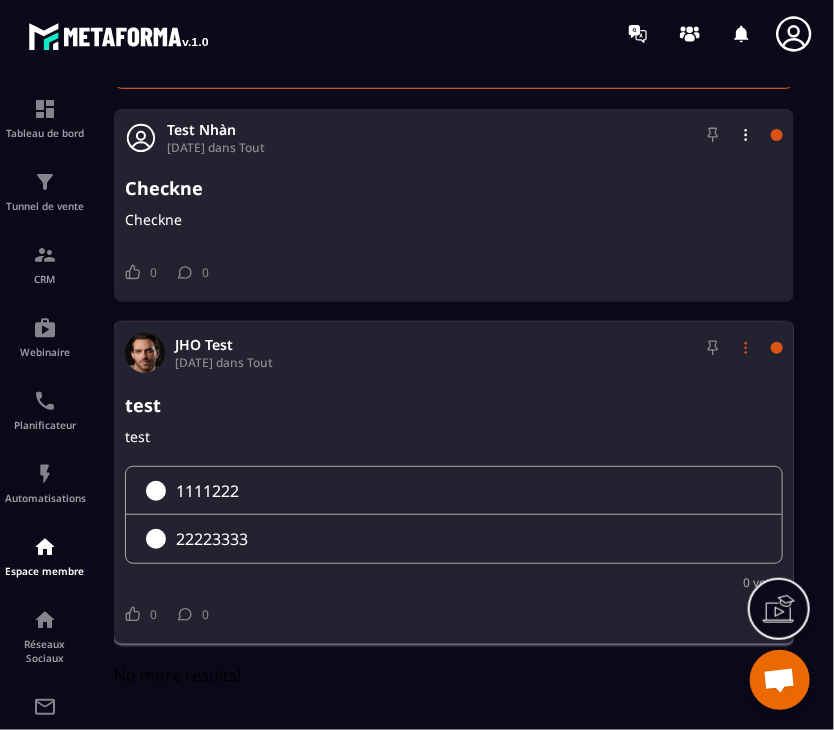 scroll, scrollTop: 1105, scrollLeft: 0, axis: vertical 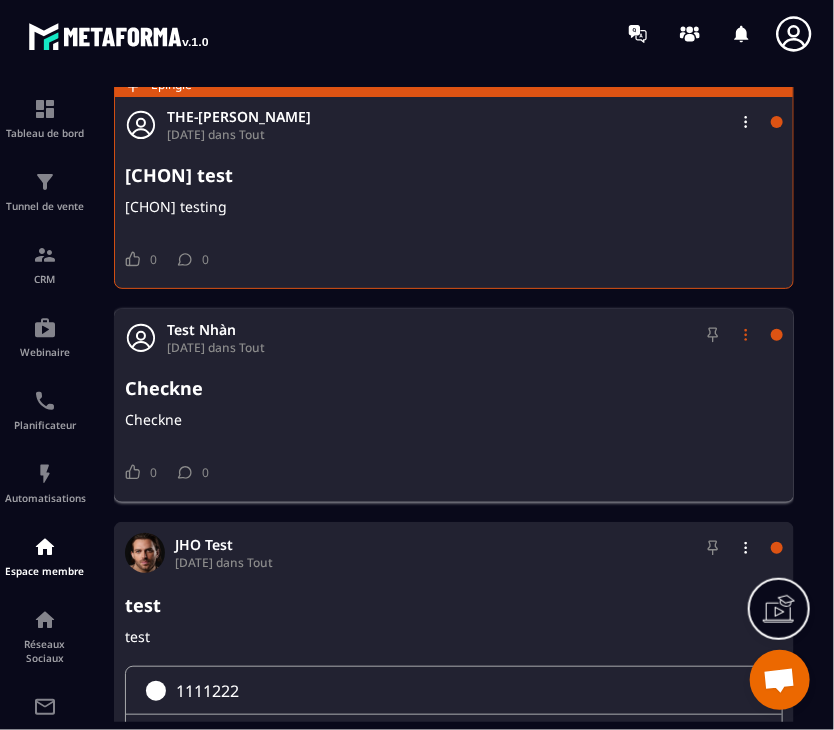 click at bounding box center [746, 335] 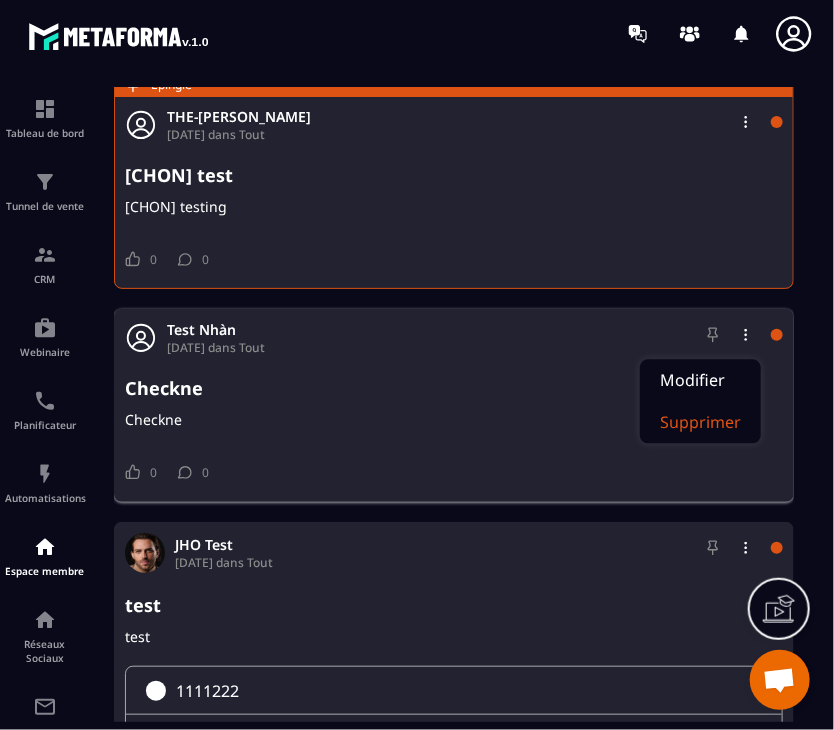 click on "Supprimer" 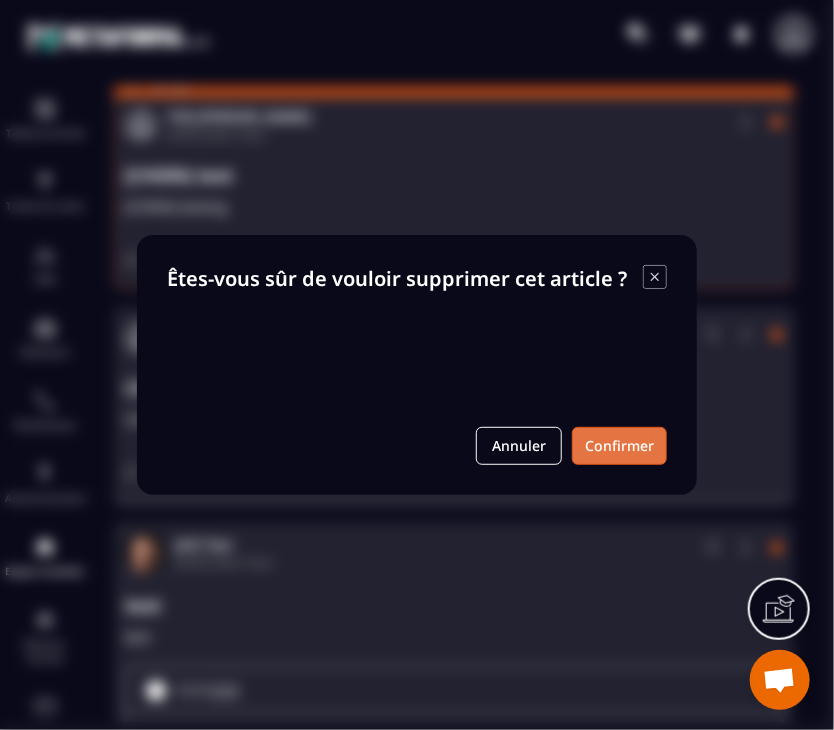 click on "Confirmer" at bounding box center [619, 446] 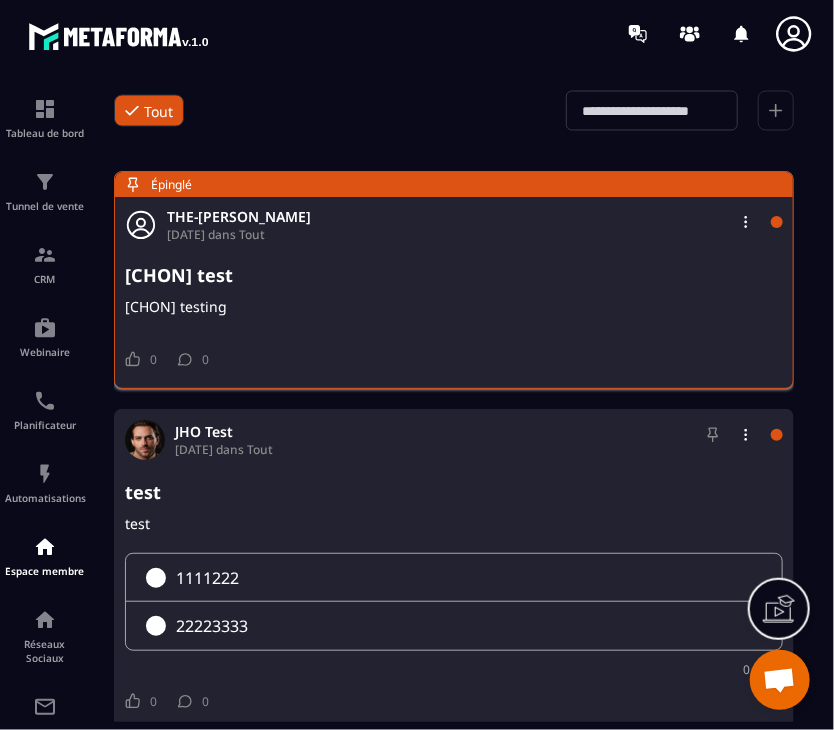 scroll, scrollTop: 705, scrollLeft: 0, axis: vertical 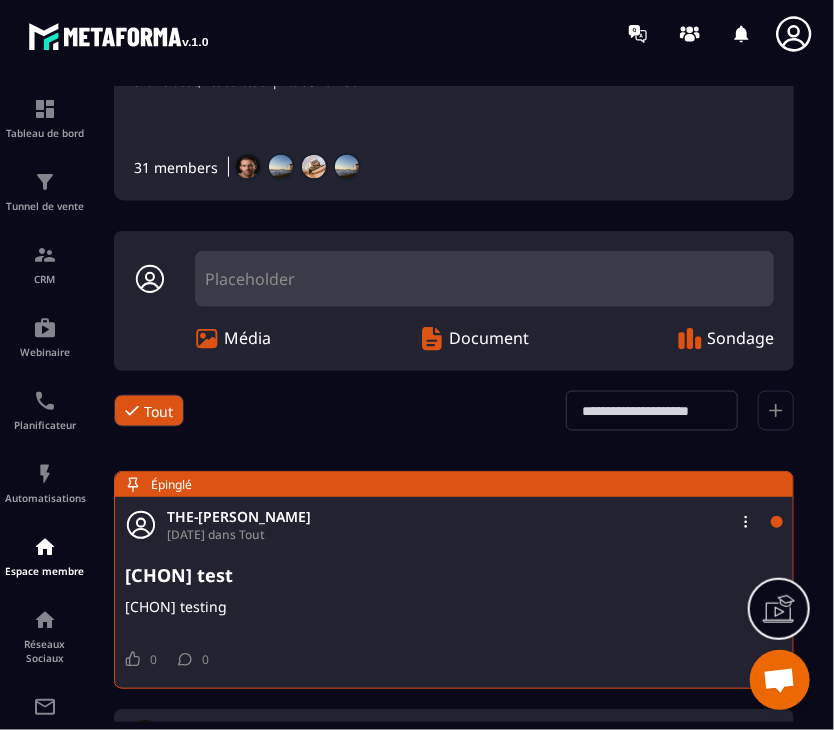 click on "Placeholder" at bounding box center [484, 279] 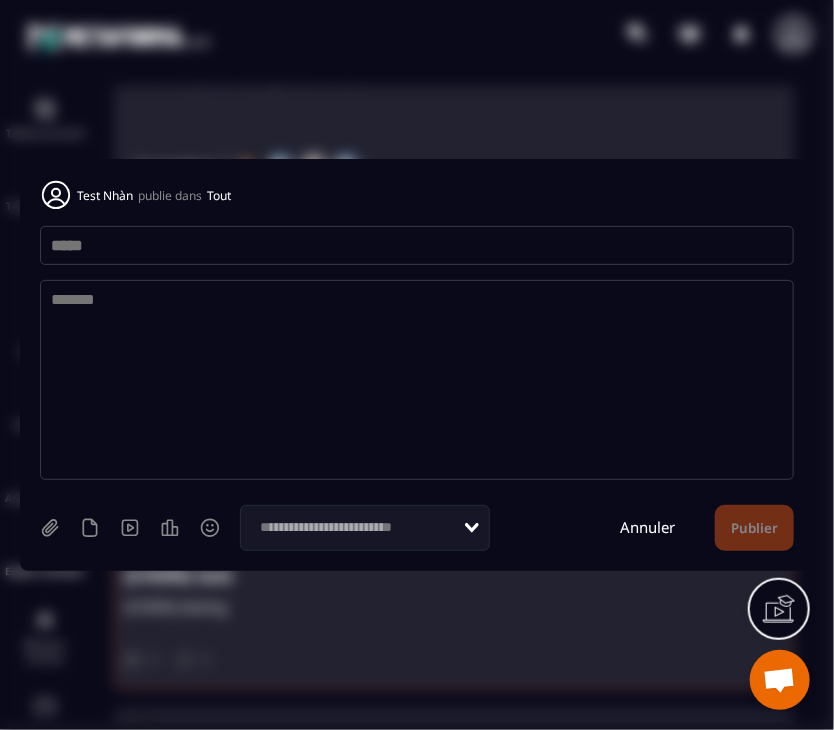 click at bounding box center [417, 245] 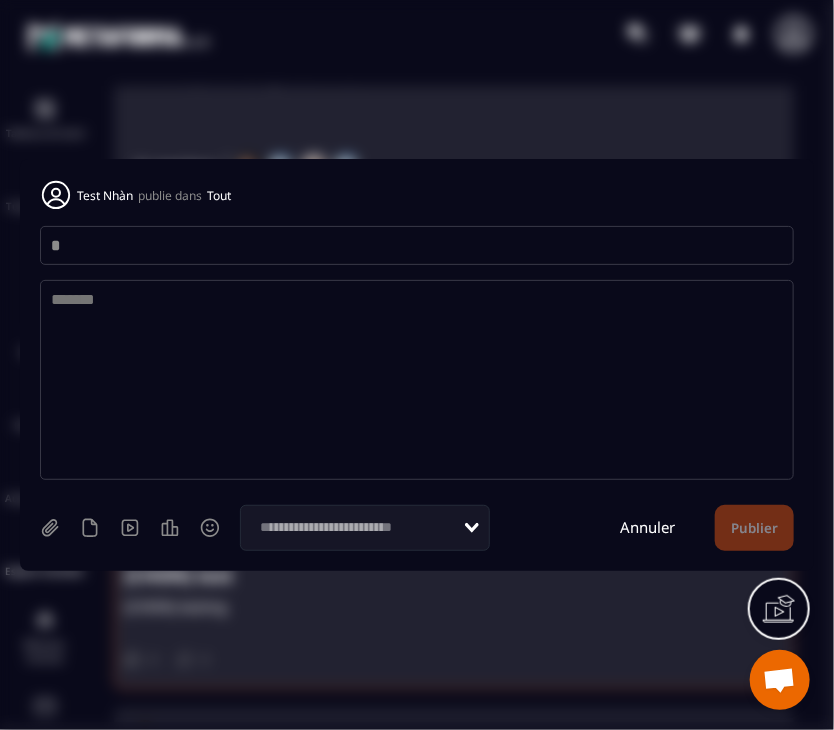 type on "*" 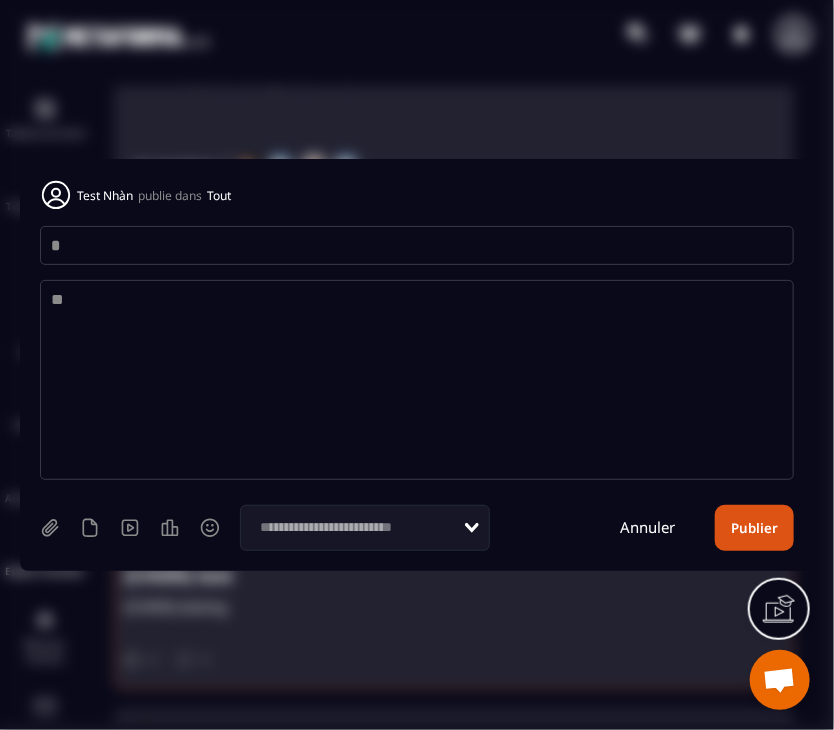 click on "**" at bounding box center (417, 380) 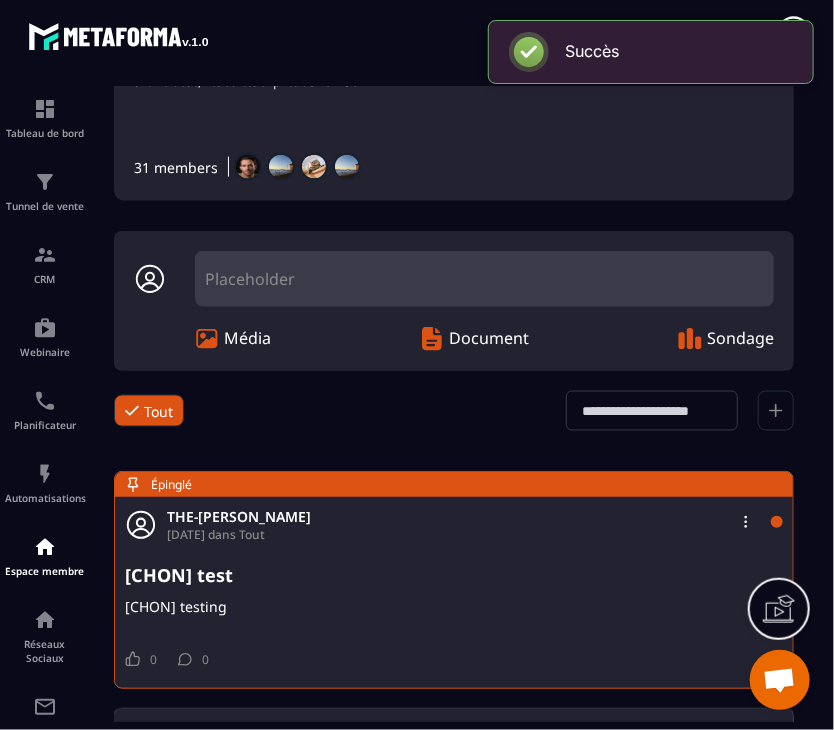 scroll, scrollTop: 1105, scrollLeft: 0, axis: vertical 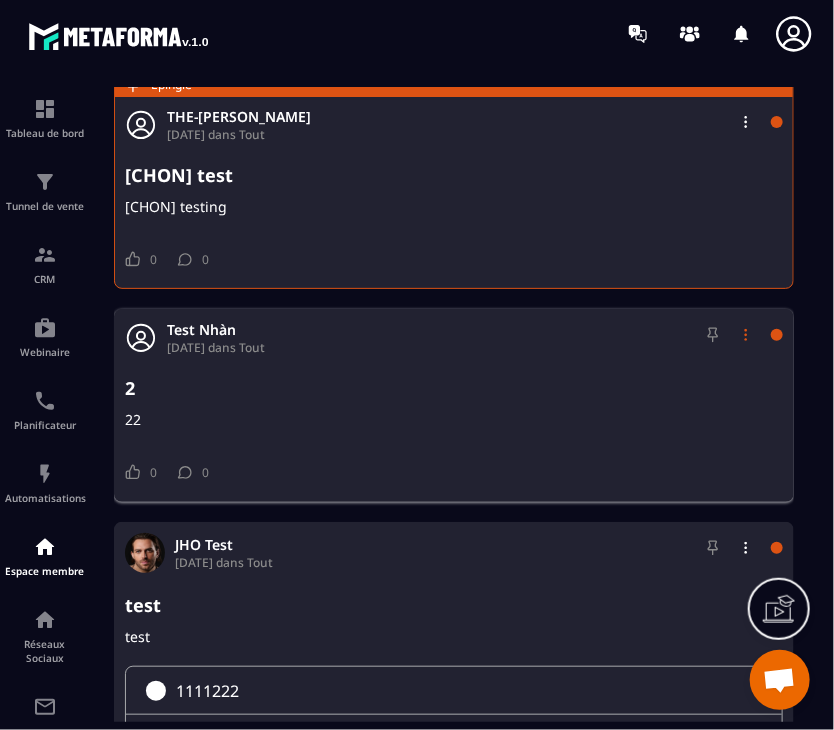 click at bounding box center (746, 335) 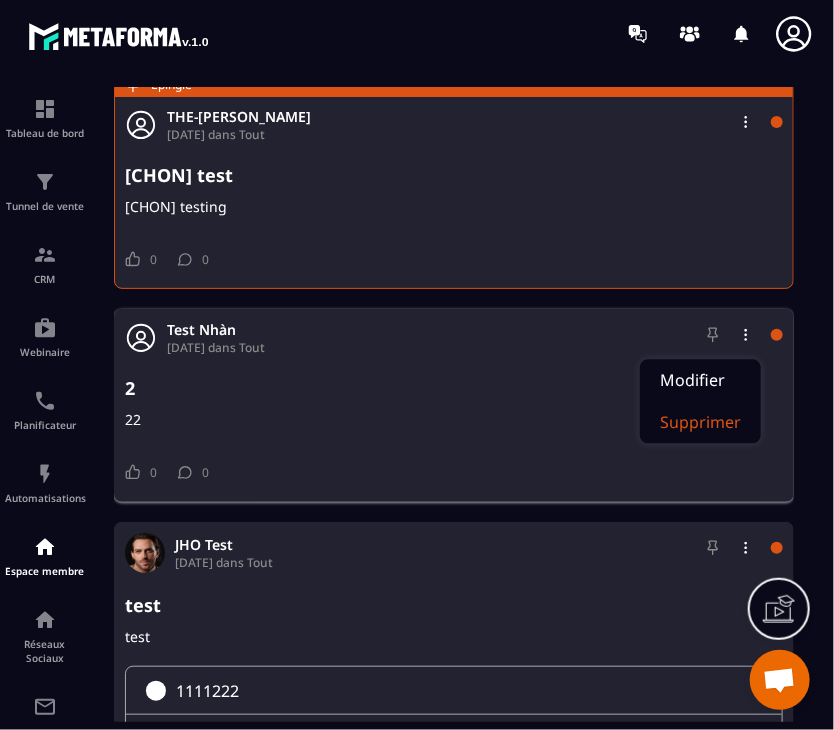 click on "Supprimer" 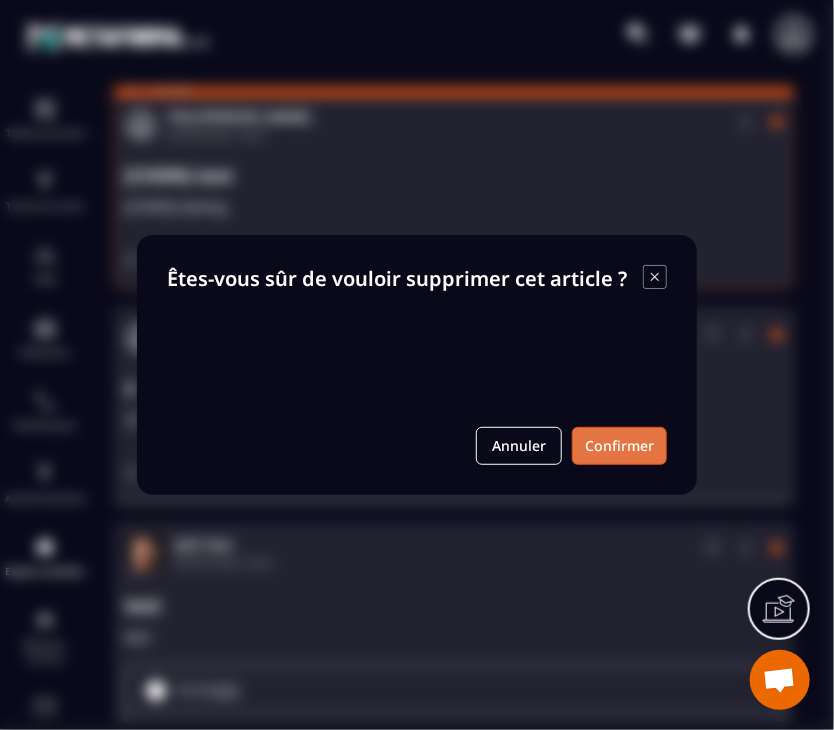 click on "Confirmer" at bounding box center (619, 446) 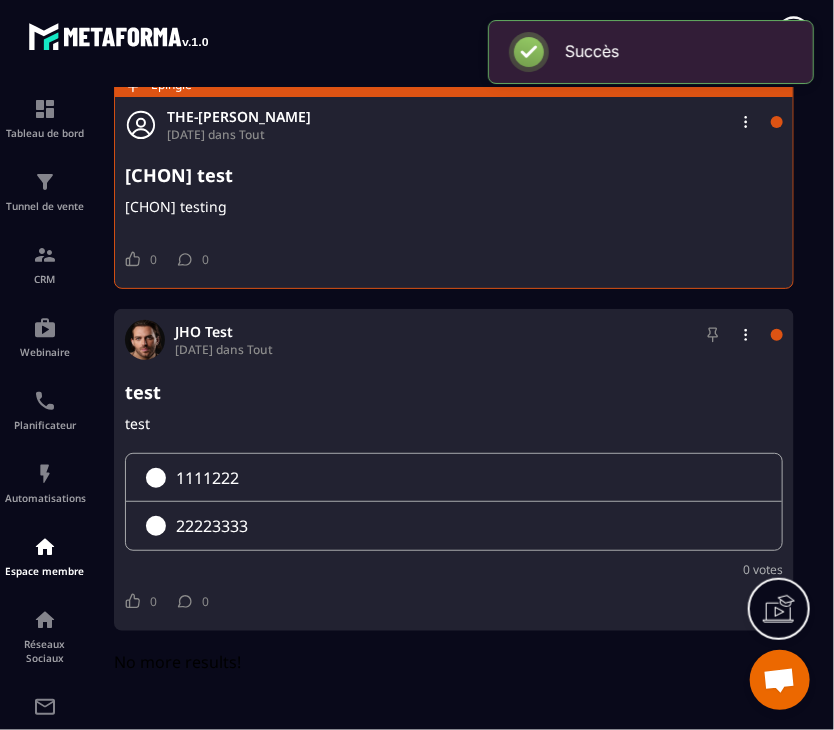 scroll, scrollTop: 1202, scrollLeft: 0, axis: vertical 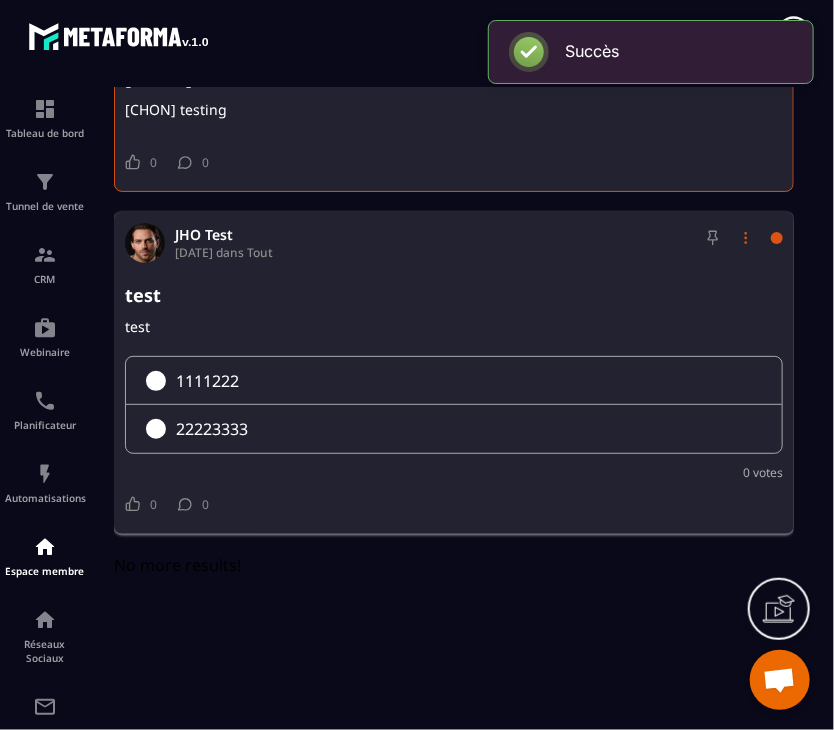 click at bounding box center (746, 238) 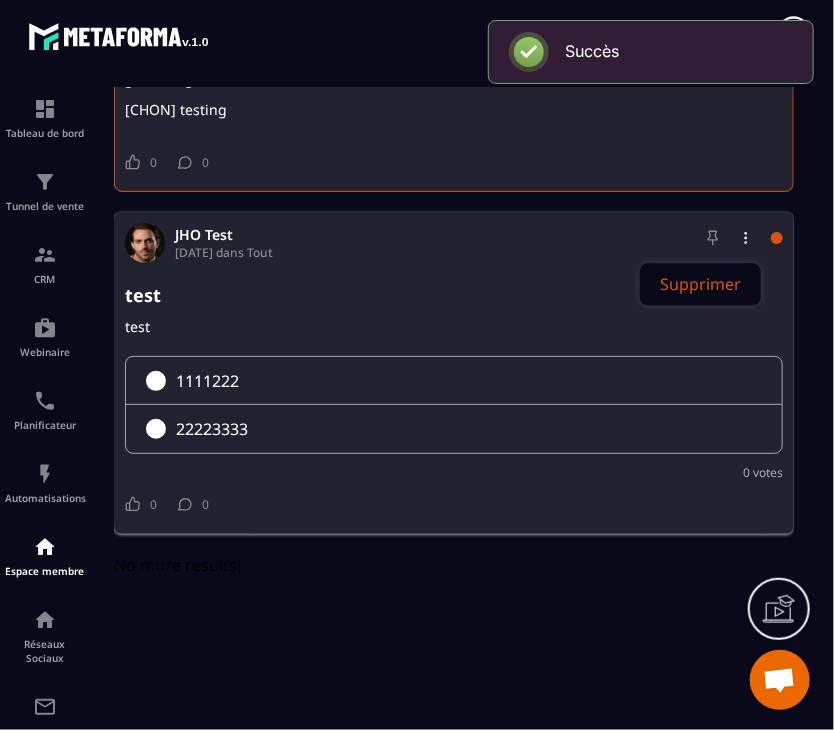 click on "Supprimer" 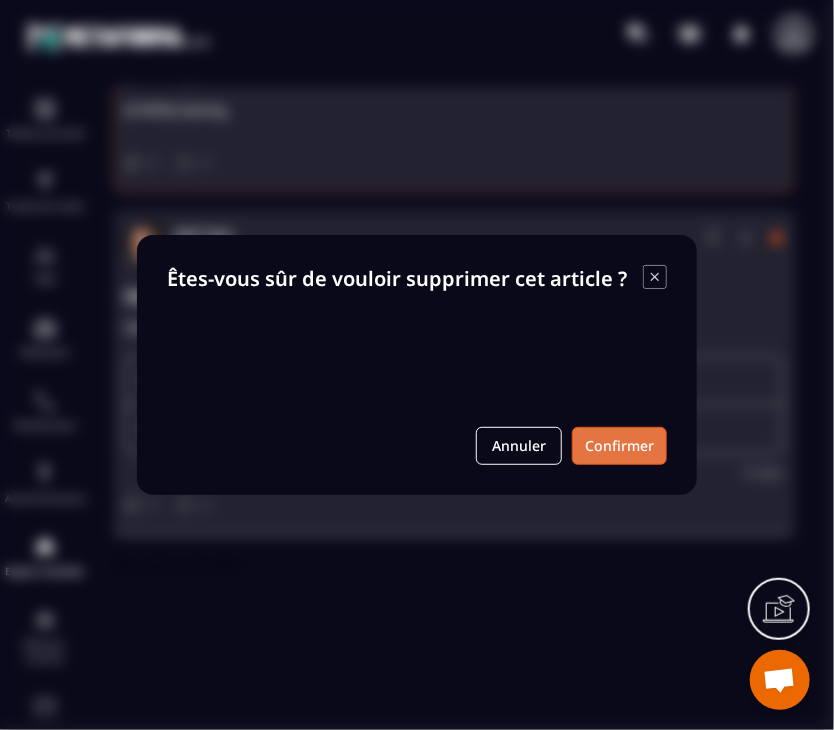 click on "Confirmer" at bounding box center [619, 446] 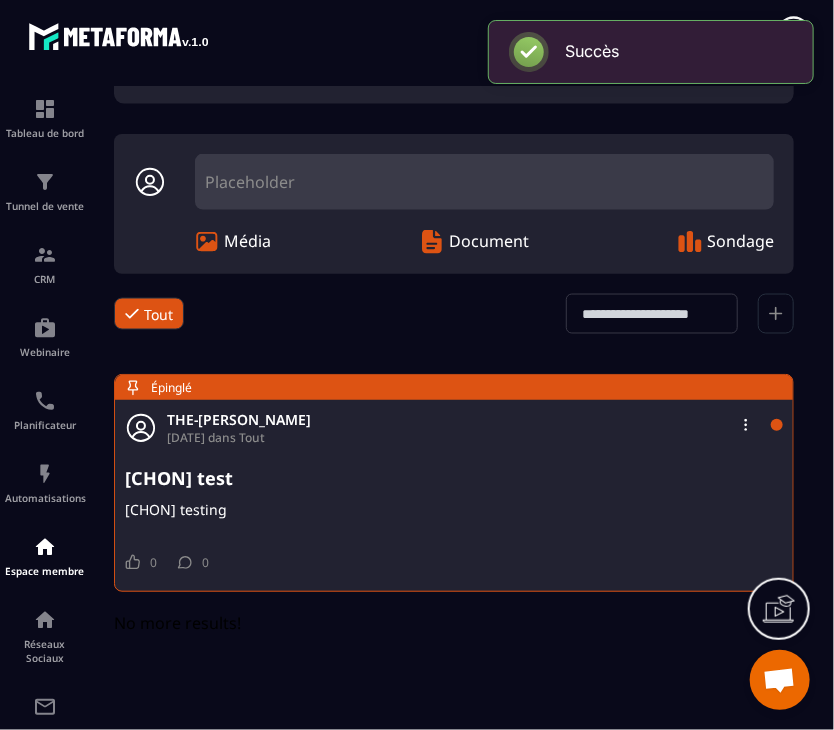 scroll, scrollTop: 902, scrollLeft: 0, axis: vertical 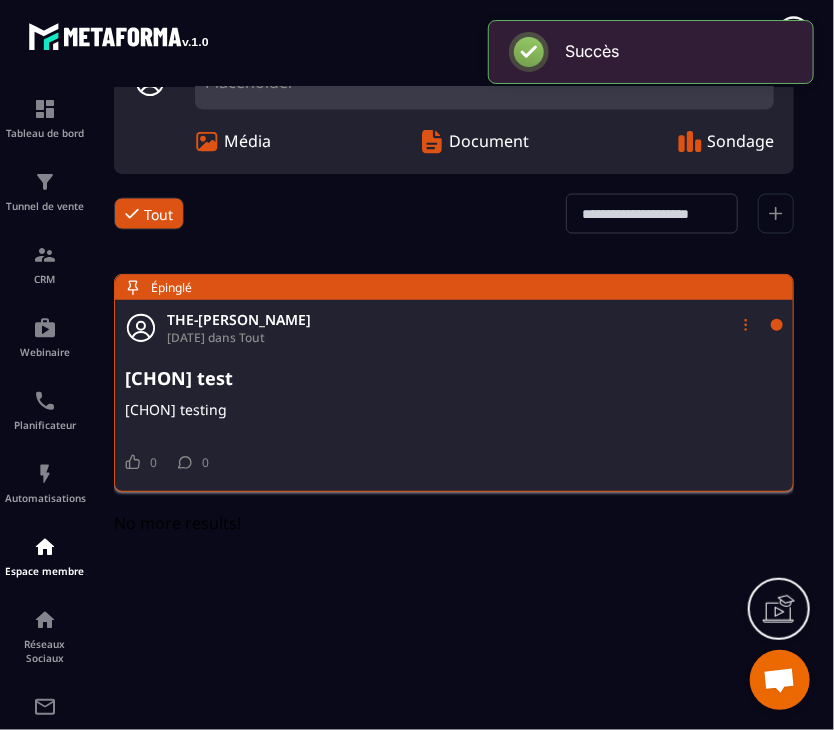 click 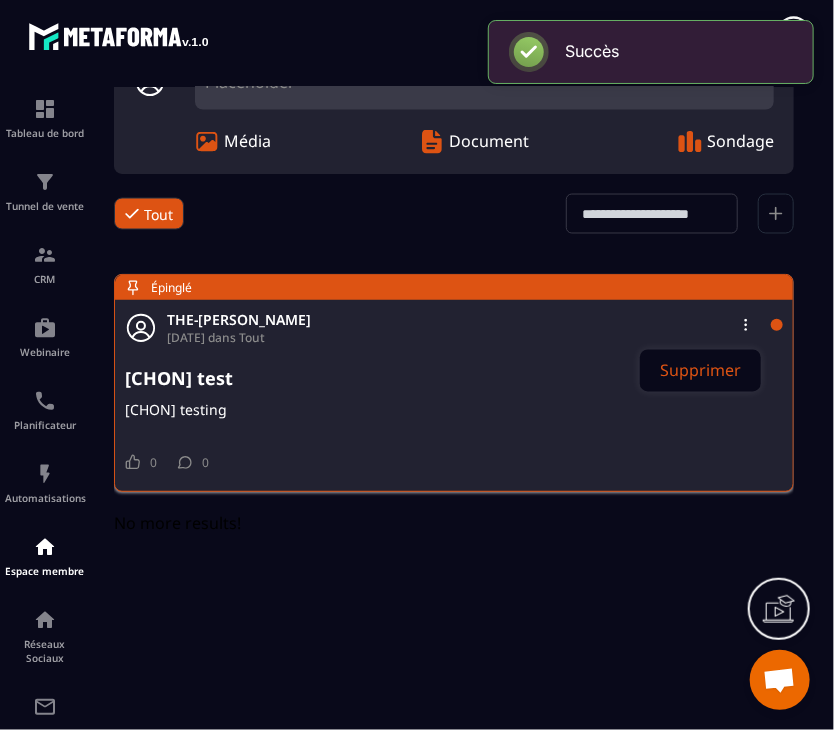 click on "Supprimer" 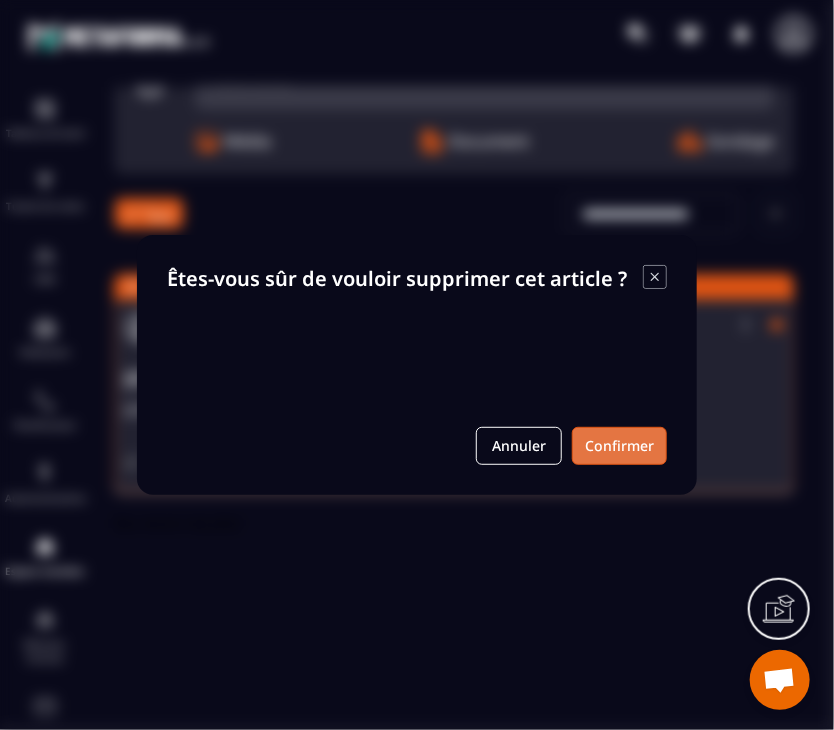 click on "Confirmer" at bounding box center [619, 446] 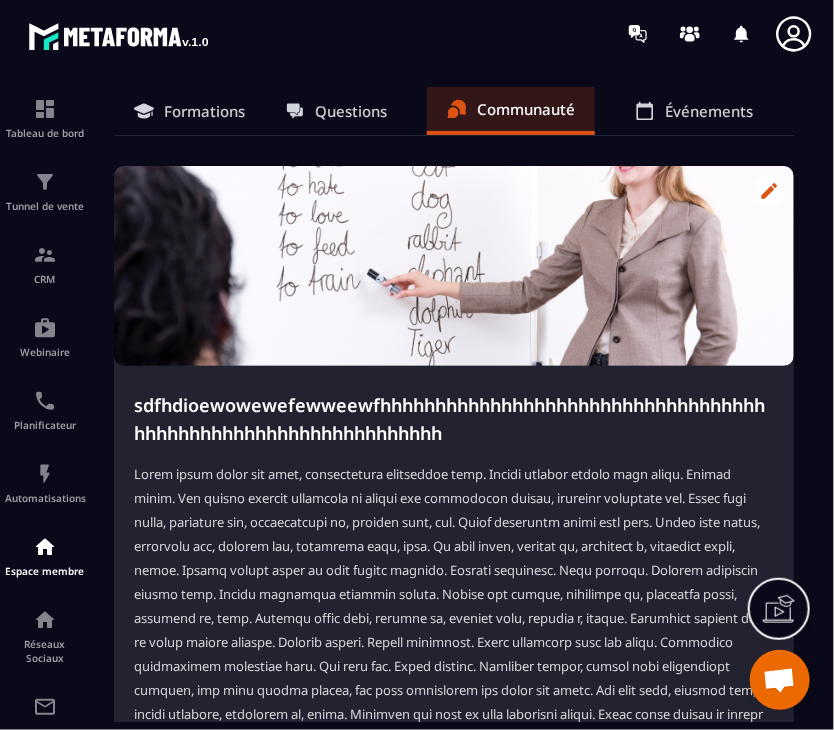 scroll, scrollTop: 500, scrollLeft: 0, axis: vertical 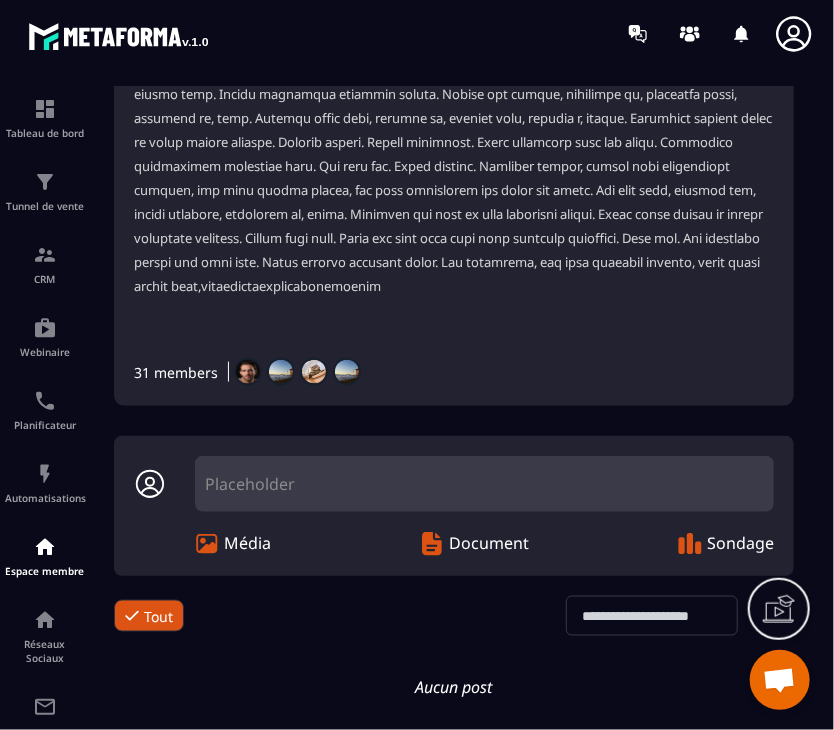 click on "Placeholder" at bounding box center [484, 484] 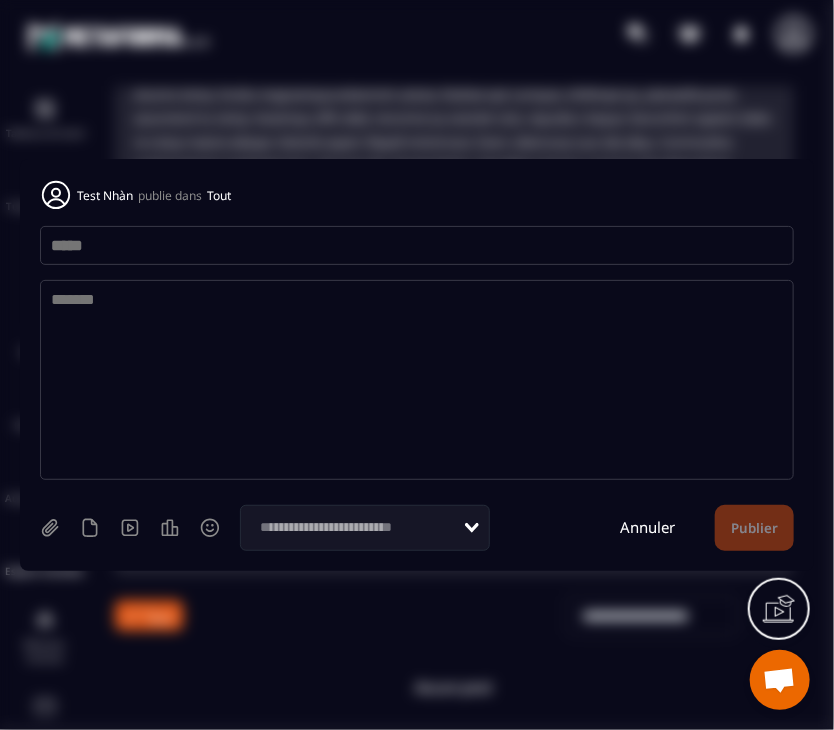 click at bounding box center (417, 245) 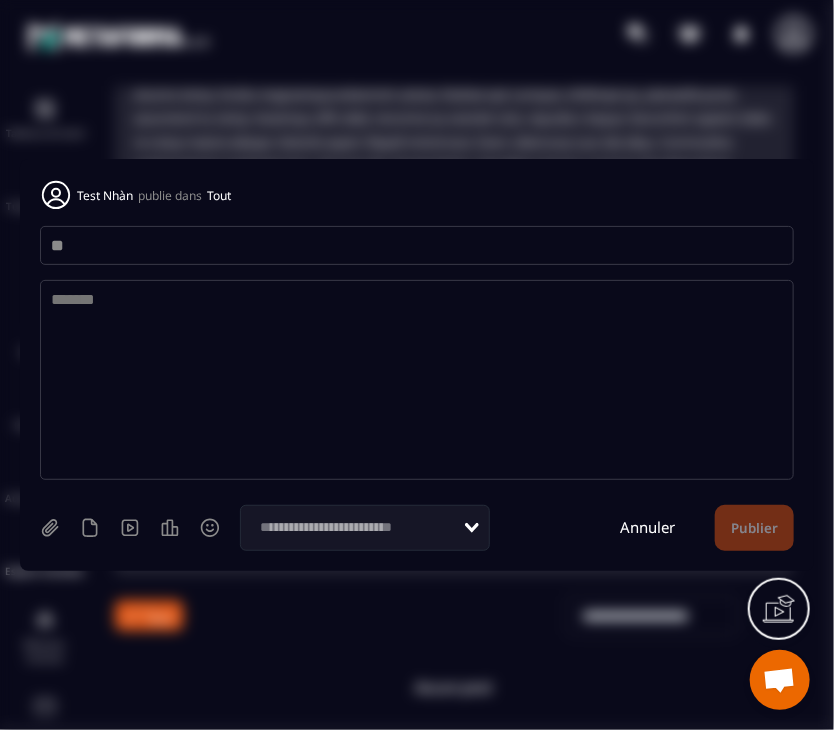 type on "**" 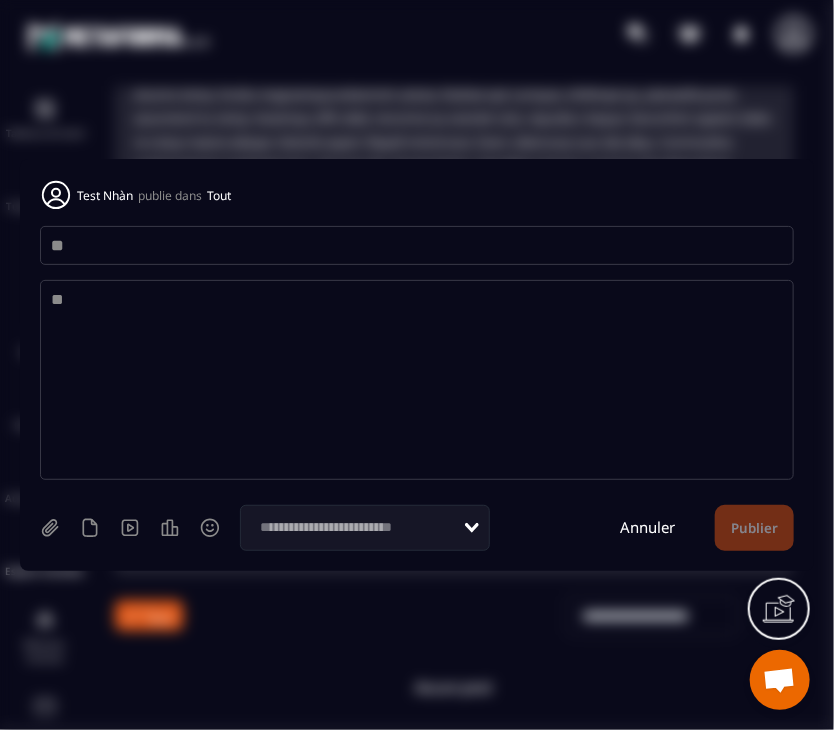 click on "**" at bounding box center [417, 380] 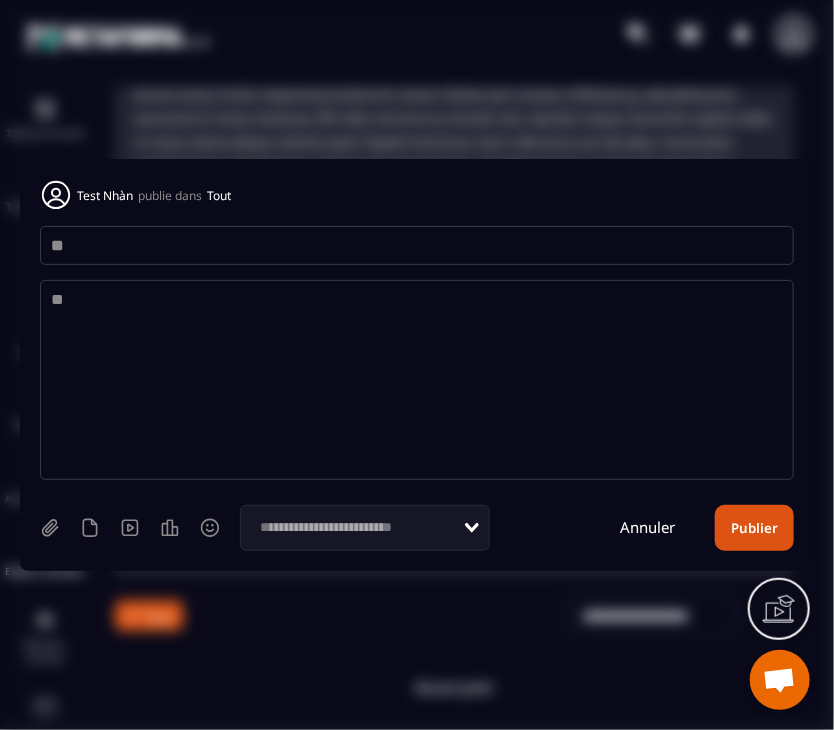 type on "**" 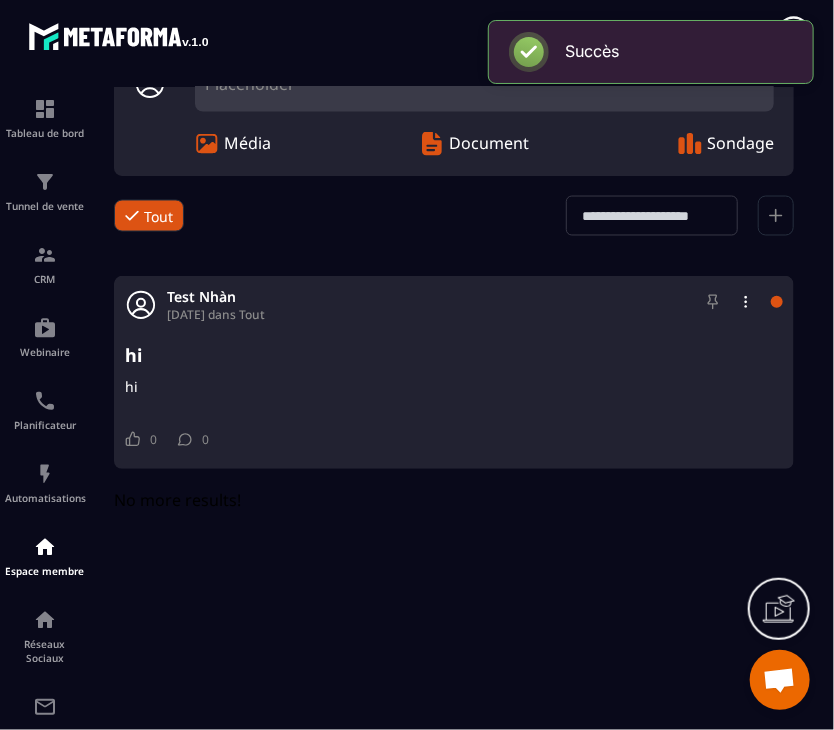 scroll, scrollTop: 800, scrollLeft: 0, axis: vertical 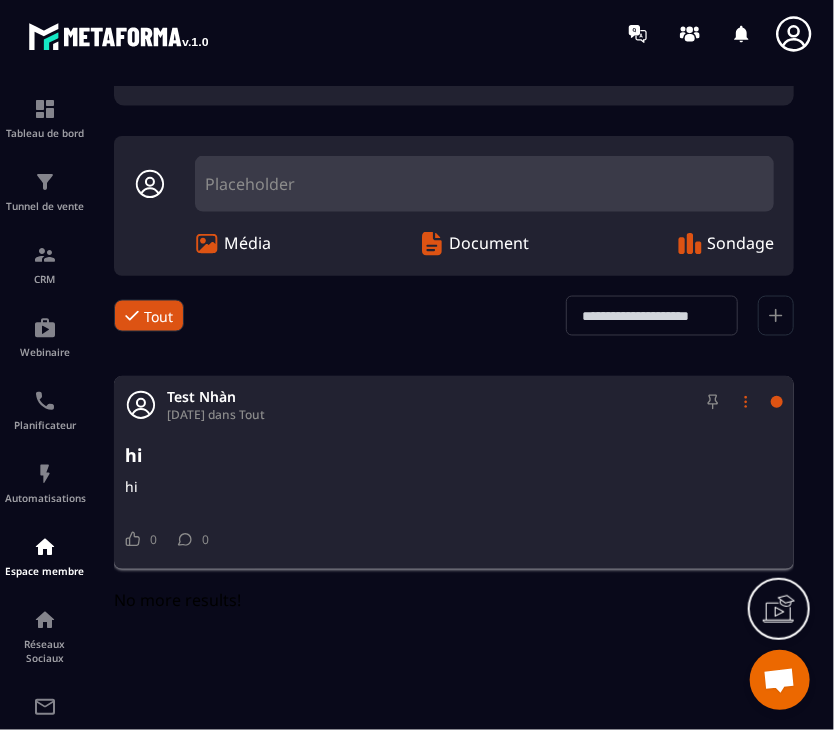 click 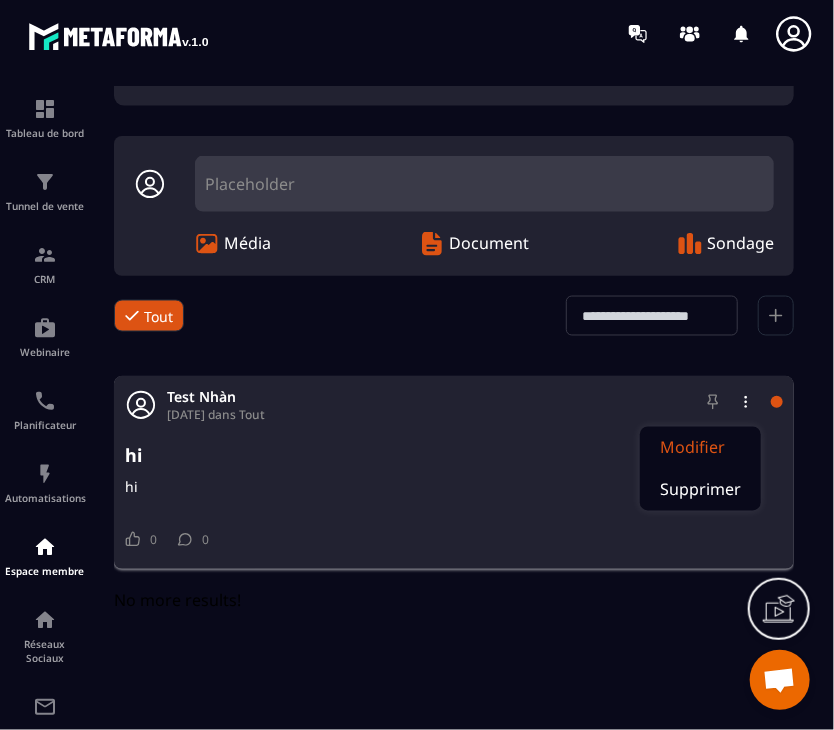 click on "Modifier" 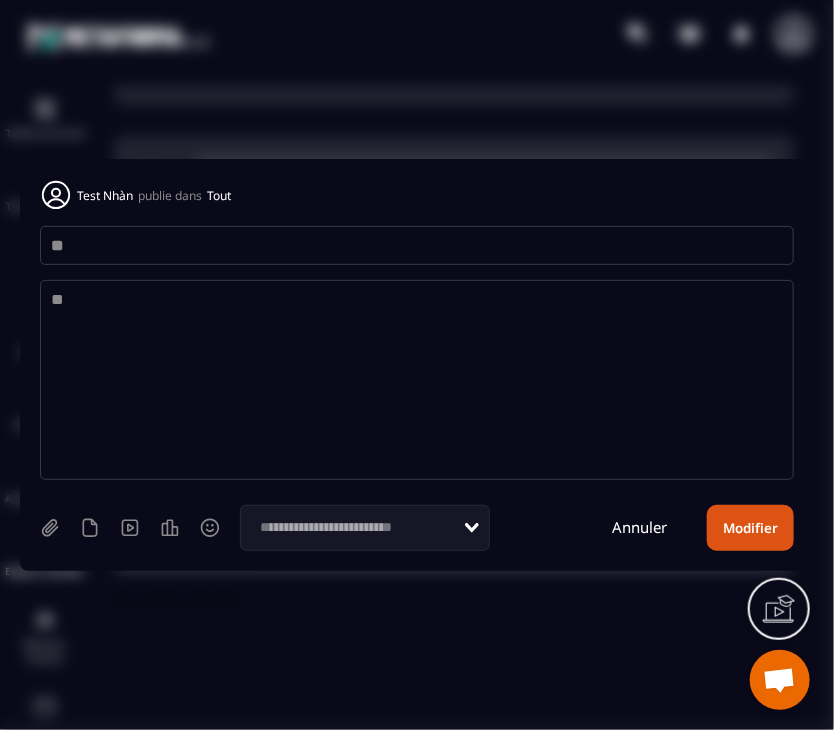 click on "**" at bounding box center [417, 245] 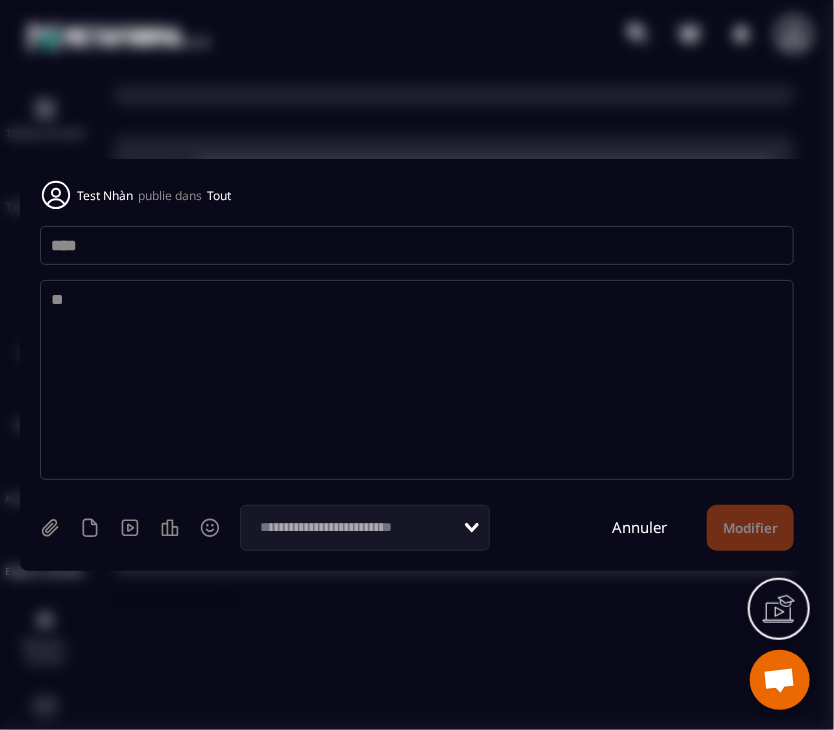 type on "****" 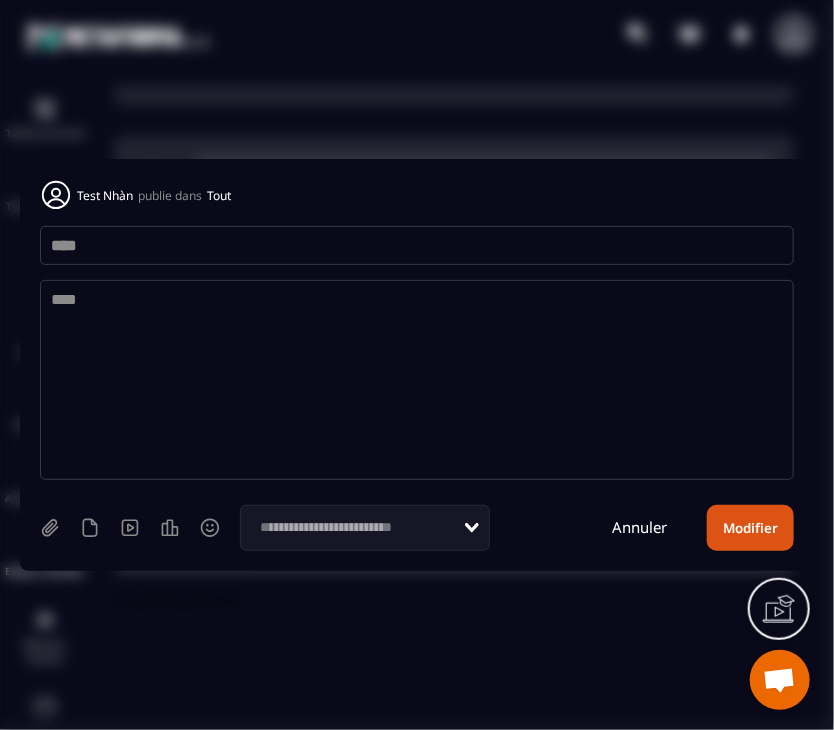 click on "****" at bounding box center (417, 380) 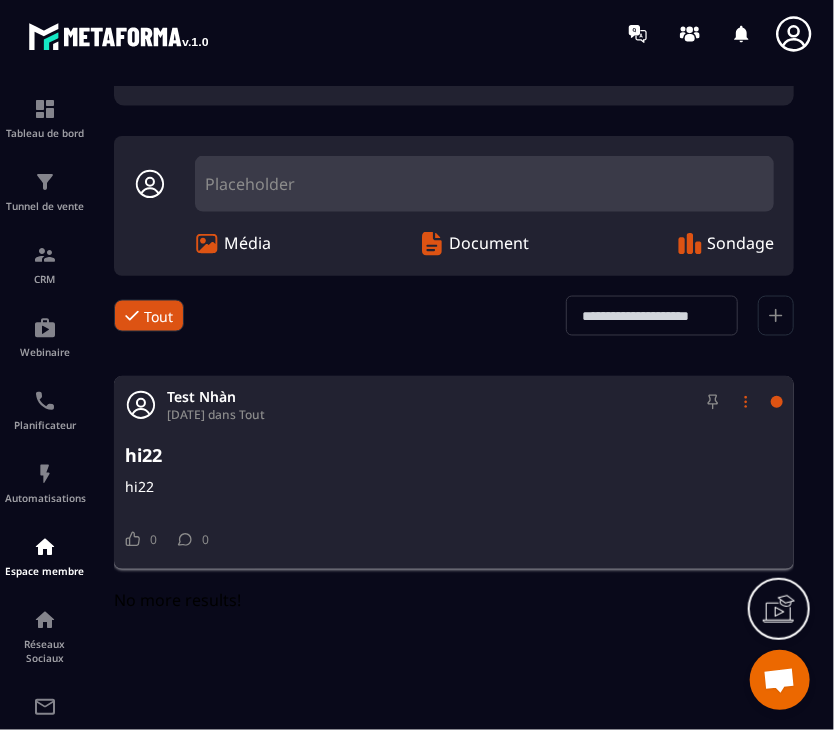 click at bounding box center [746, 402] 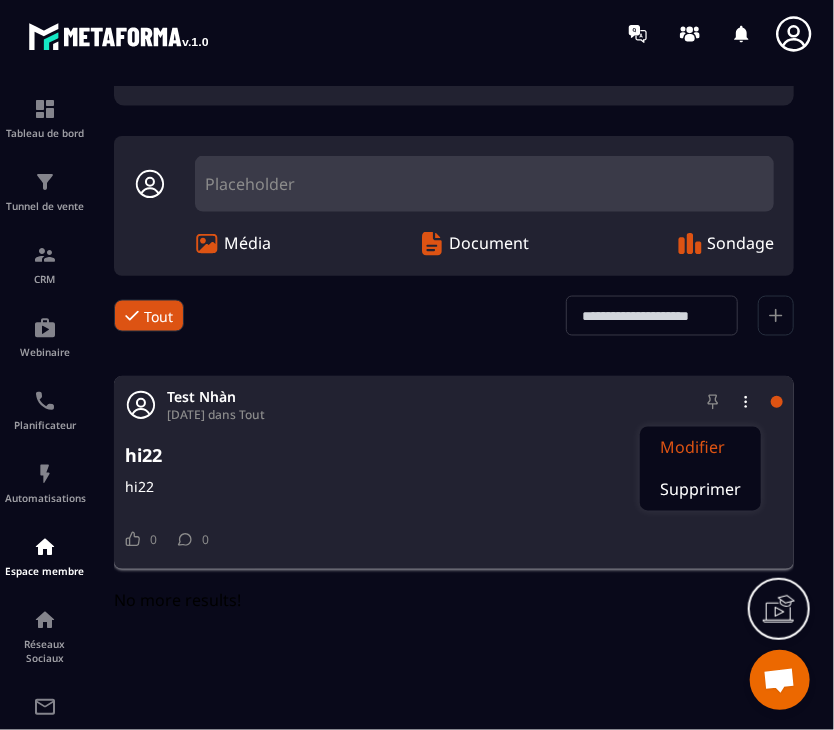 click on "Modifier" 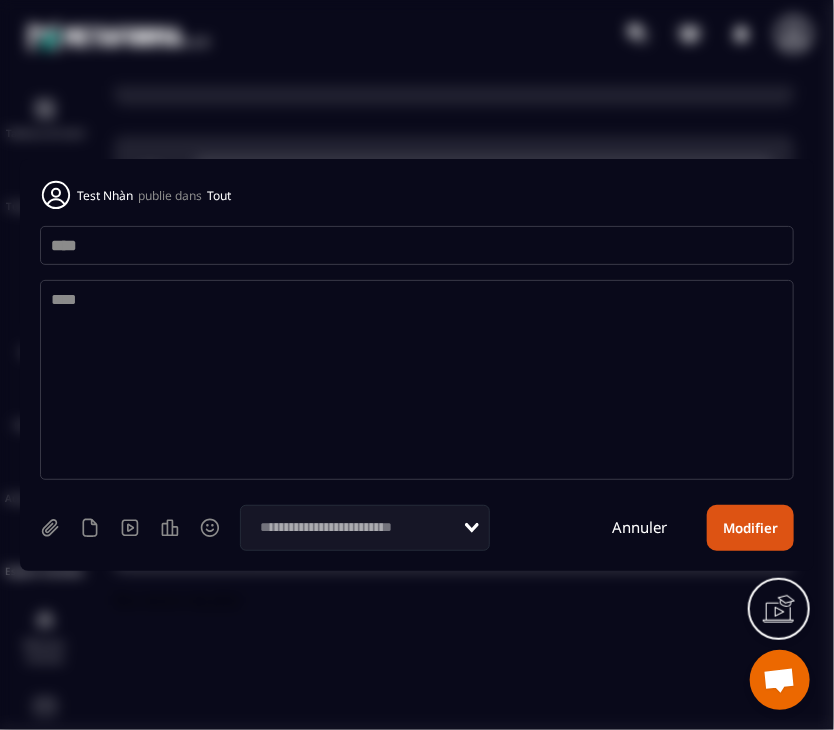 click on "****" at bounding box center (417, 380) 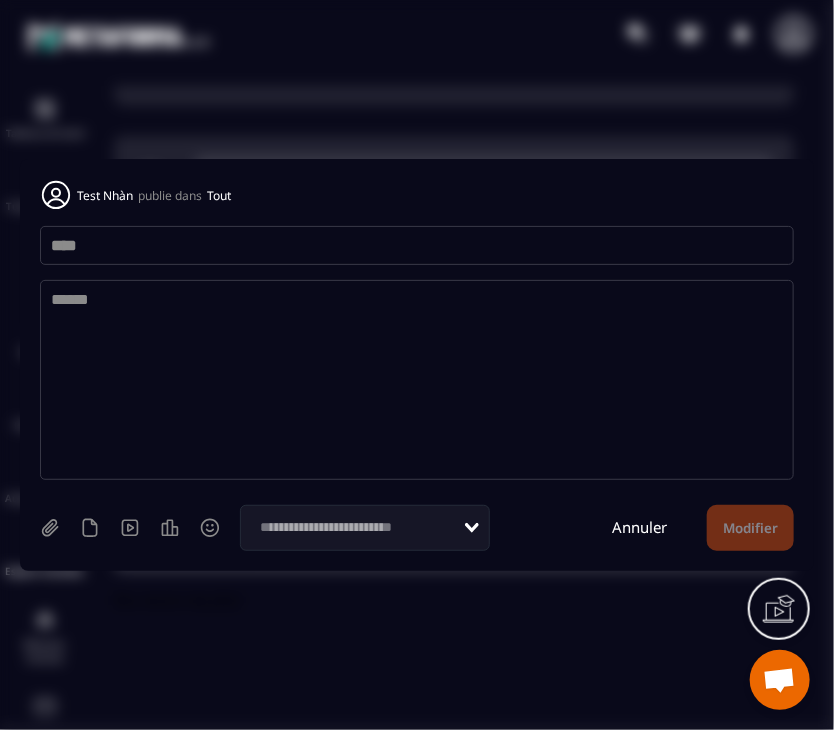 type on "******" 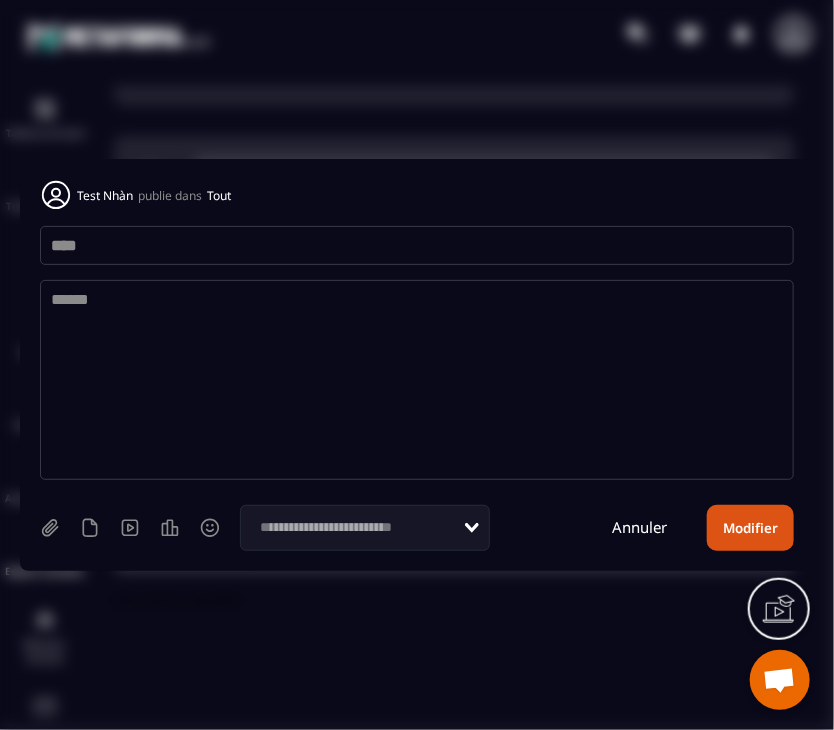 click on "****" at bounding box center [417, 245] 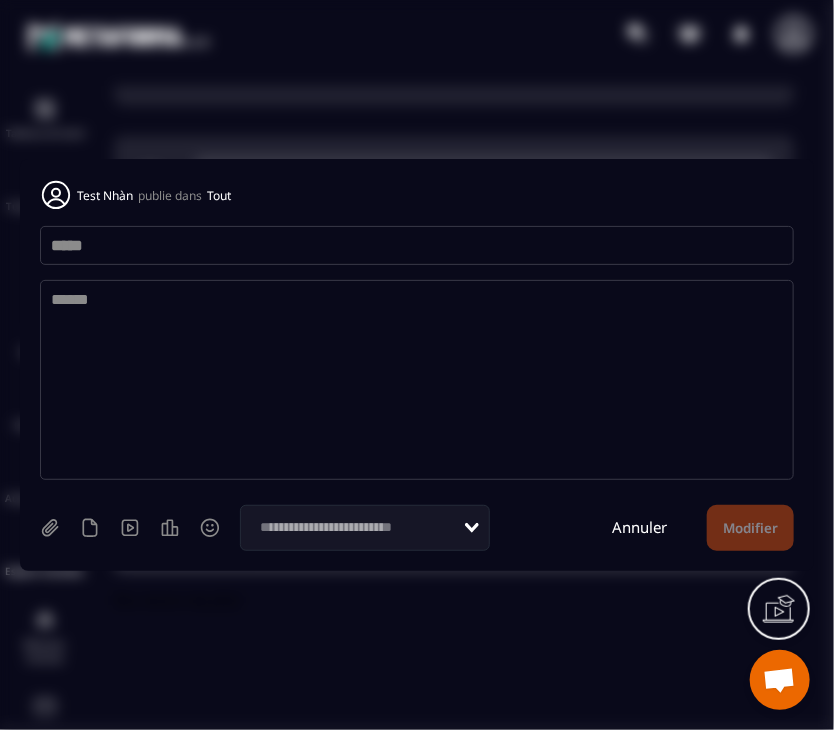 type on "*****" 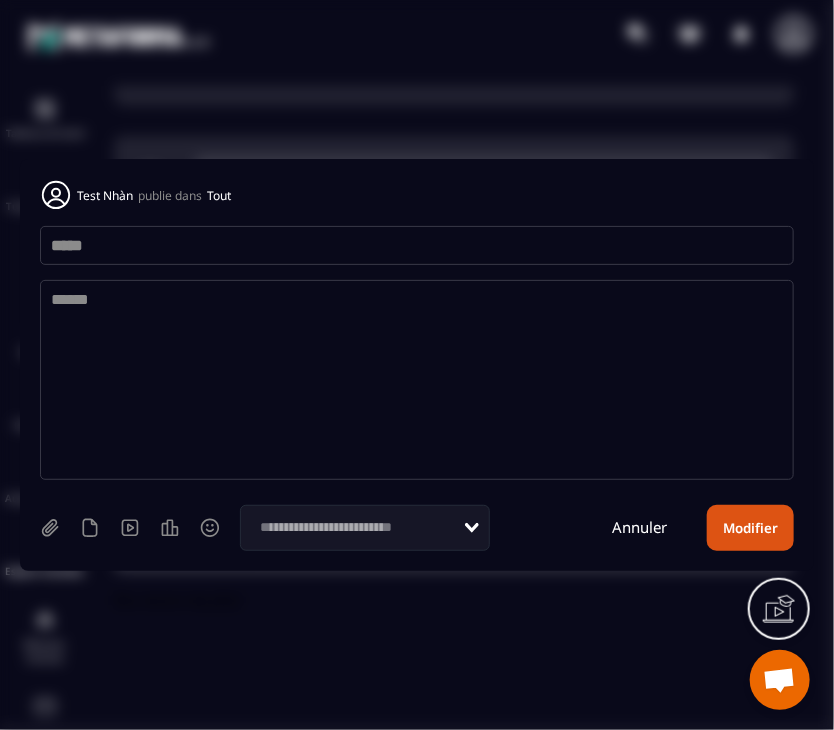 click on "Modifier" at bounding box center (750, 528) 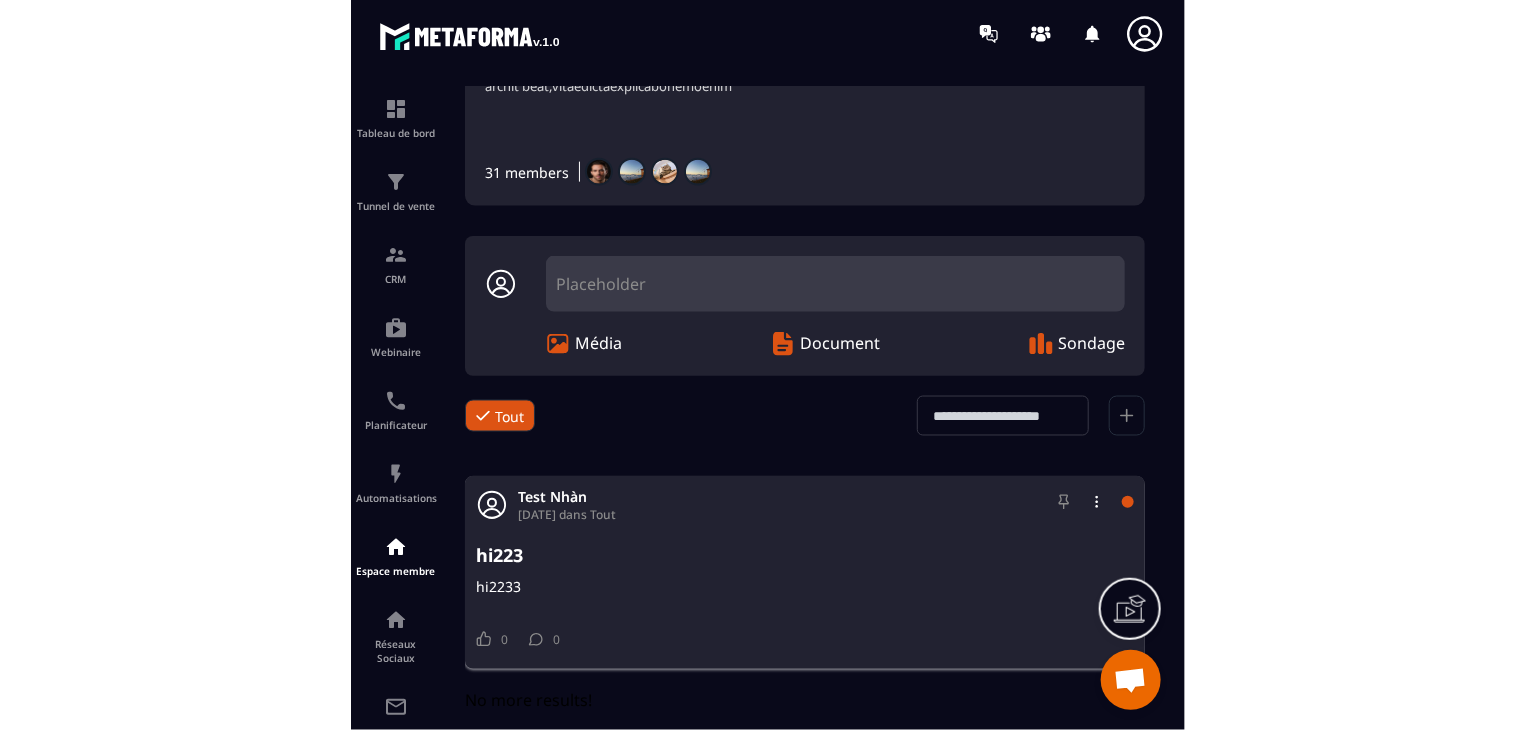 scroll, scrollTop: 0, scrollLeft: 0, axis: both 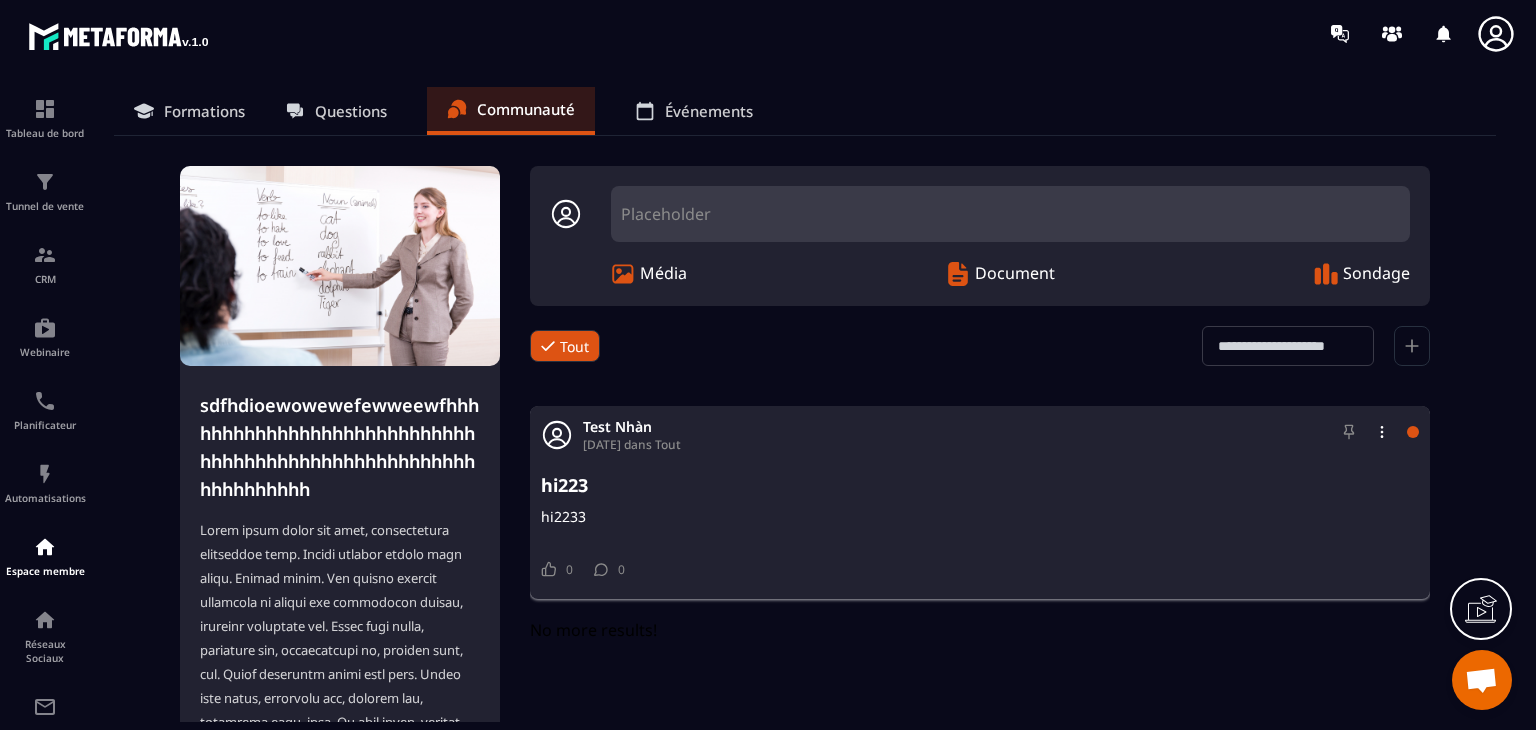 click on "Placeholder" at bounding box center [1010, 214] 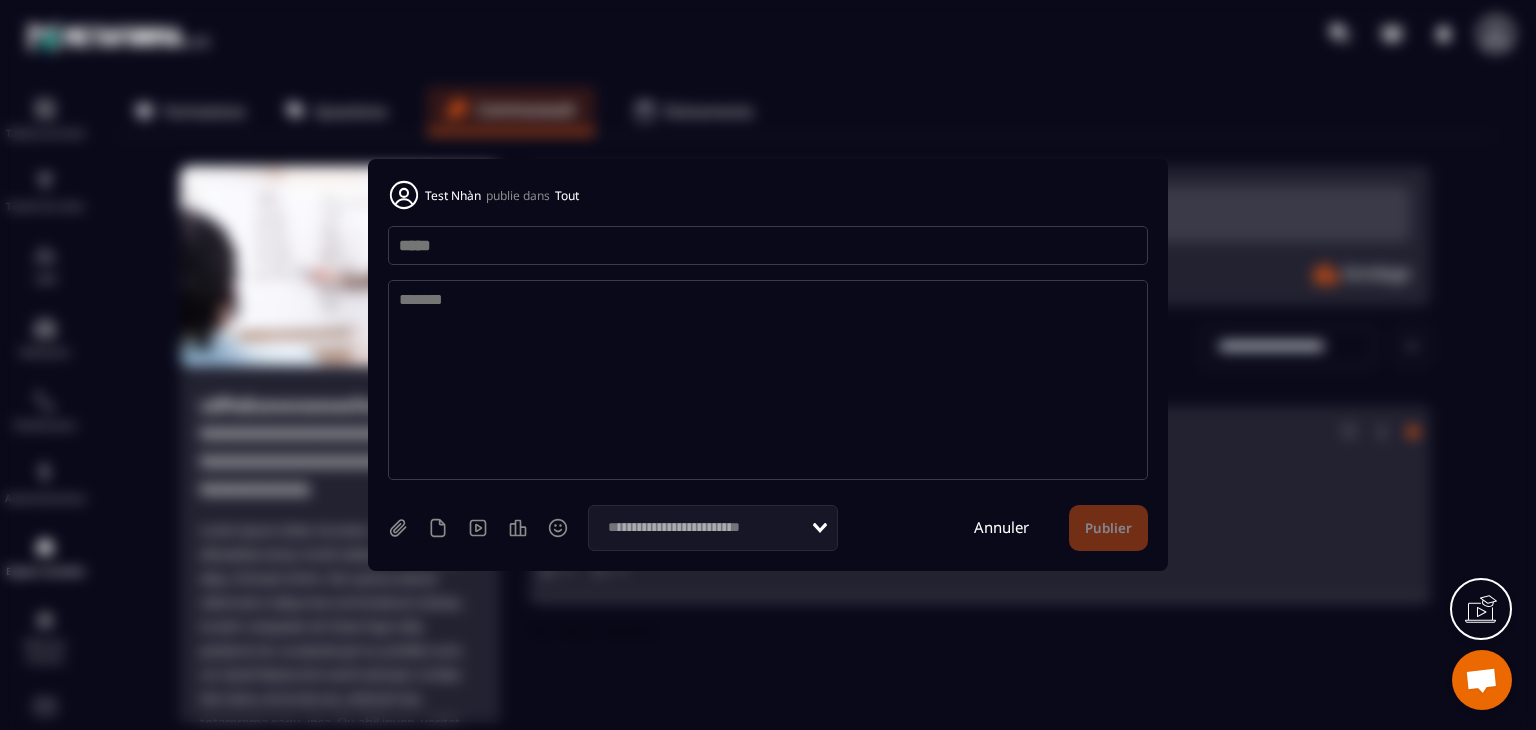 click at bounding box center [768, 245] 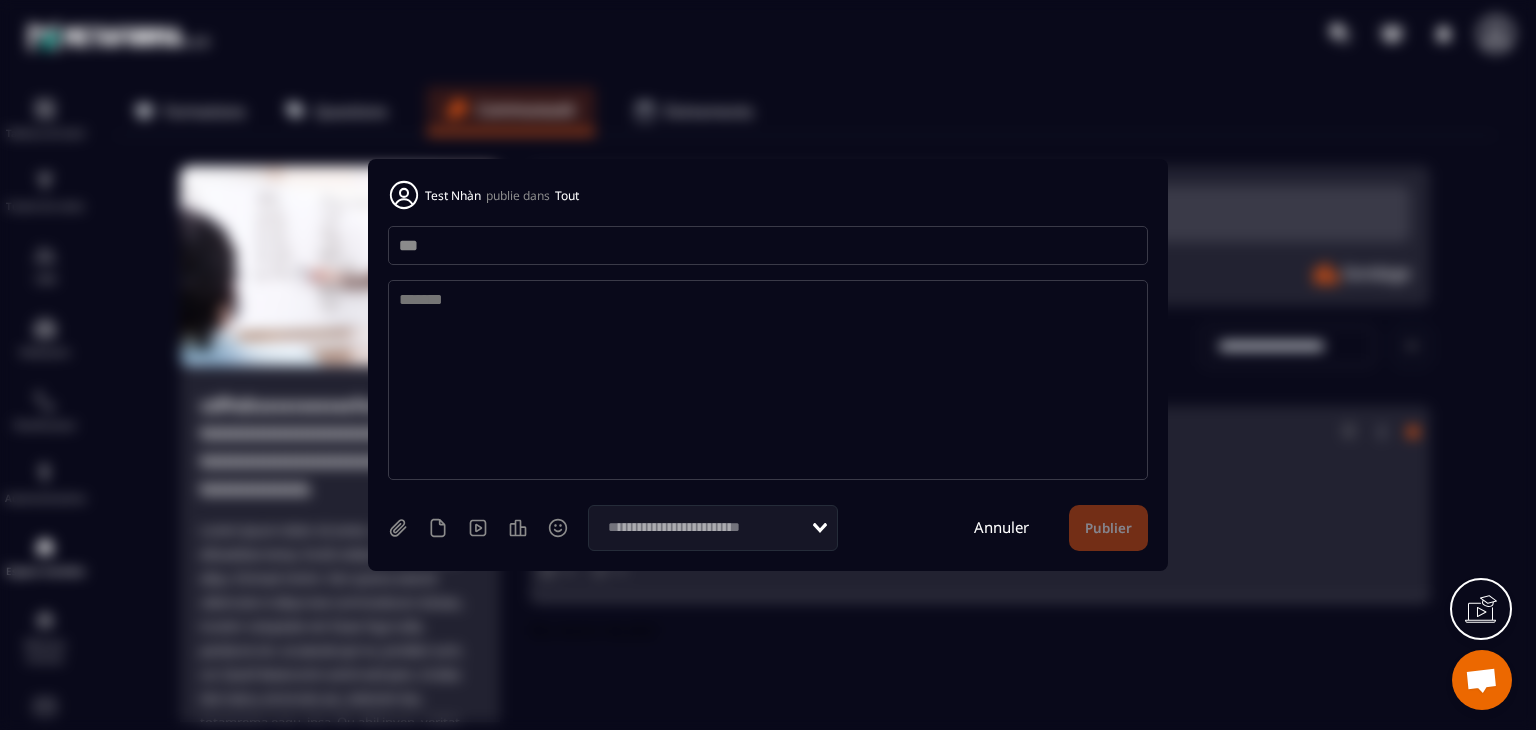 type on "***" 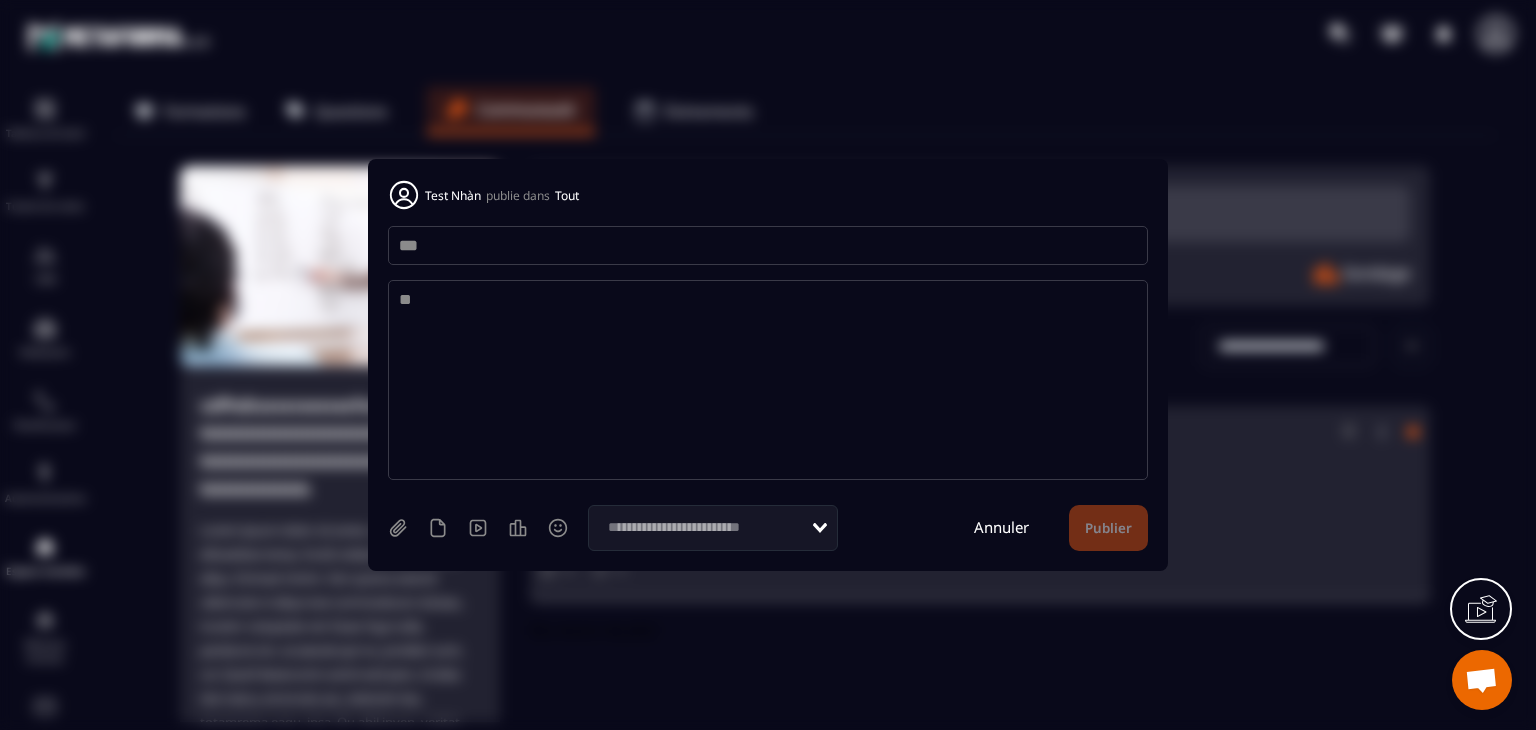 click on "**" at bounding box center (768, 380) 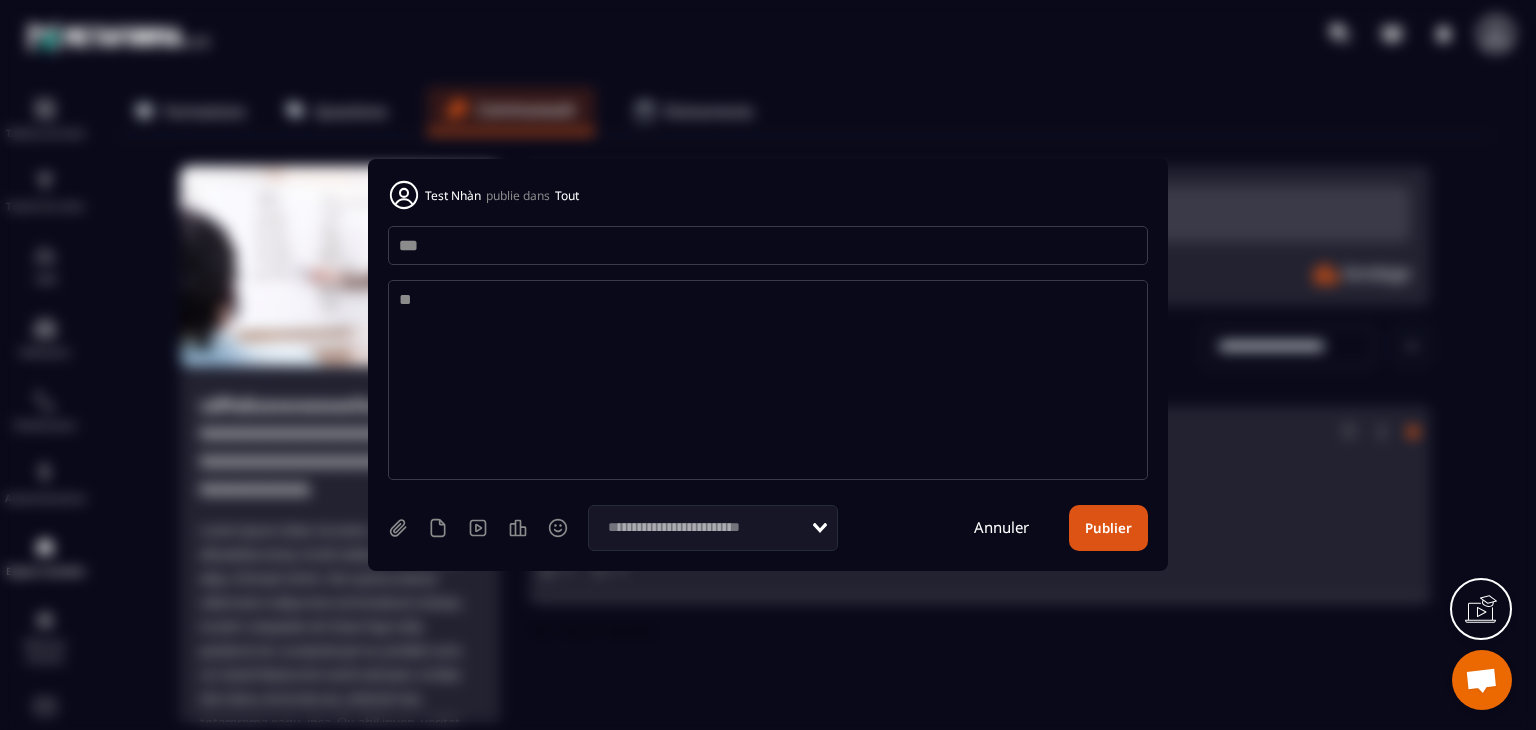 type on "**" 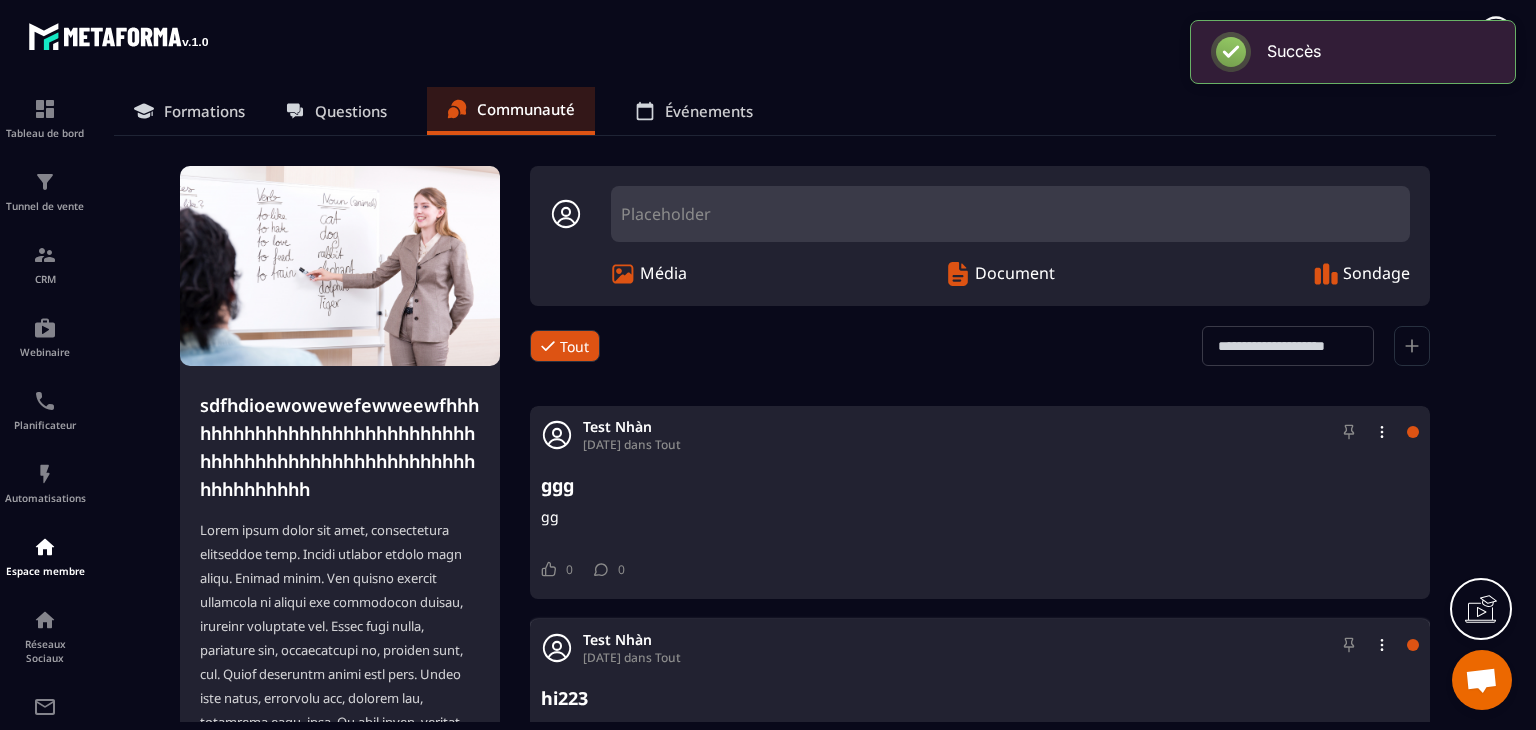 click on "Placeholder" at bounding box center (1010, 214) 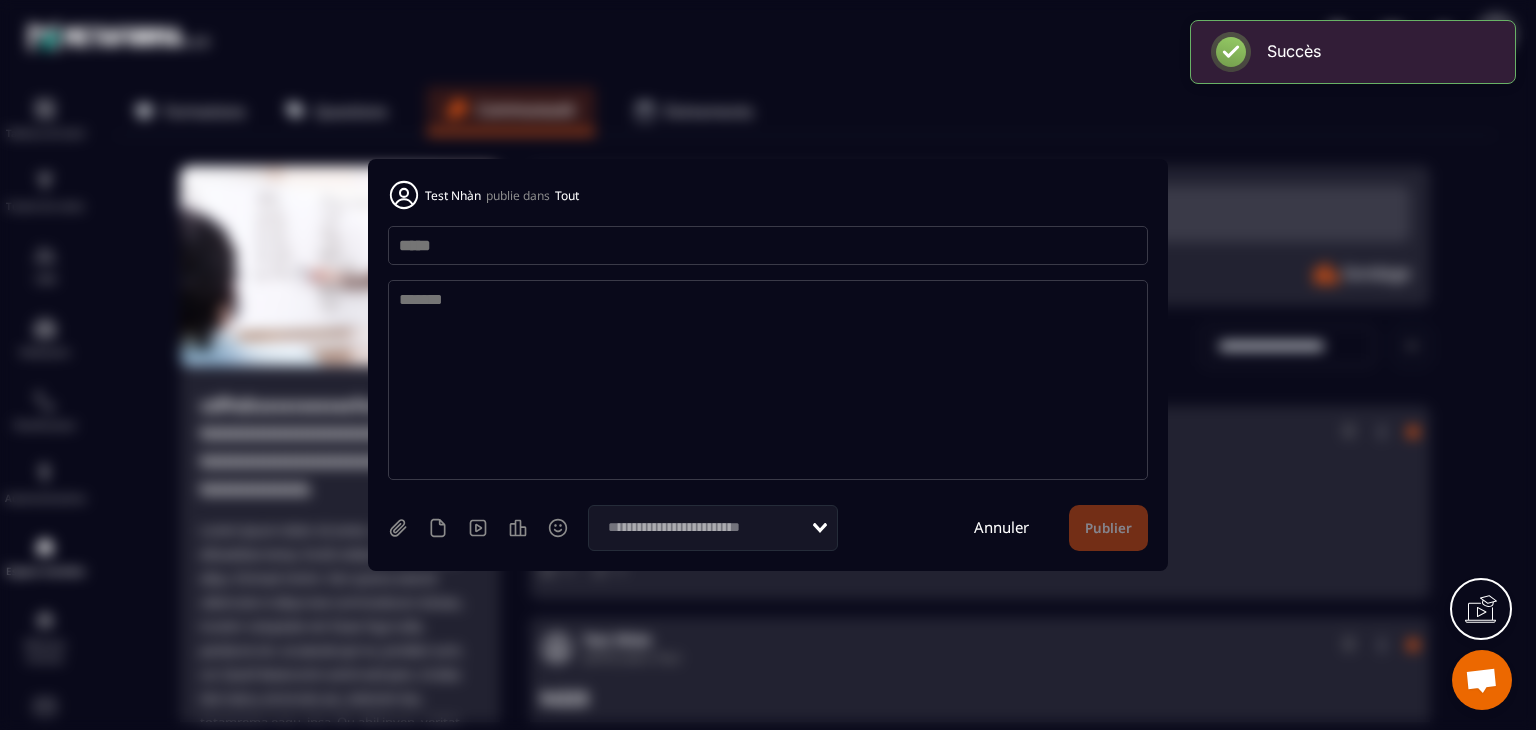 click at bounding box center (768, 245) 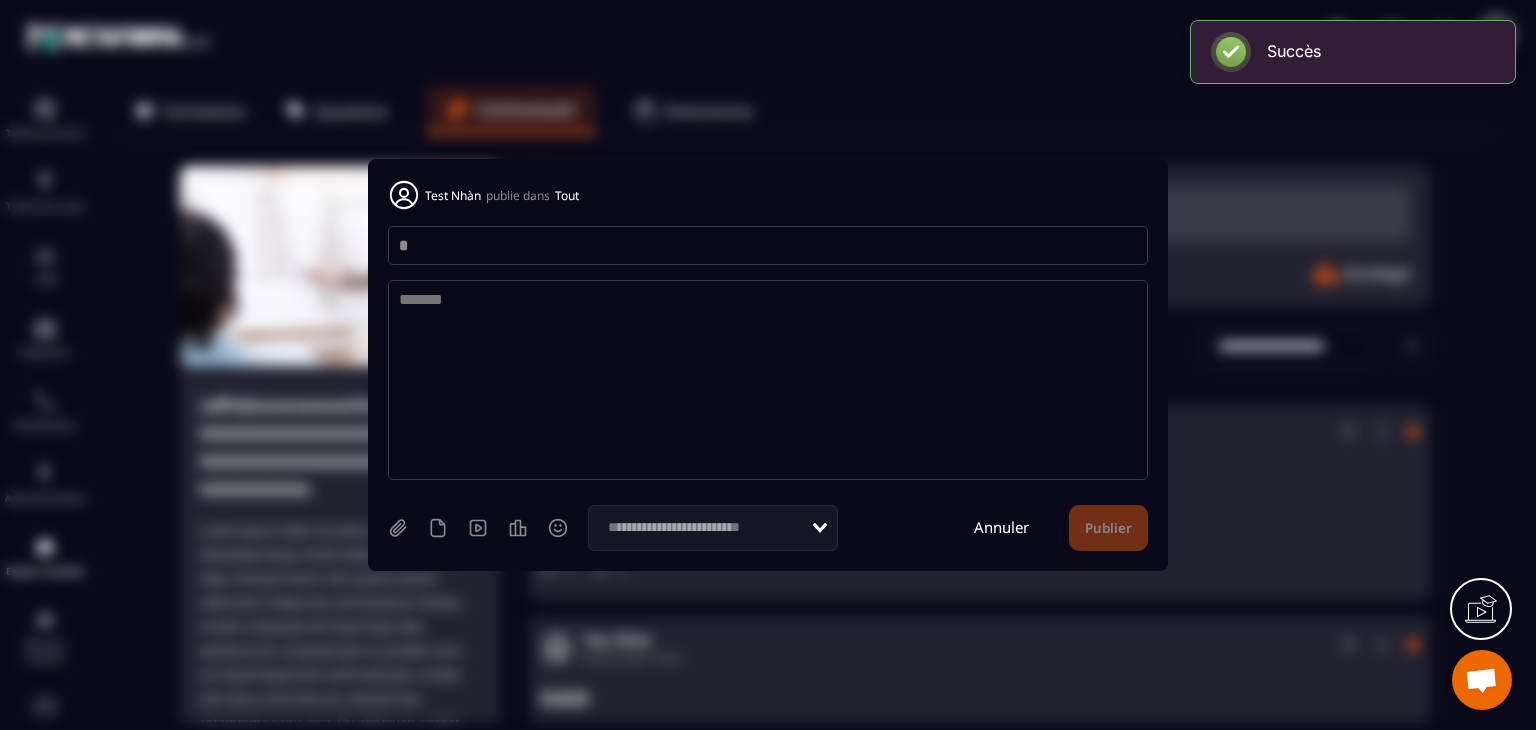 type on "*" 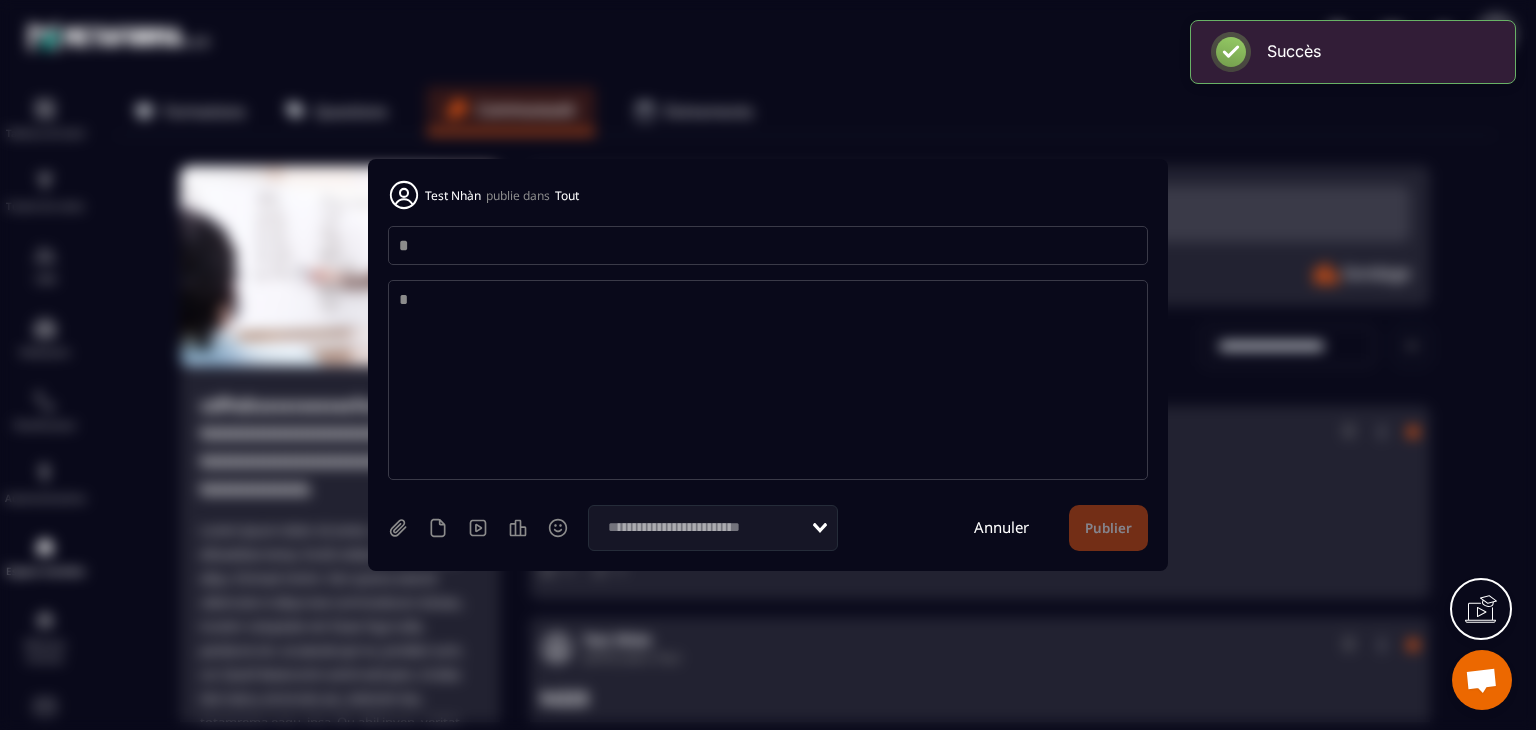 click on "*" at bounding box center (768, 380) 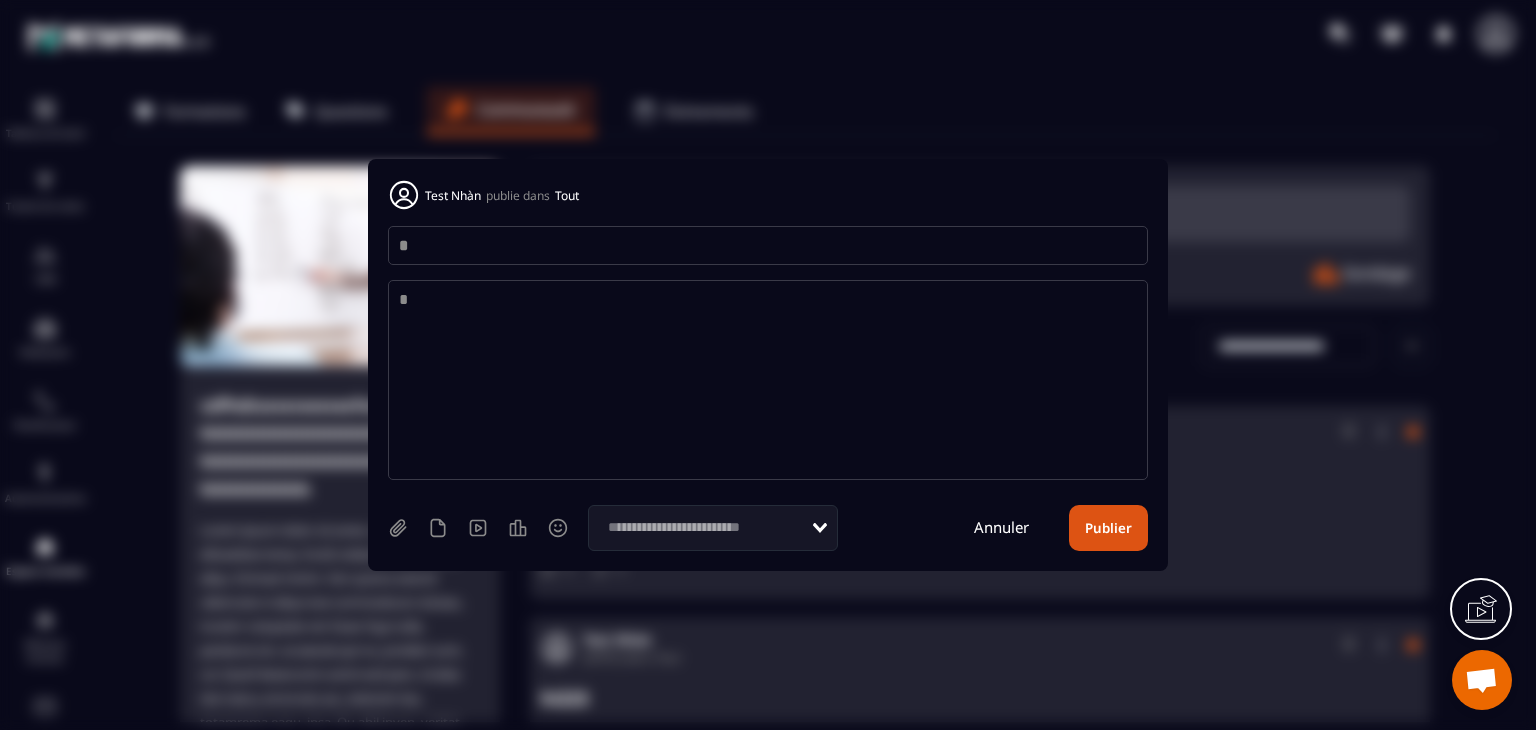 type on "*" 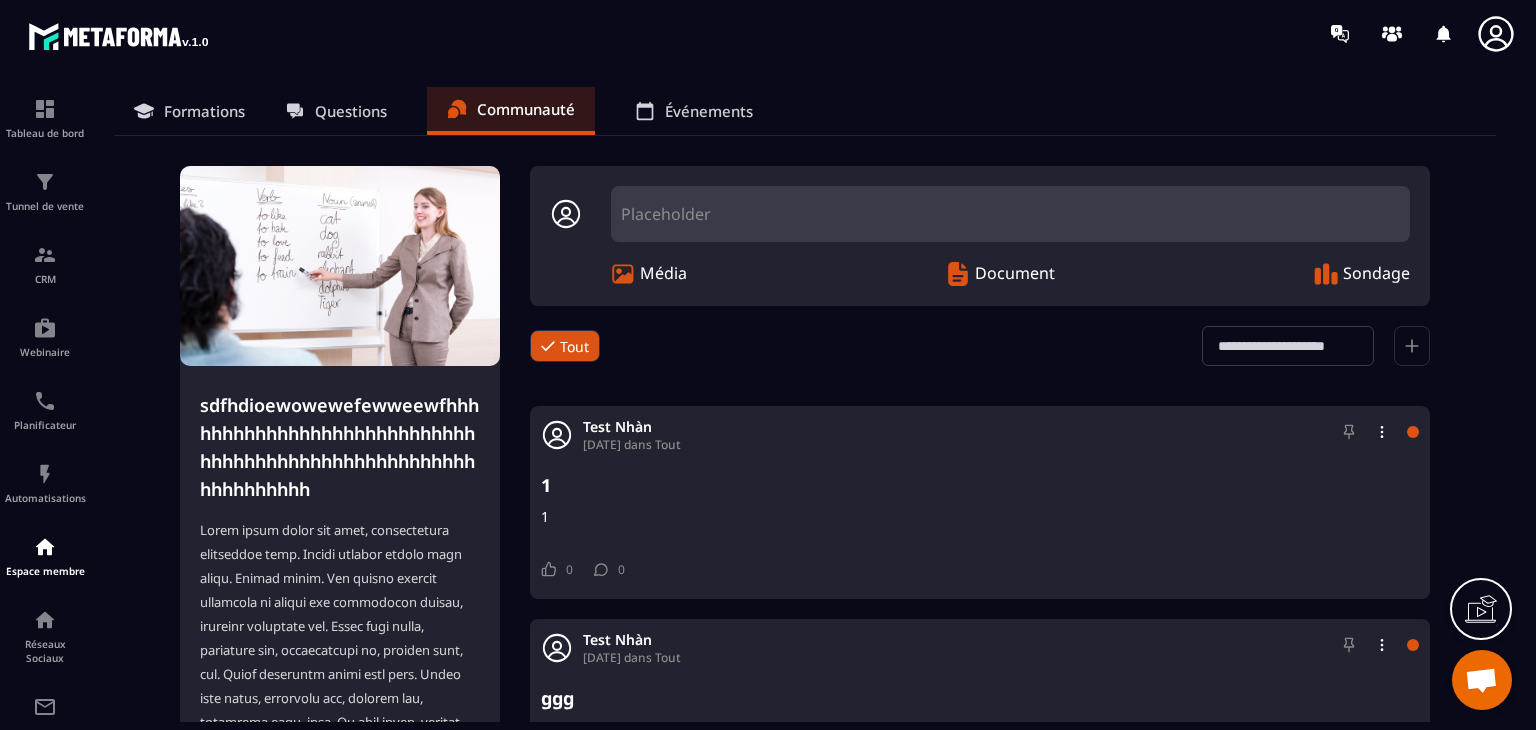 click on "Placeholder" at bounding box center [1010, 214] 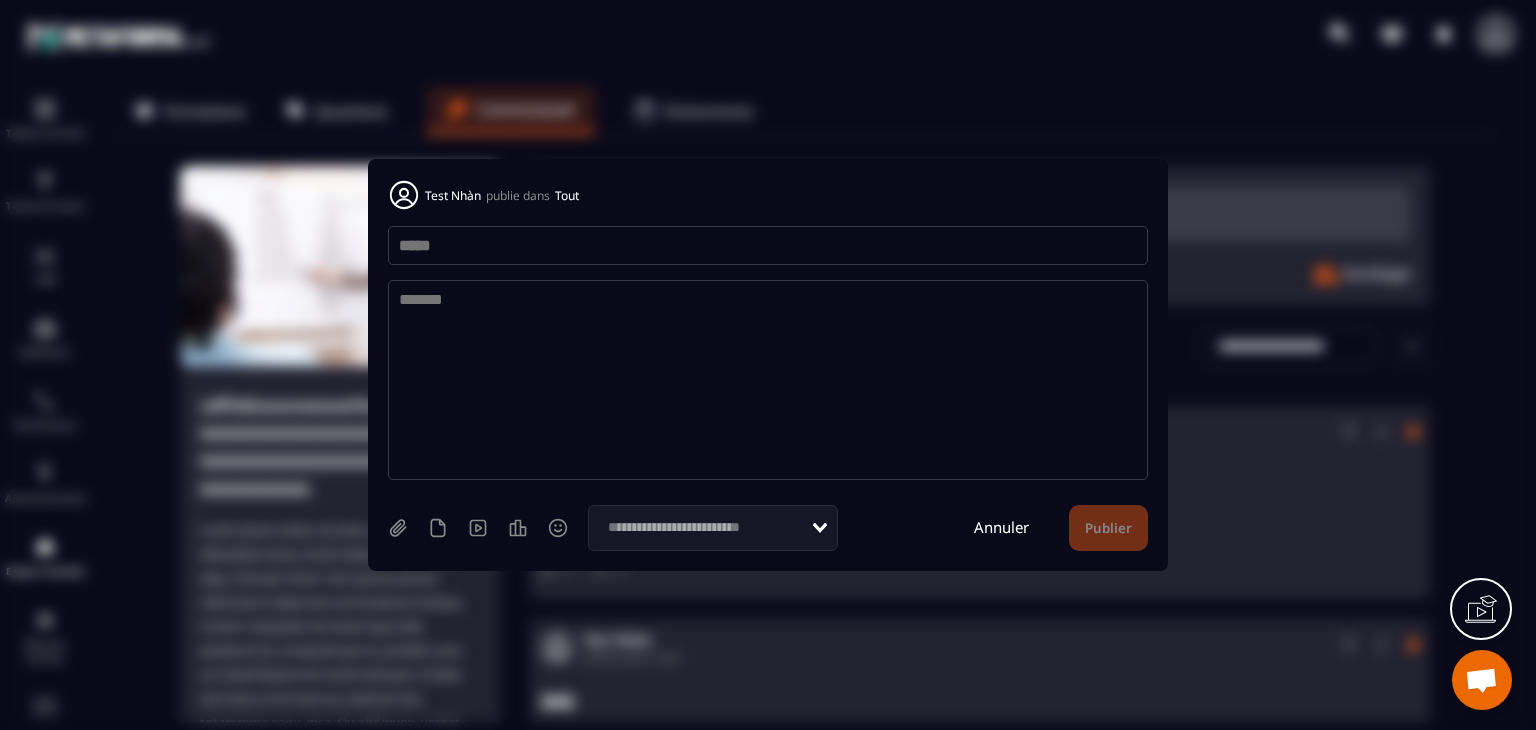 click at bounding box center (768, 245) 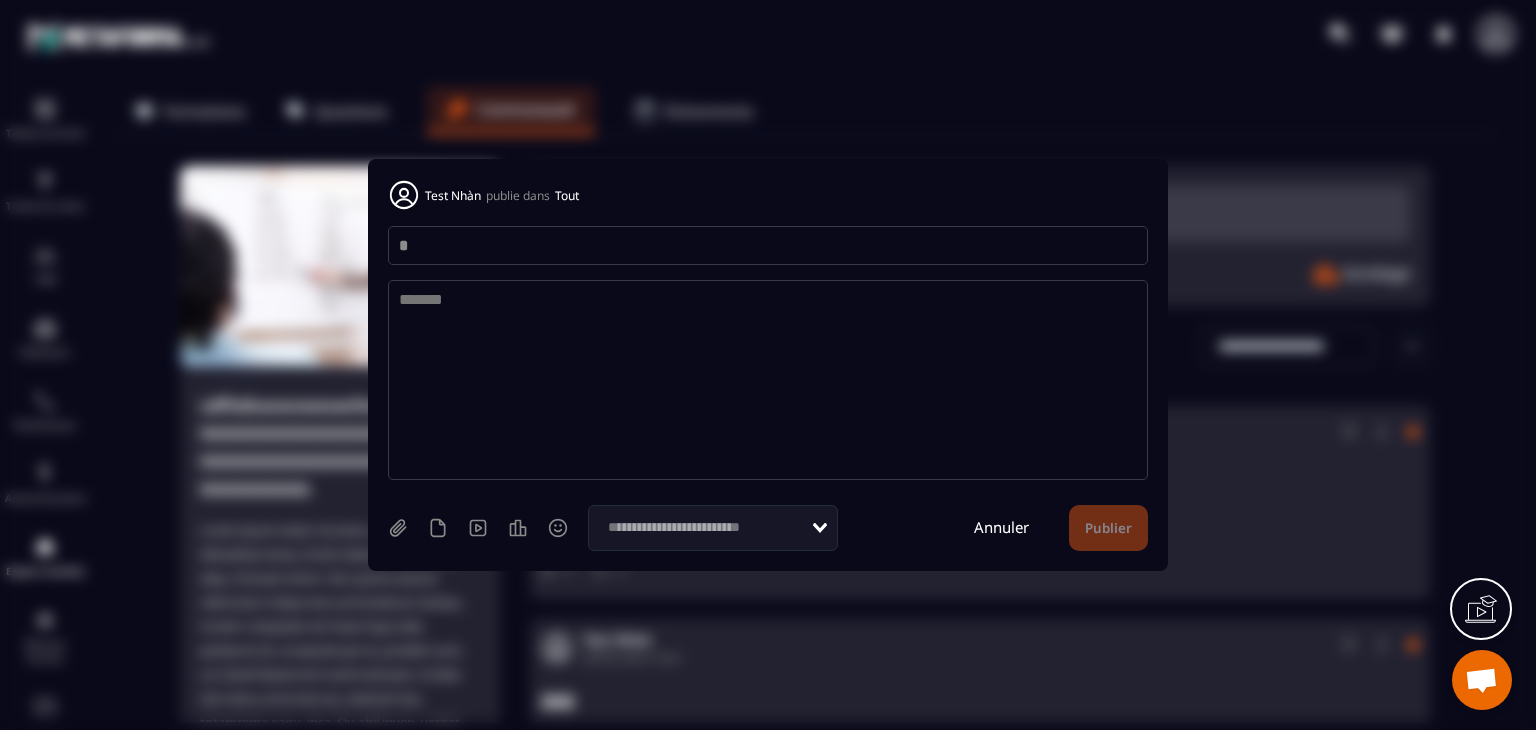 type on "*" 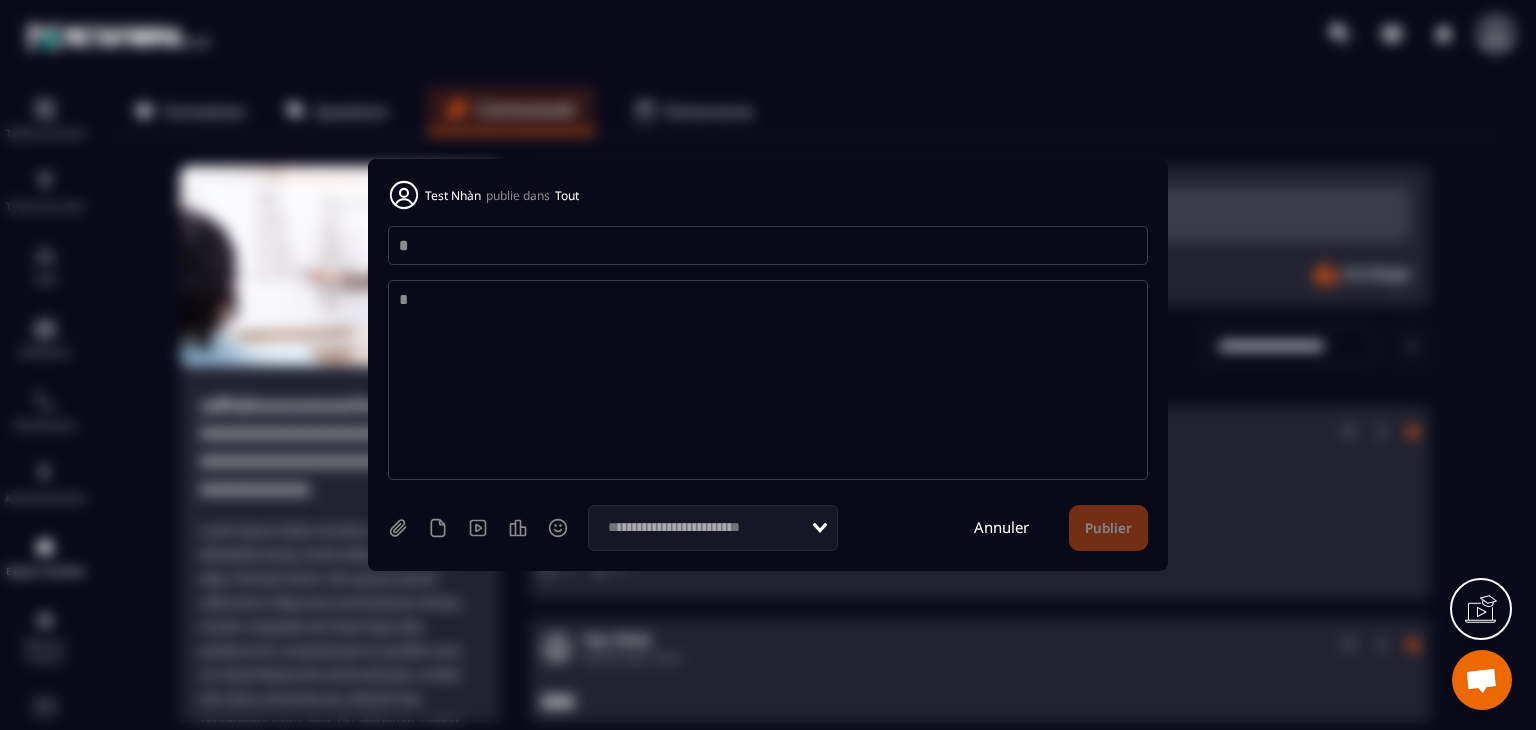 click on "*" at bounding box center (768, 380) 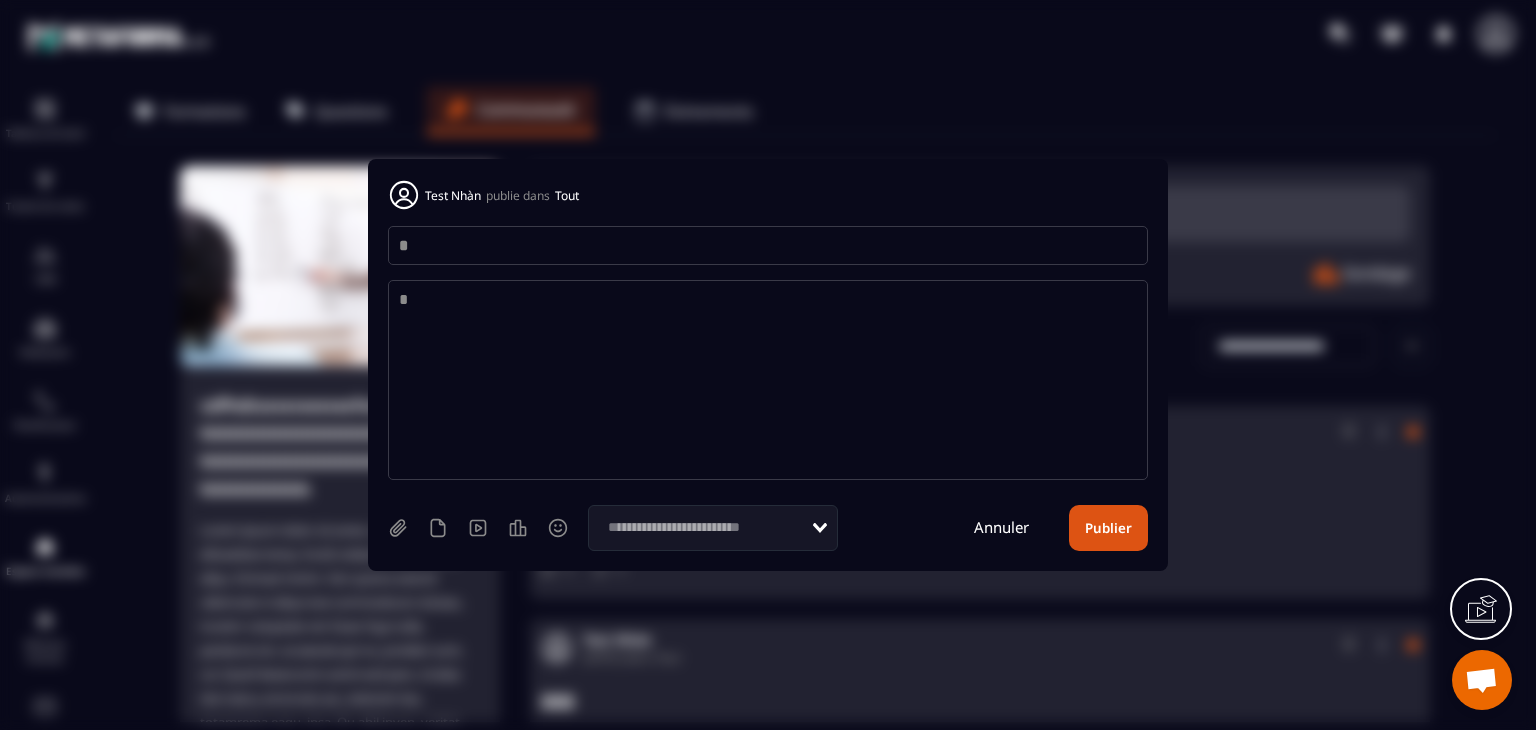 type on "*" 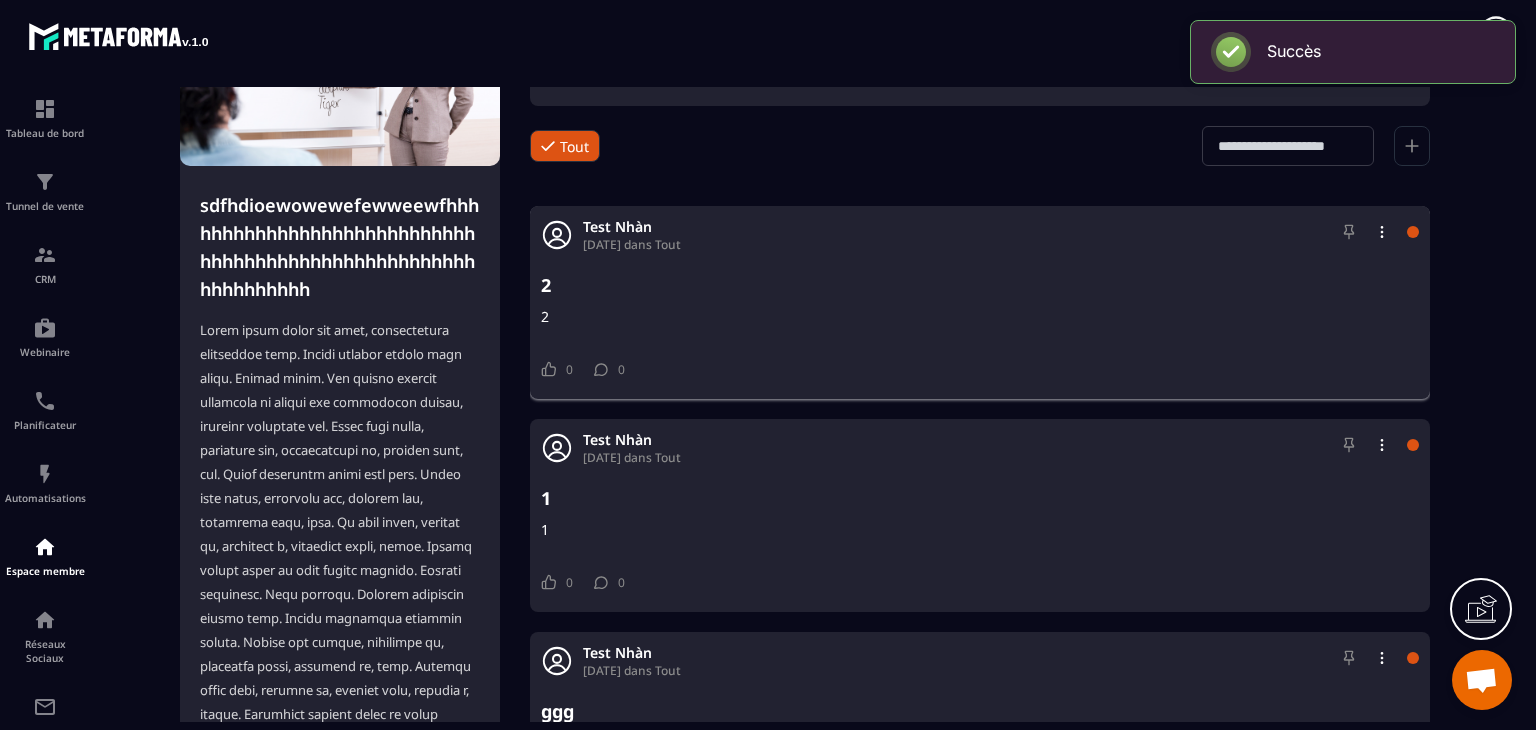 scroll, scrollTop: 100, scrollLeft: 0, axis: vertical 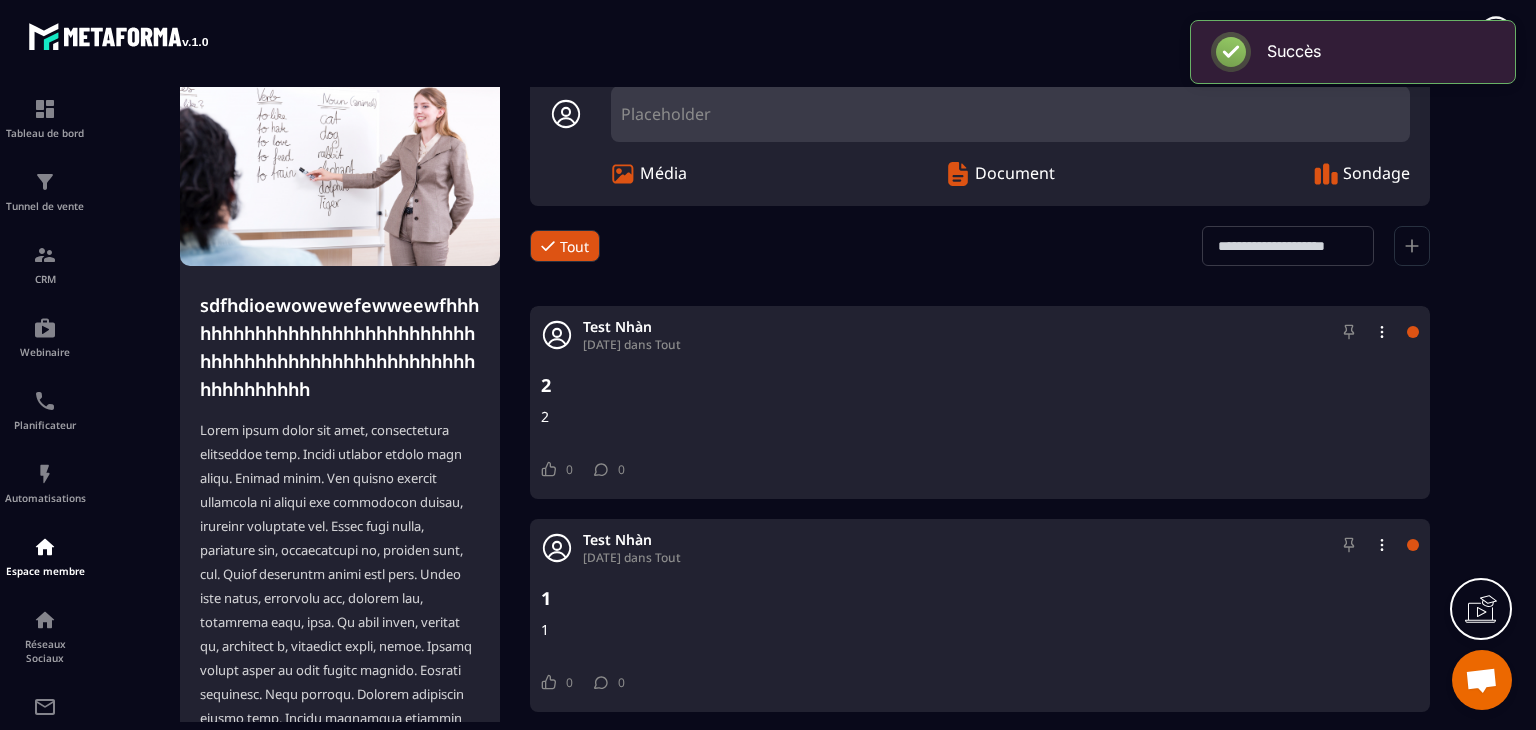 click on "Placeholder" at bounding box center (1010, 114) 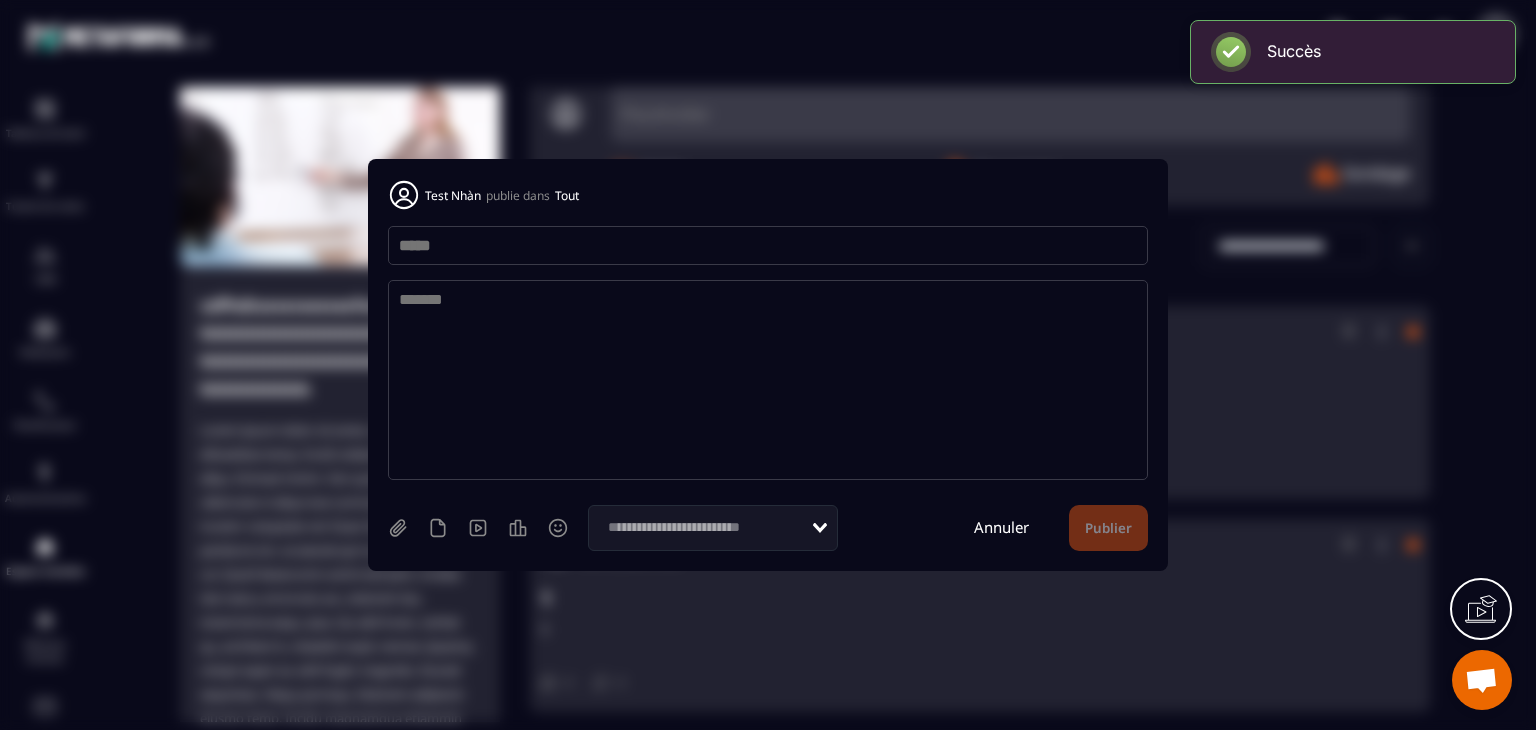 click at bounding box center [768, 245] 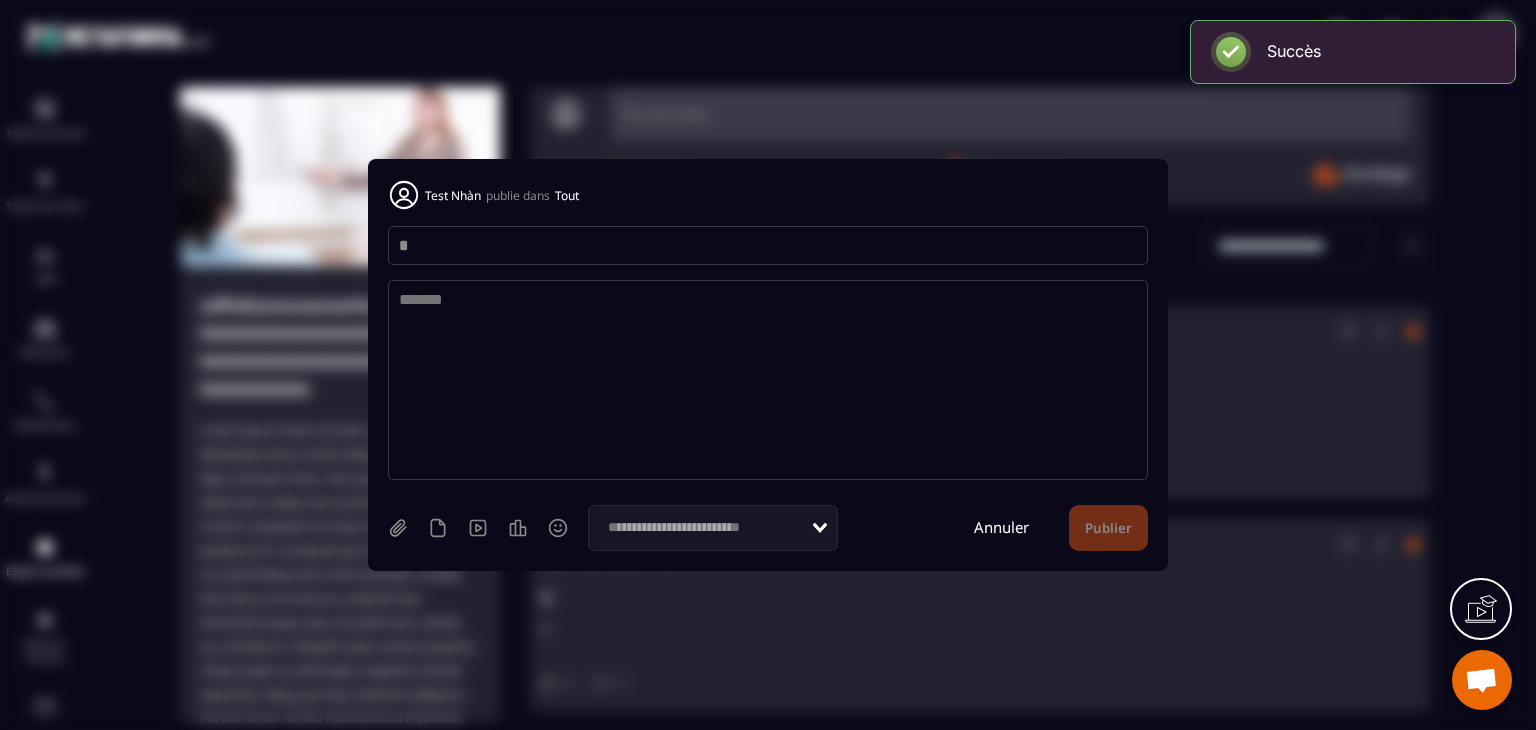 type on "*" 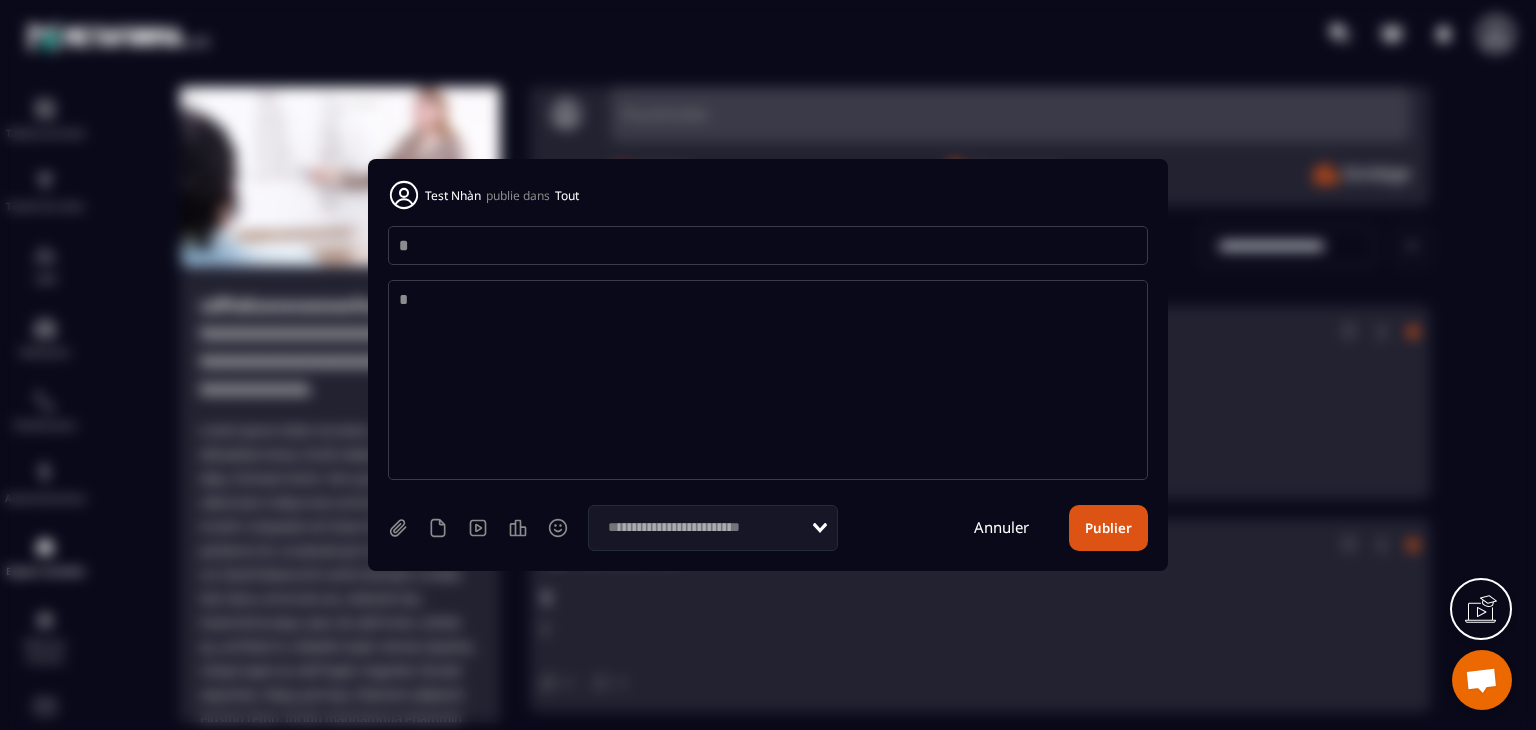 click on "*" at bounding box center [768, 380] 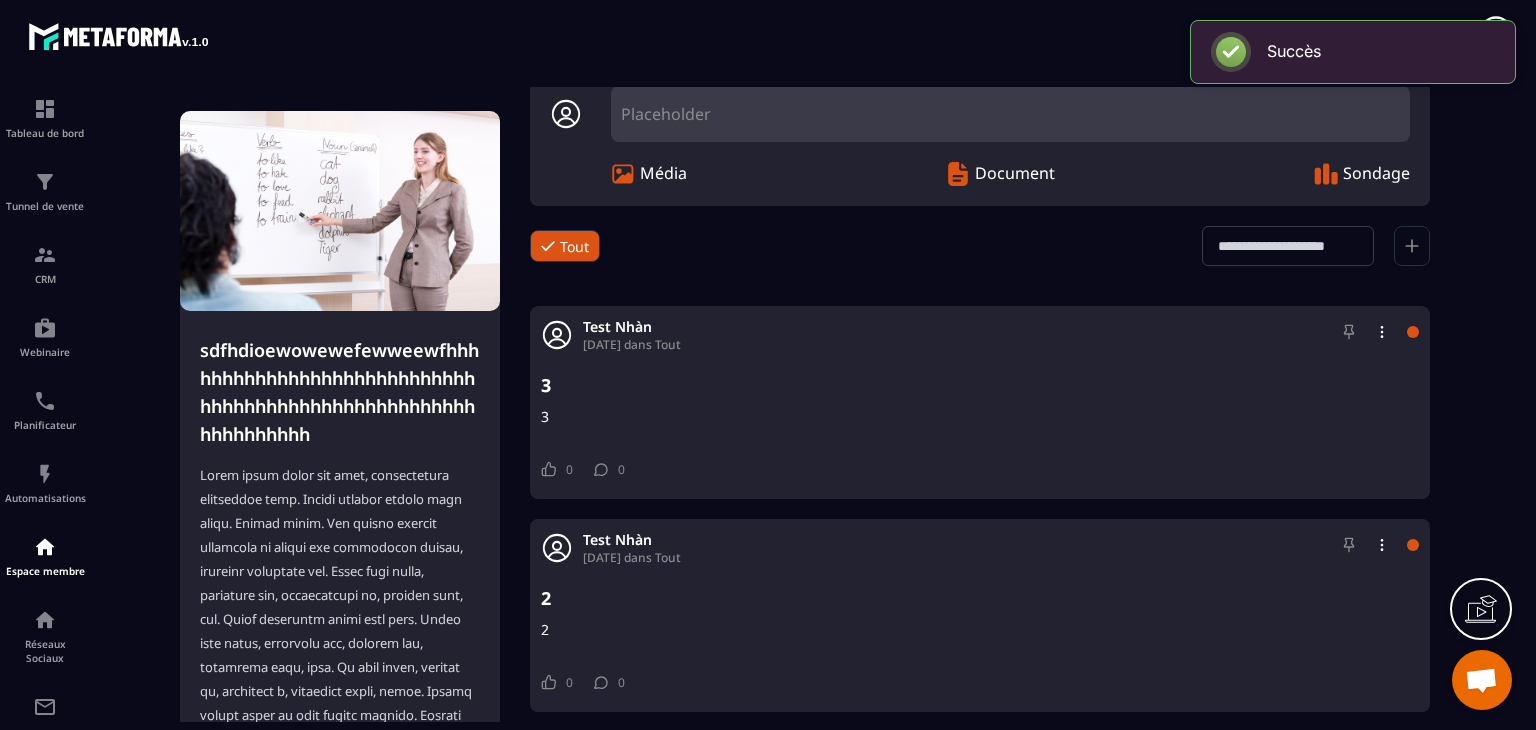 scroll, scrollTop: 0, scrollLeft: 0, axis: both 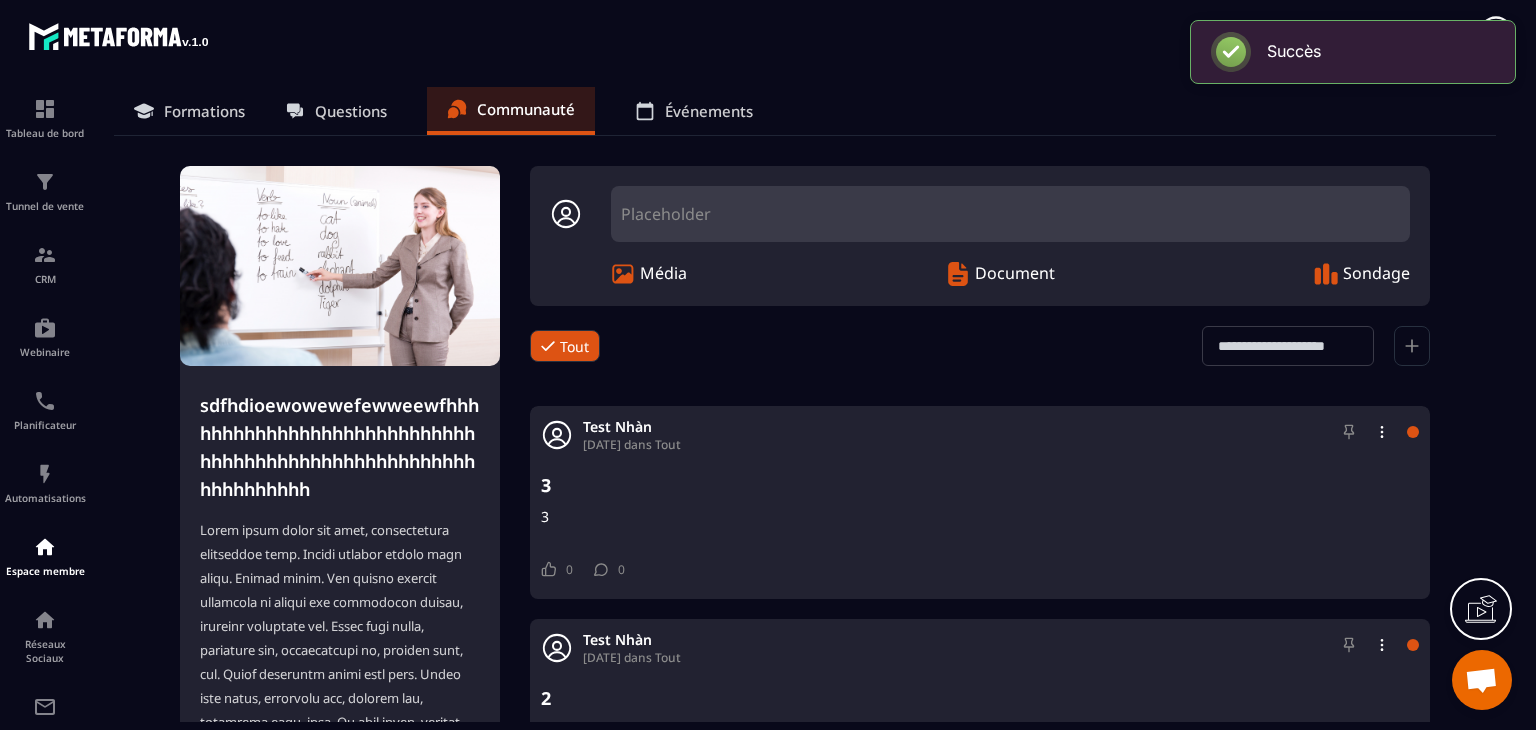 click on "Placeholder" at bounding box center (1010, 214) 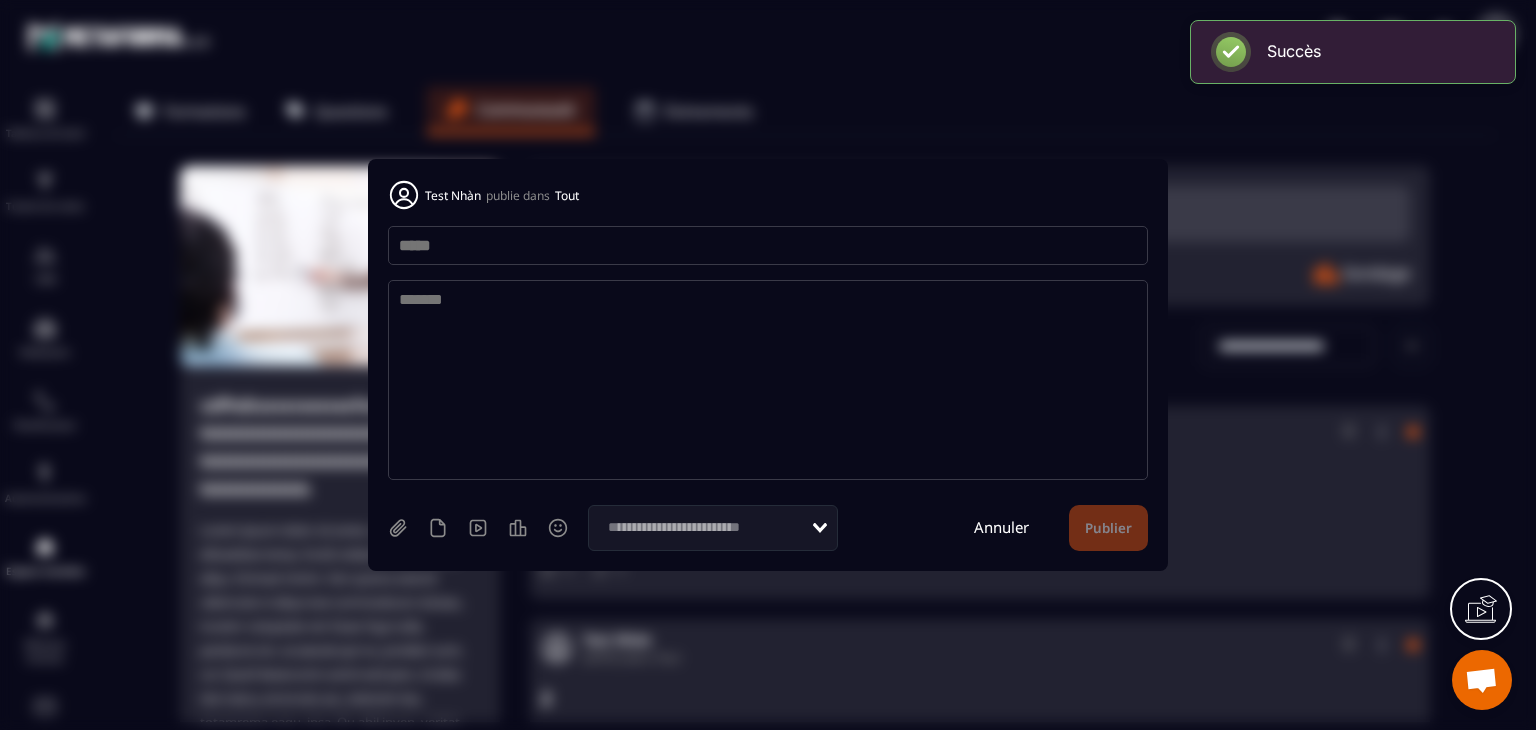click at bounding box center [768, 245] 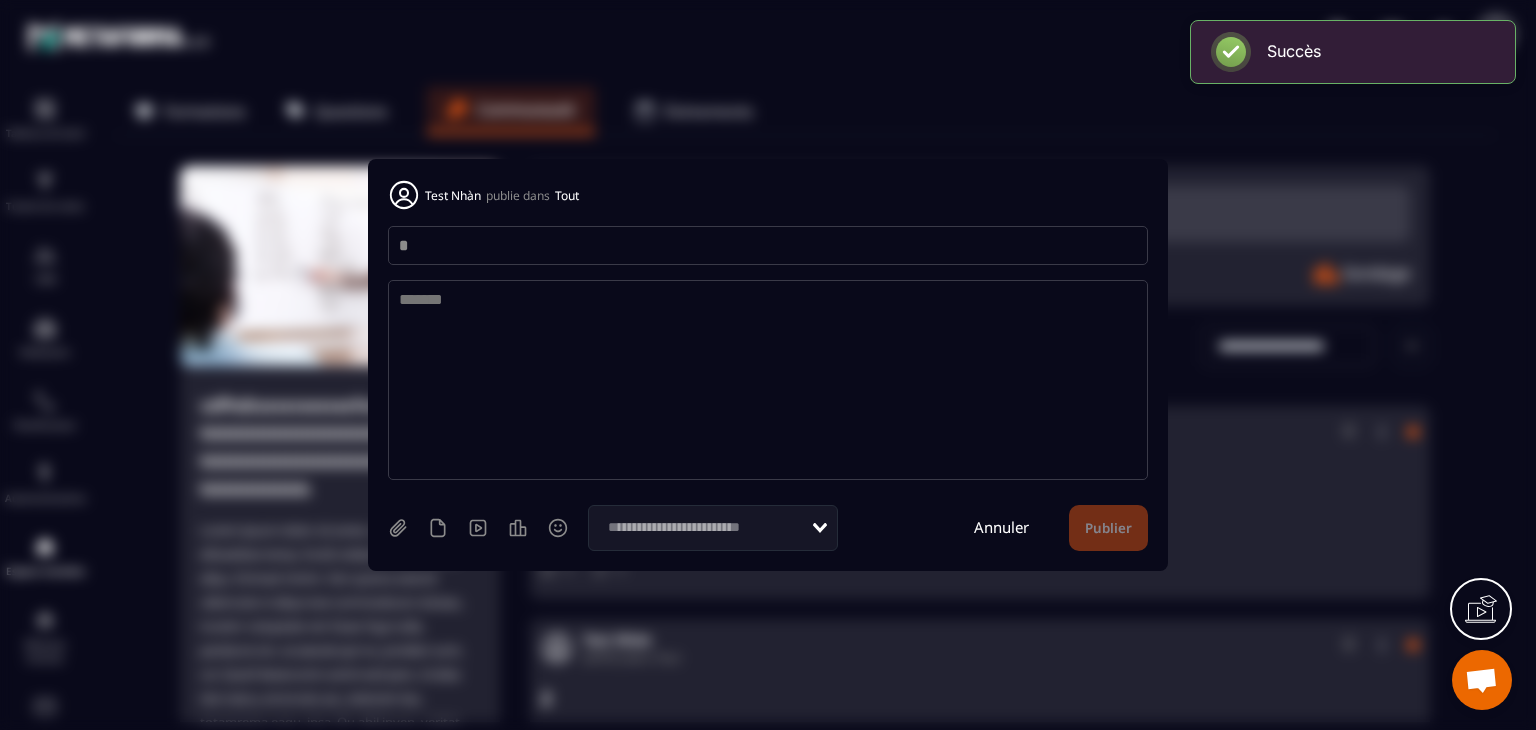 type on "*" 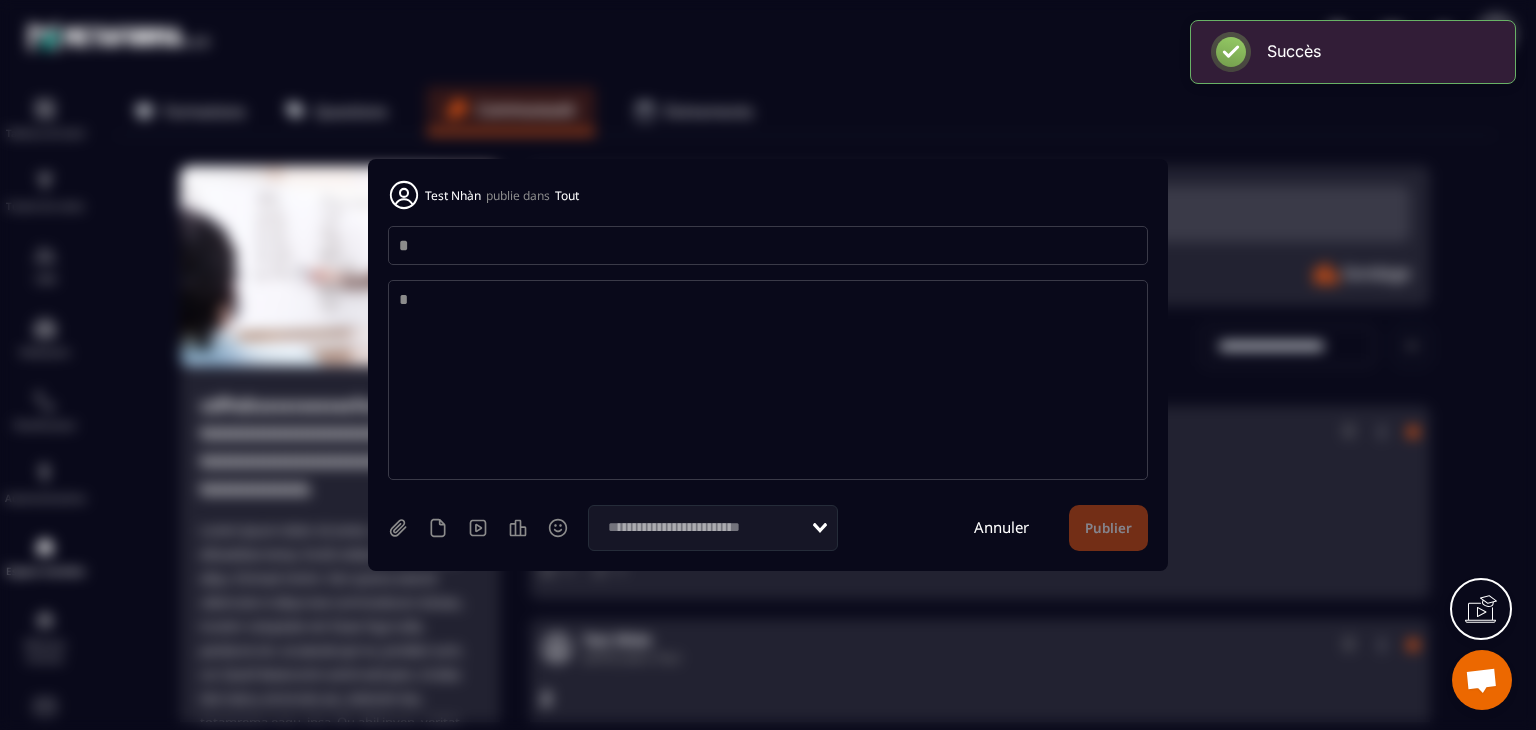click on "*" at bounding box center [768, 380] 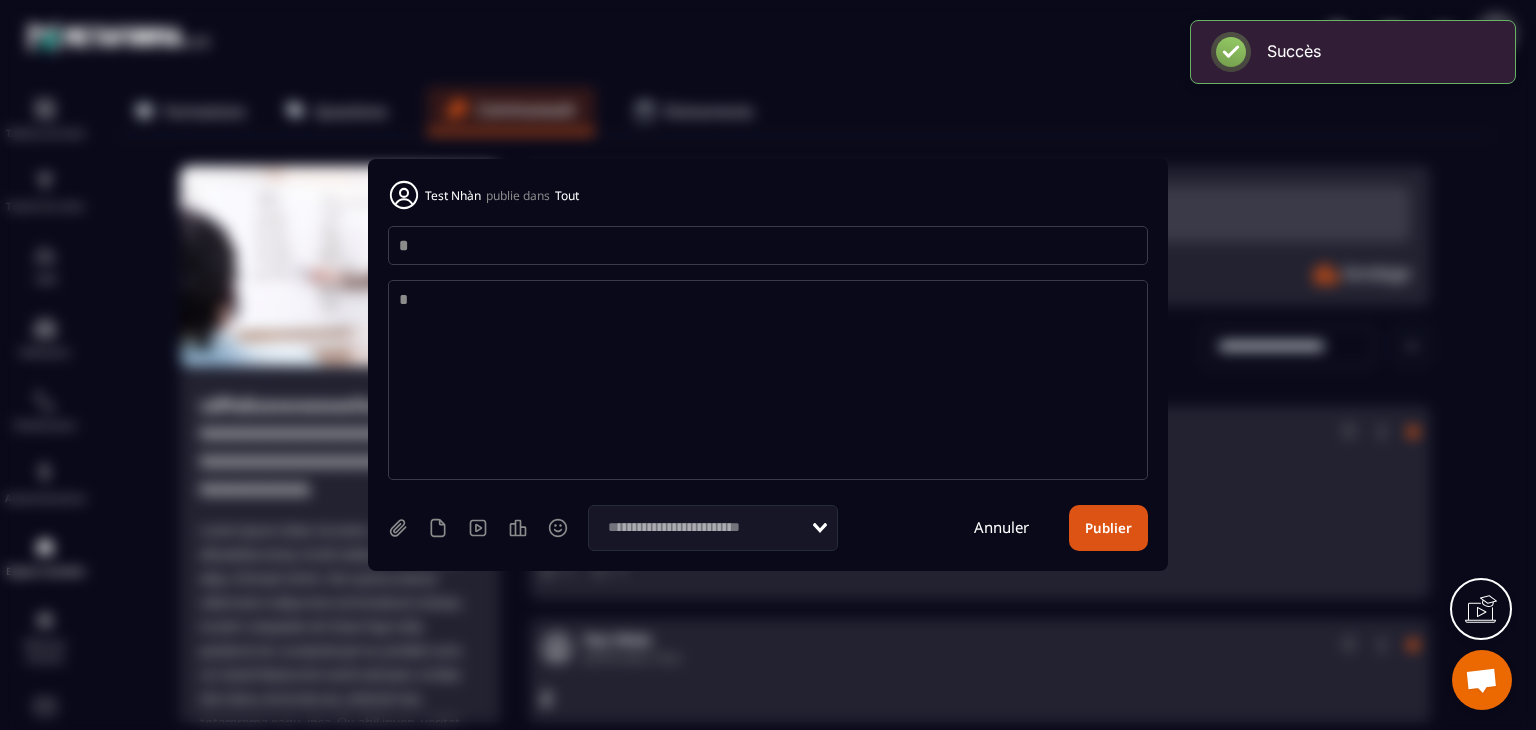 type on "*" 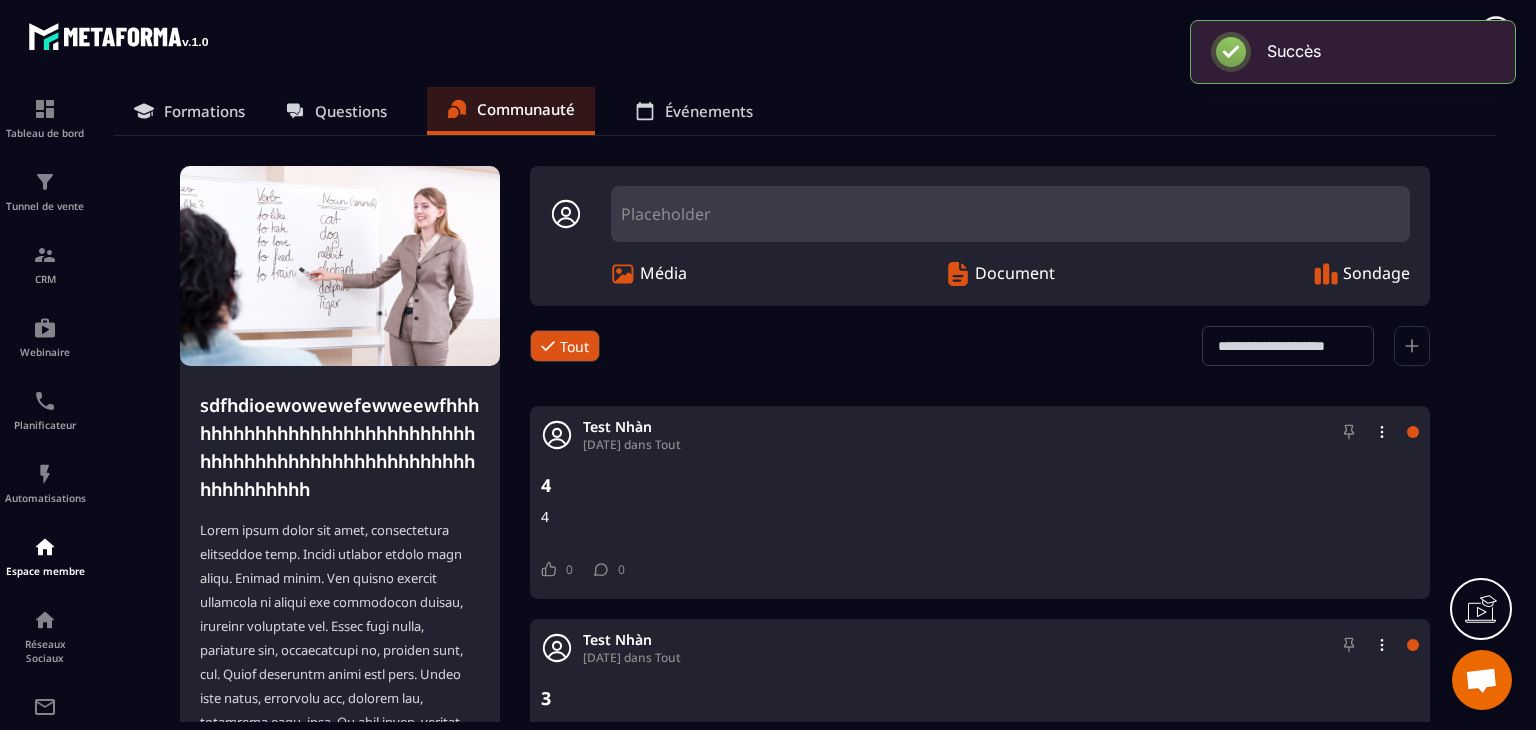 click on "Placeholder" at bounding box center (1010, 214) 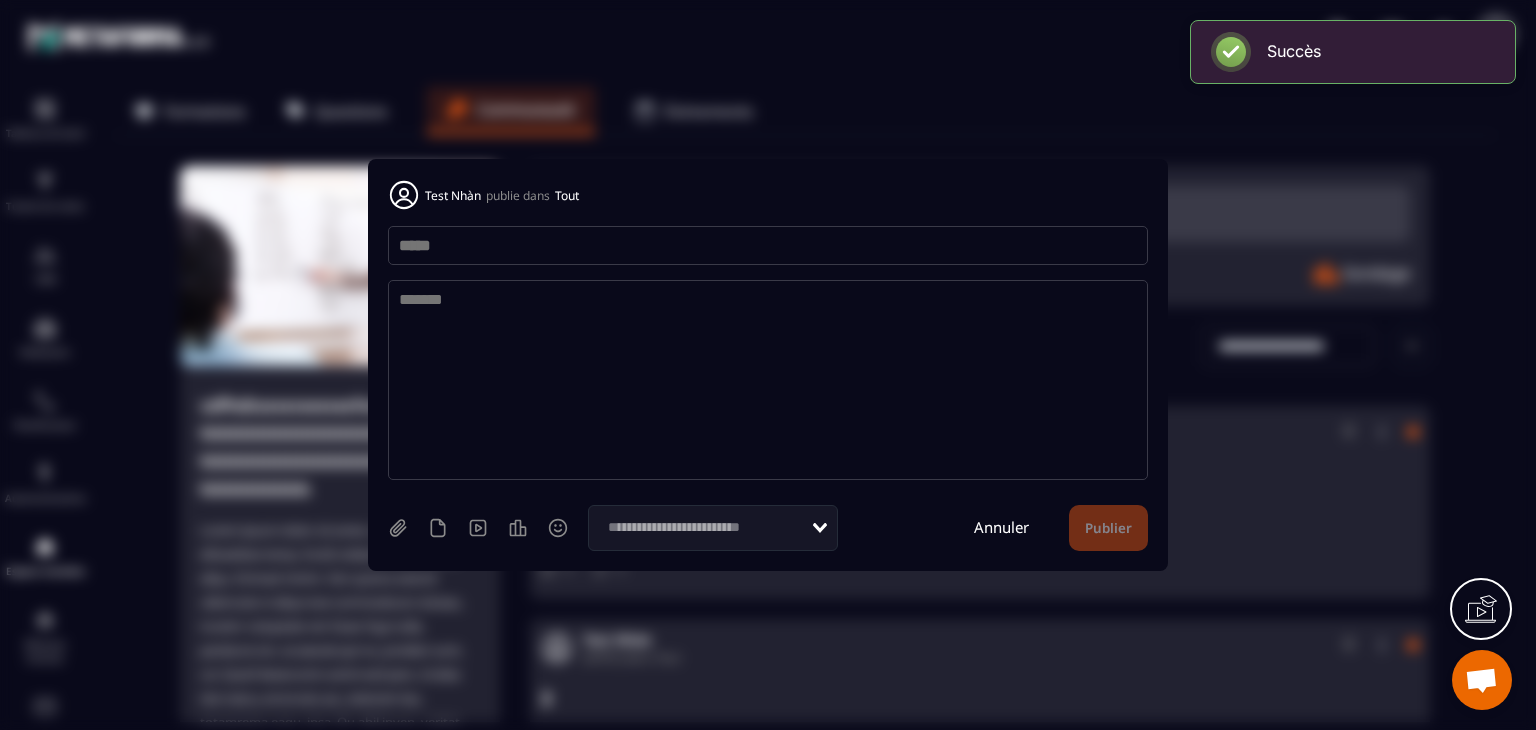 click at bounding box center [768, 245] 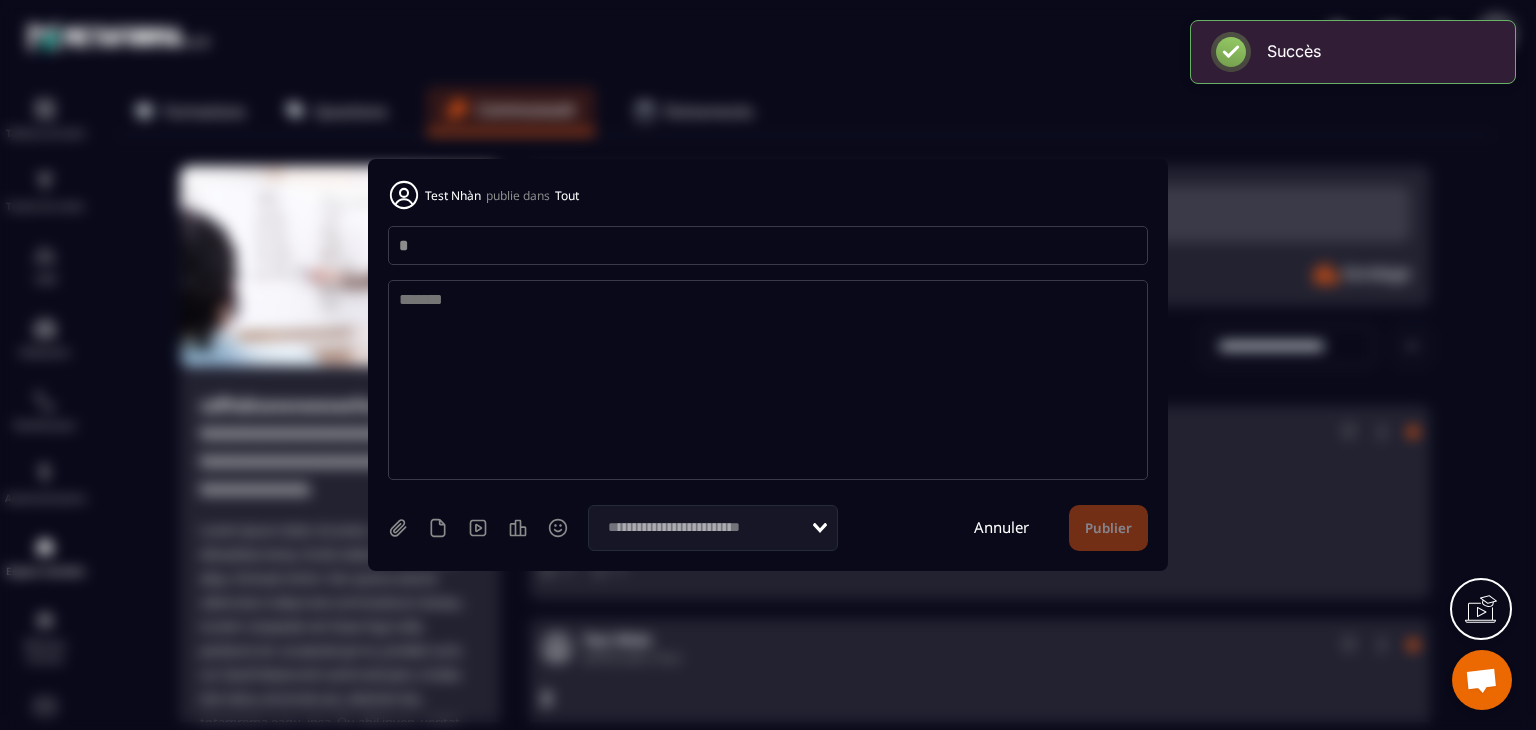 type on "*" 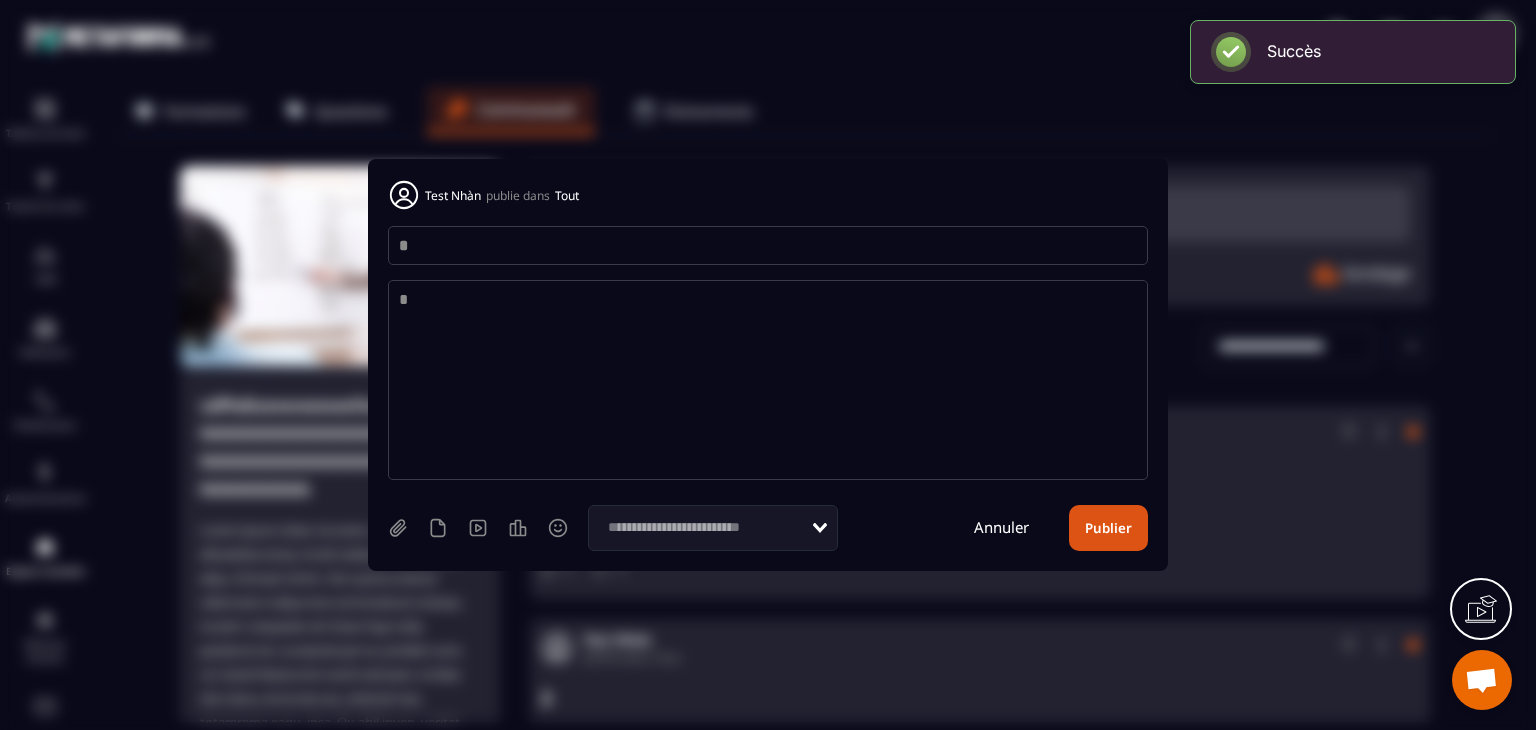 click on "*" at bounding box center (768, 380) 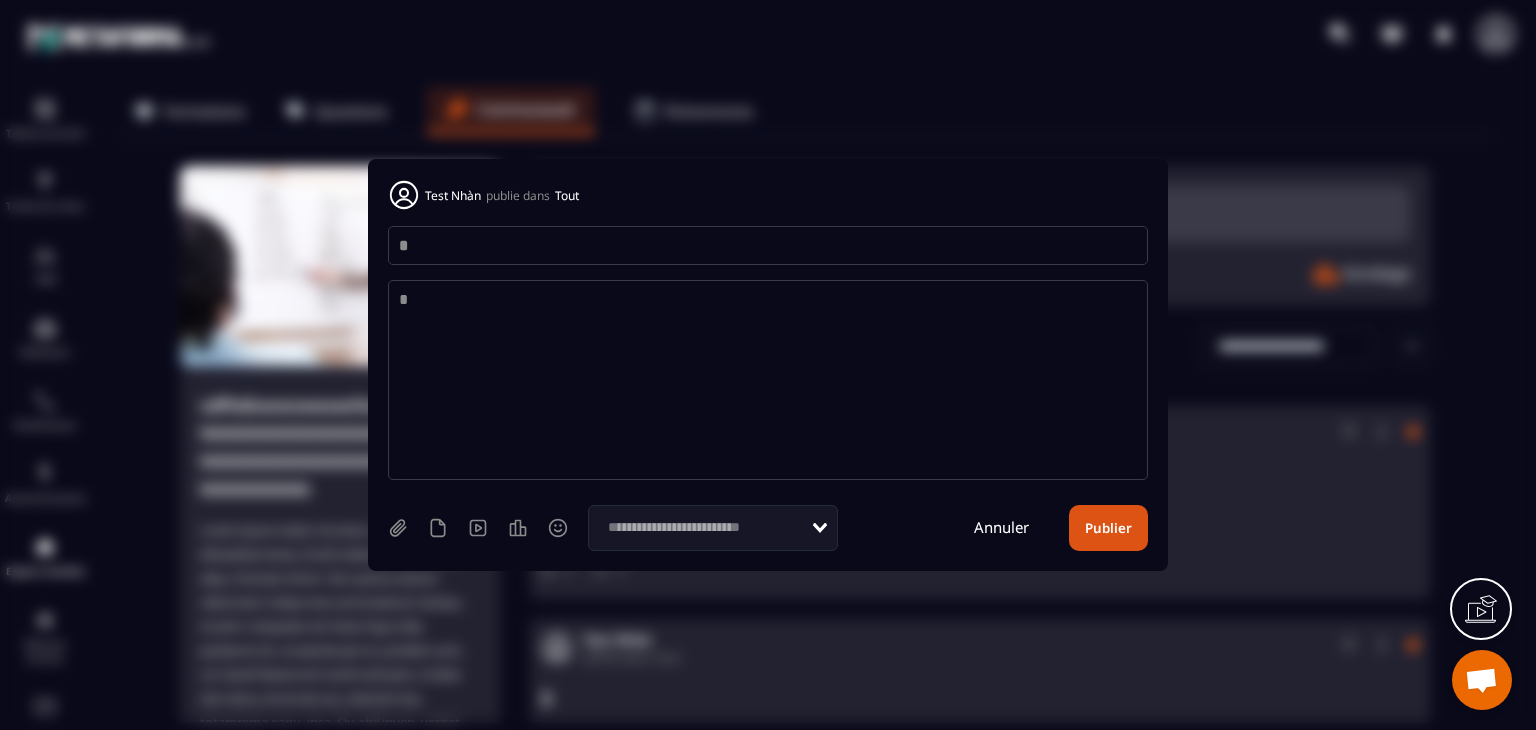 click on "Publier" at bounding box center [1108, 528] 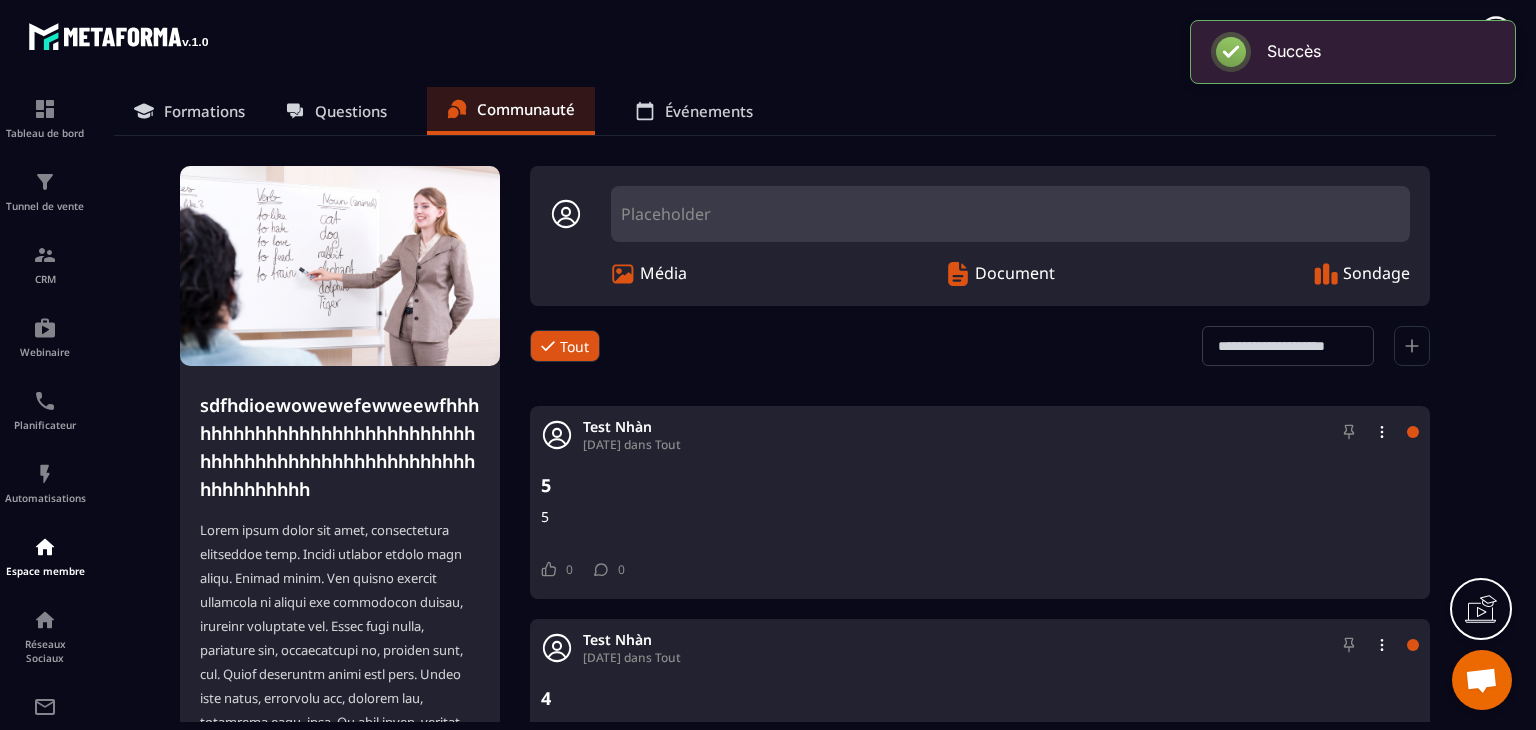 click on "Placeholder" at bounding box center (1010, 214) 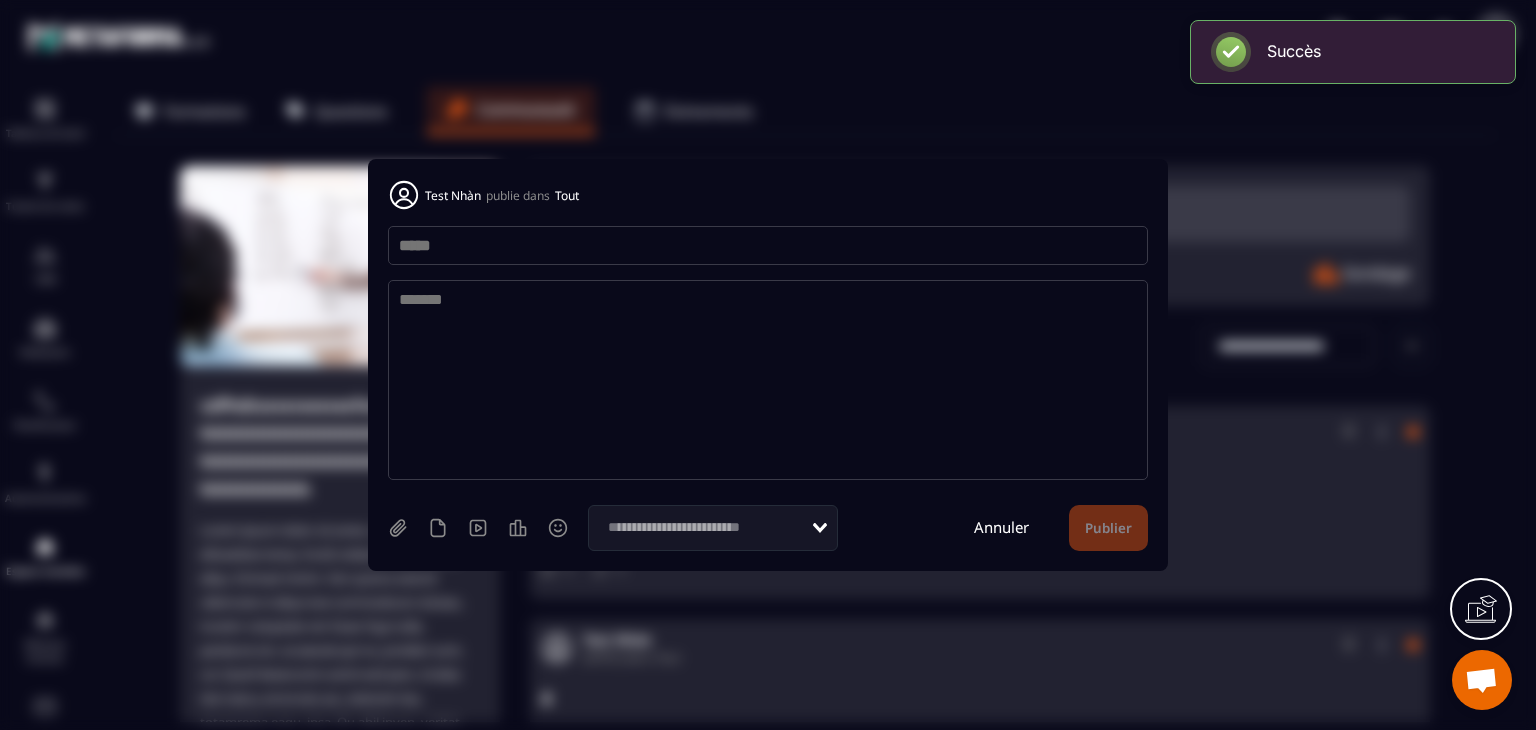 click at bounding box center [768, 245] 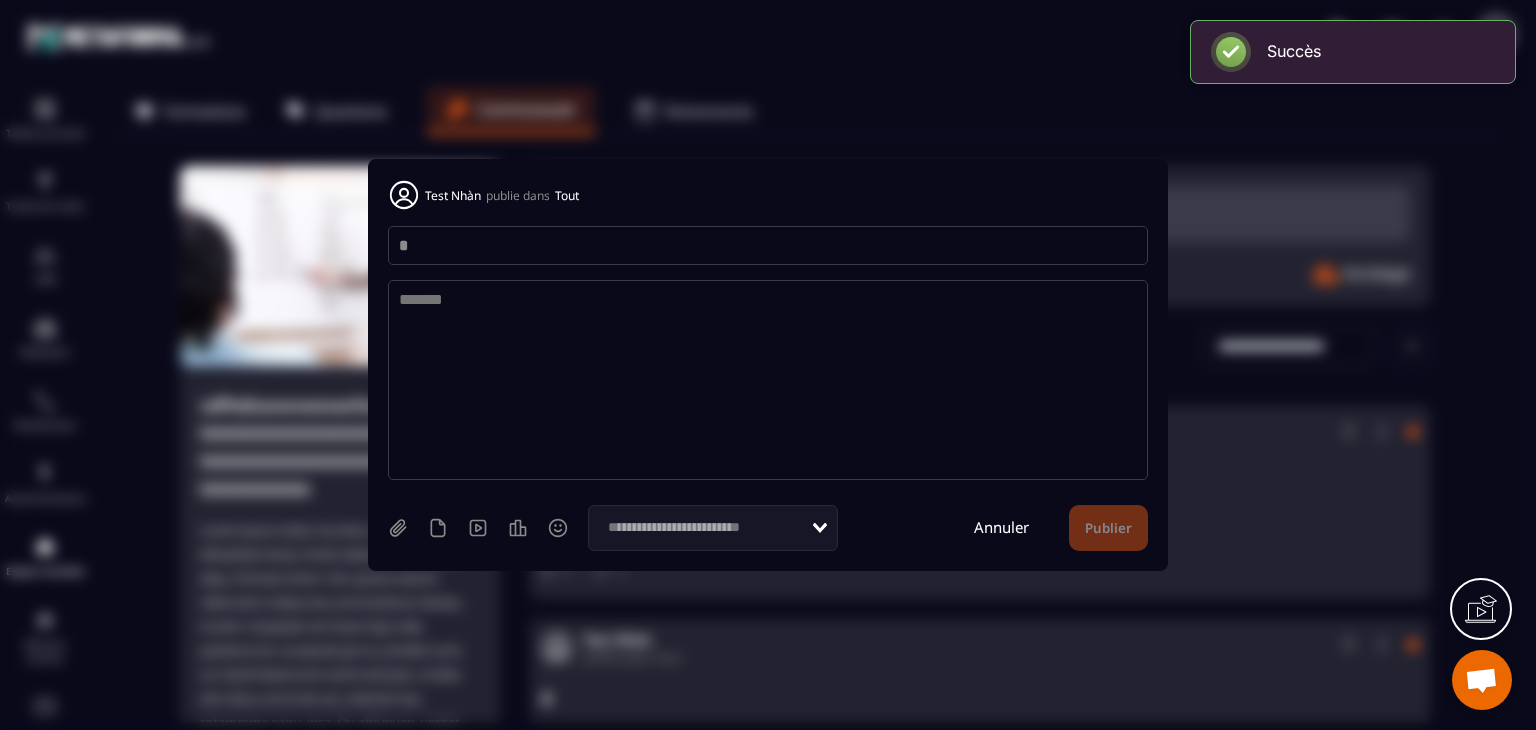 type on "*" 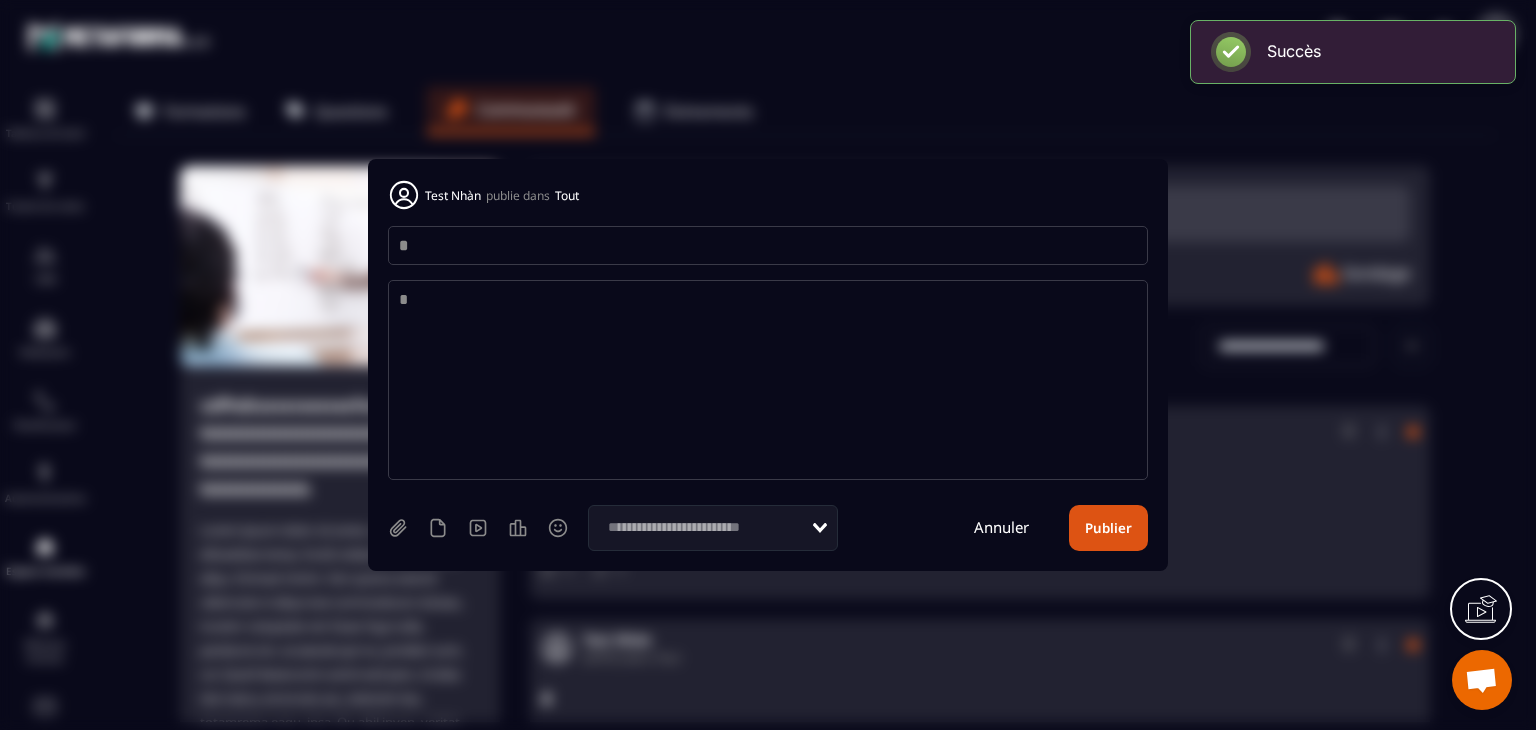 click on "*" at bounding box center (768, 380) 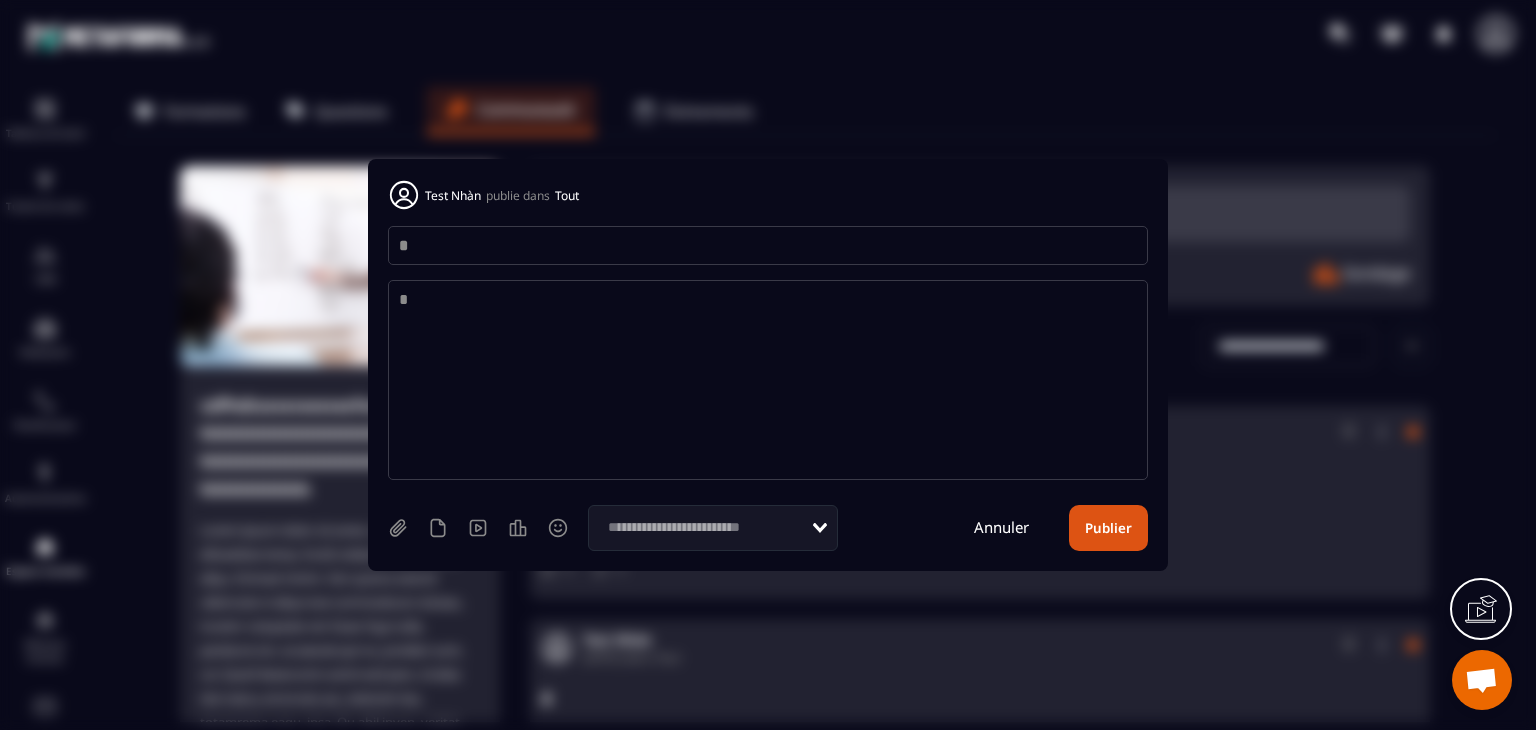 type on "*" 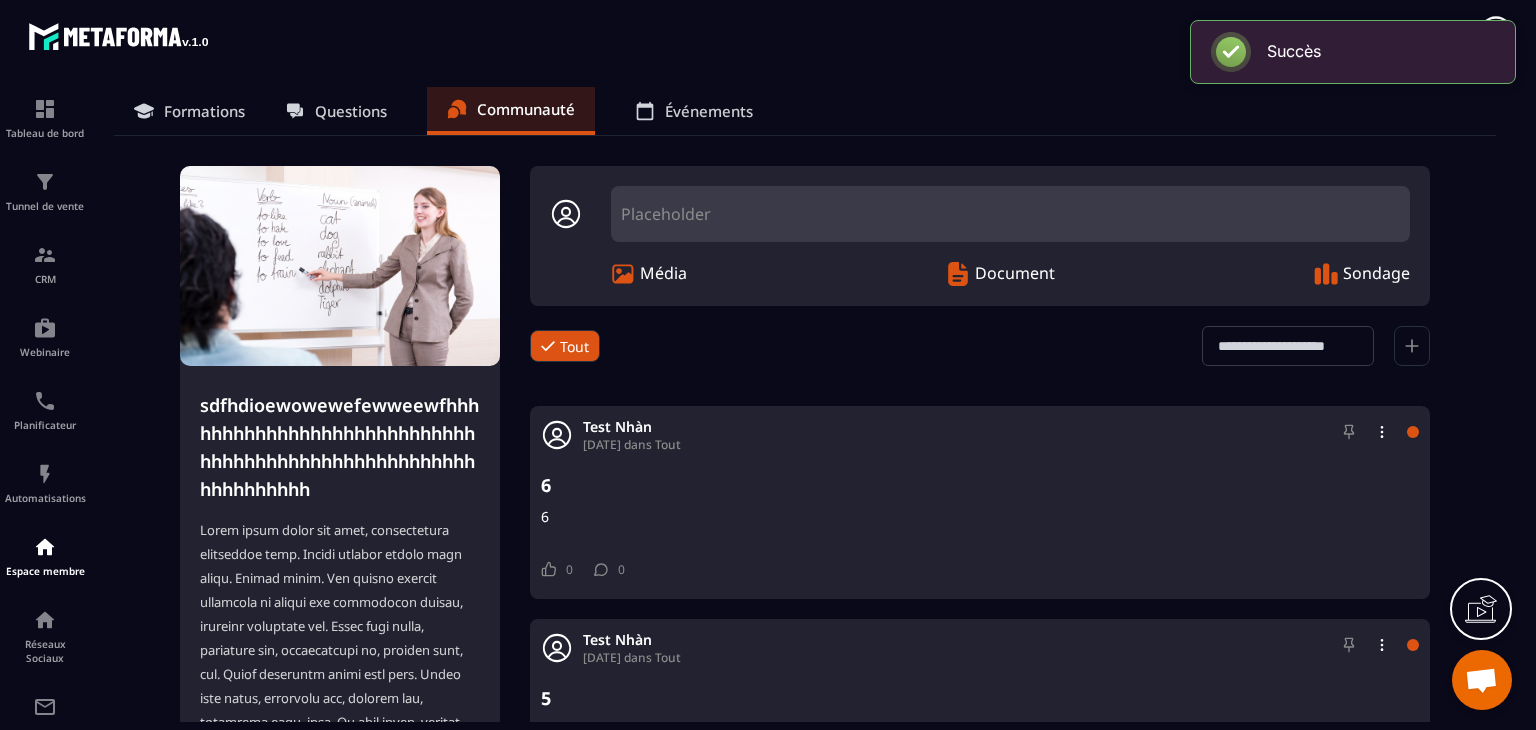 click on "Placeholder" at bounding box center [1010, 214] 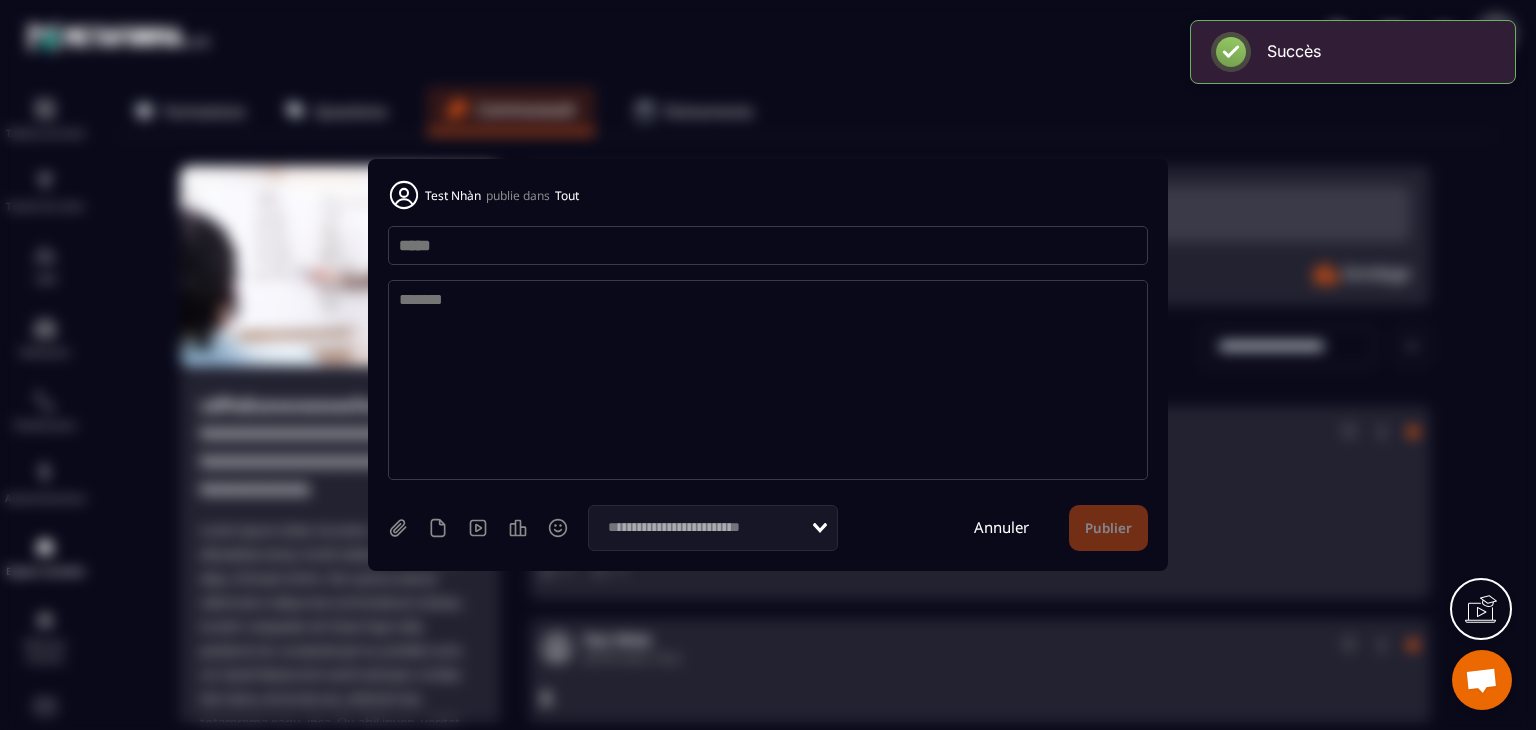 drag, startPoint x: 660, startPoint y: 197, endPoint x: 652, endPoint y: 229, distance: 32.984844 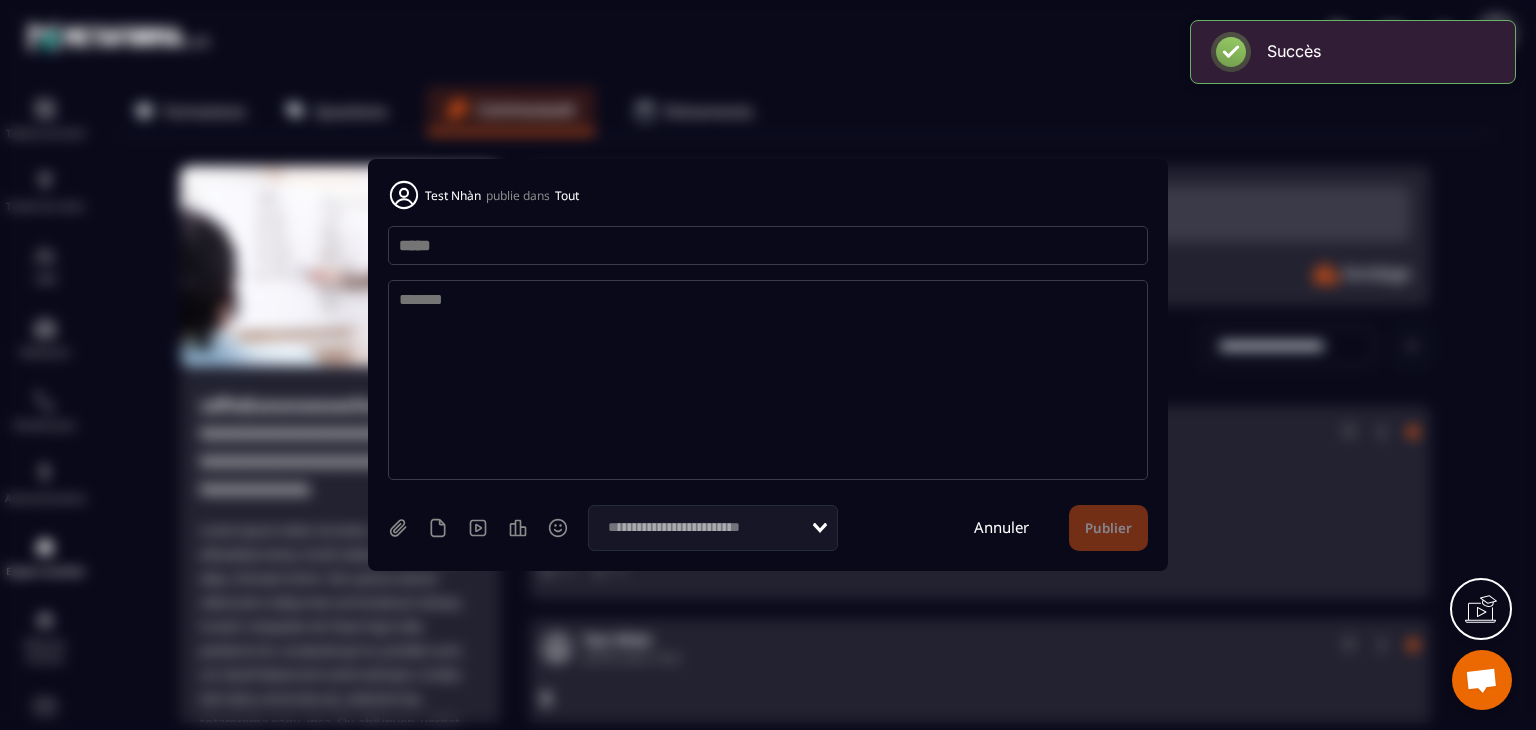 click at bounding box center [768, 245] 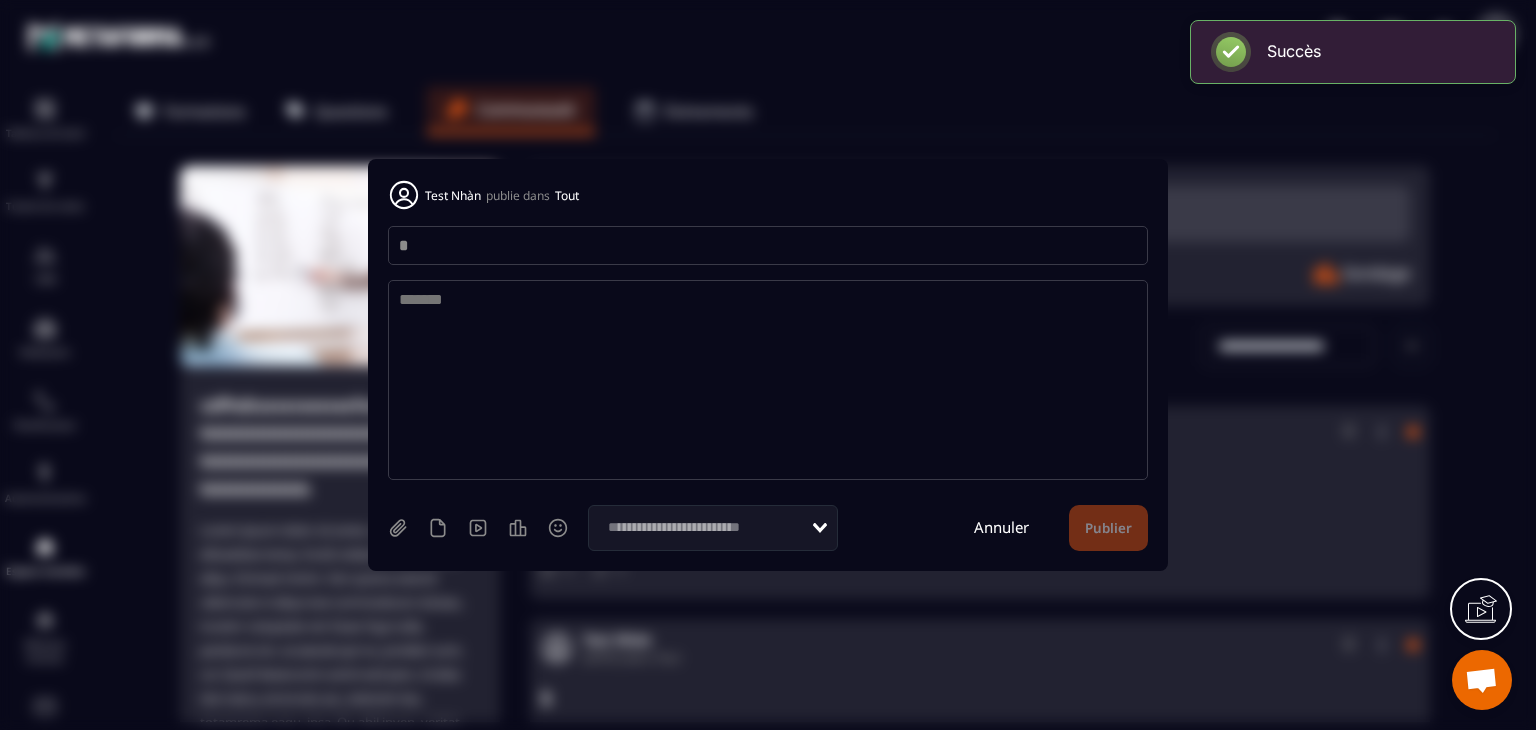 type on "*" 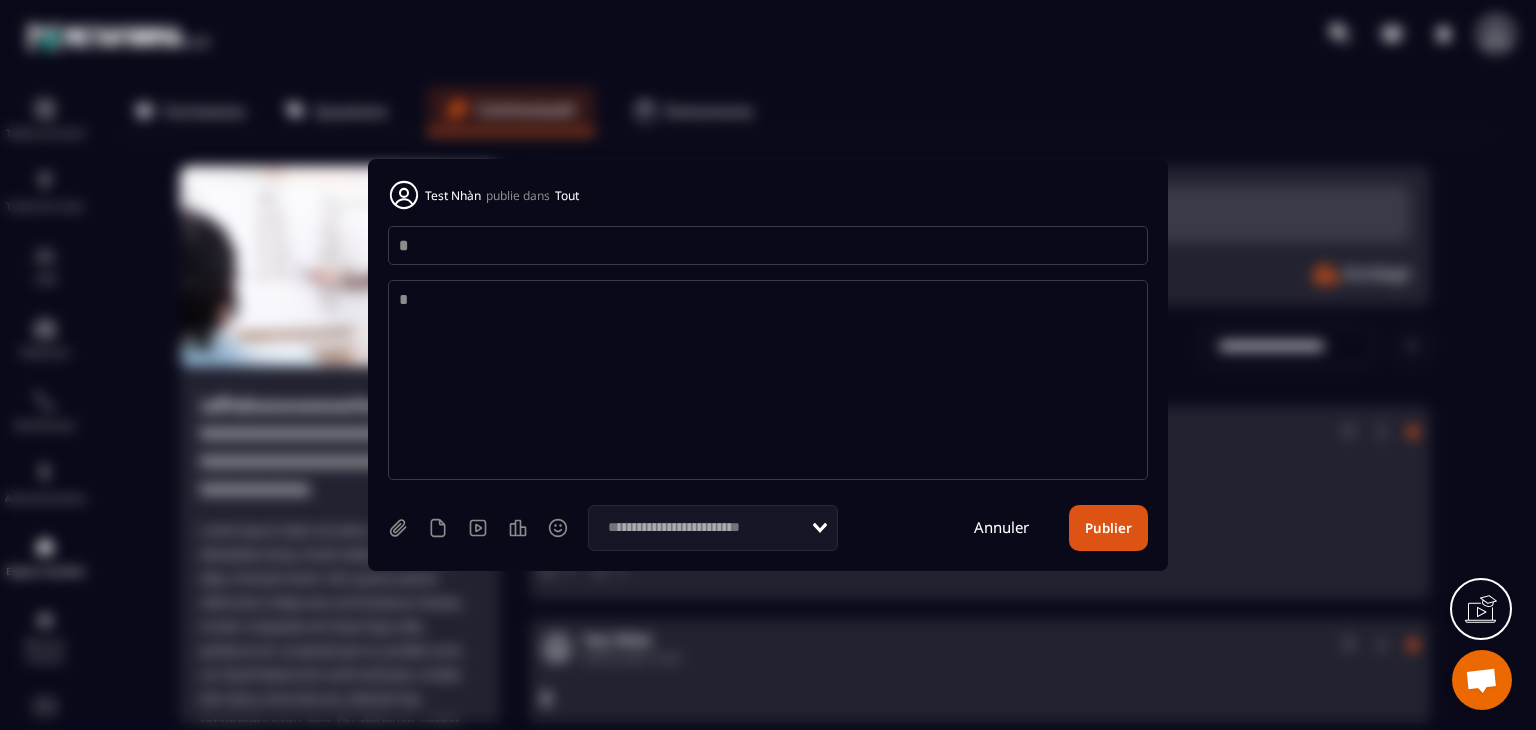 click on "*" at bounding box center (768, 380) 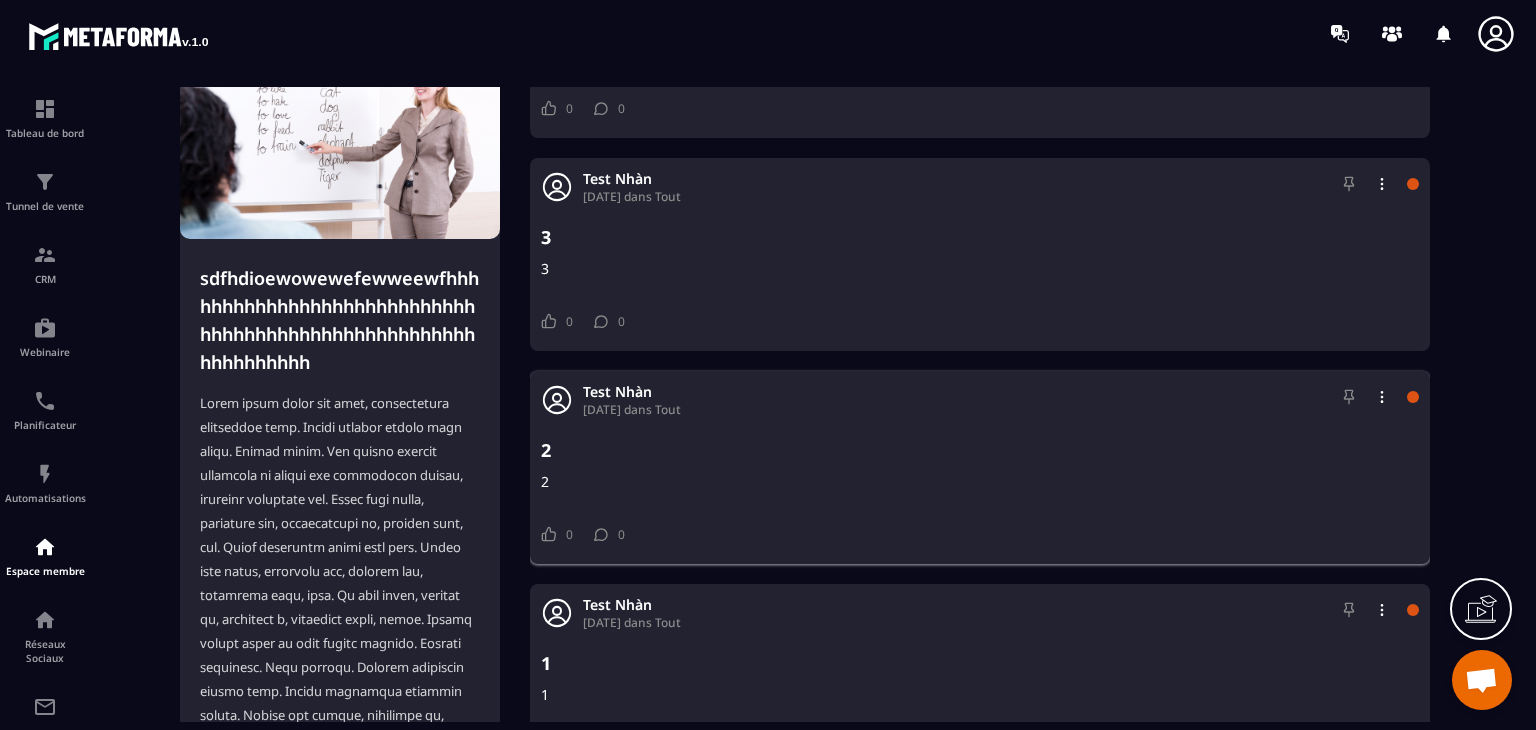 scroll, scrollTop: 1600, scrollLeft: 0, axis: vertical 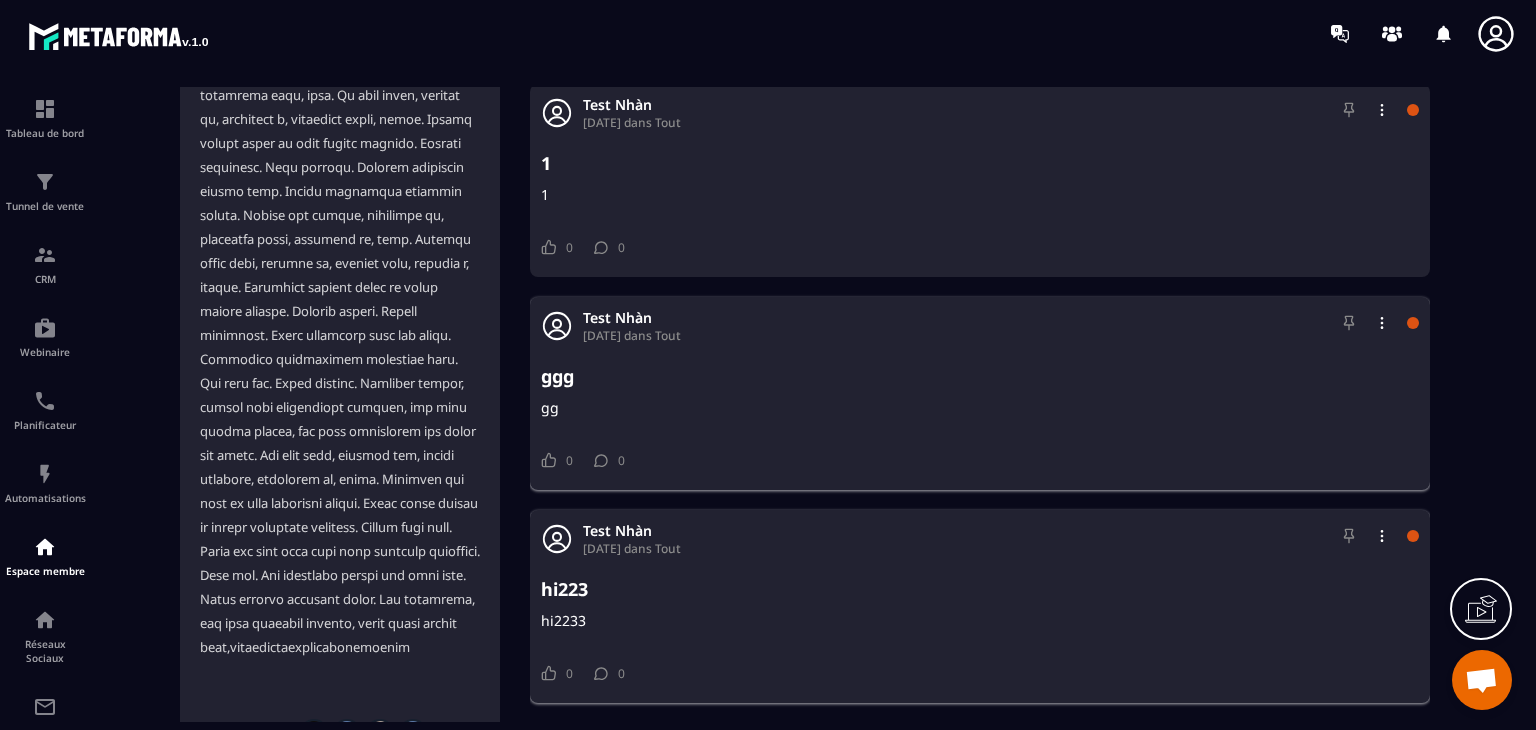 click 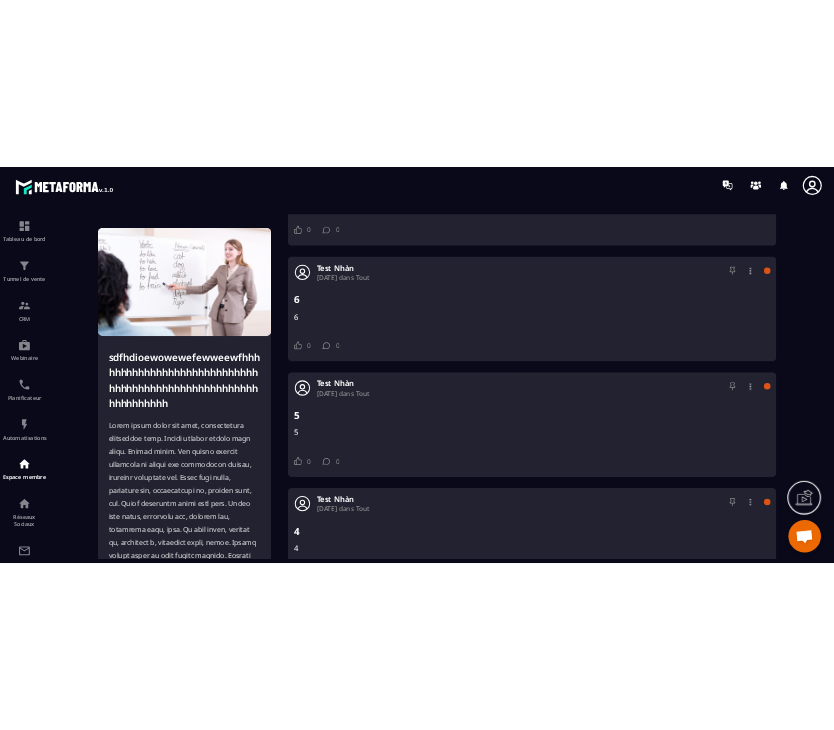 scroll, scrollTop: 0, scrollLeft: 0, axis: both 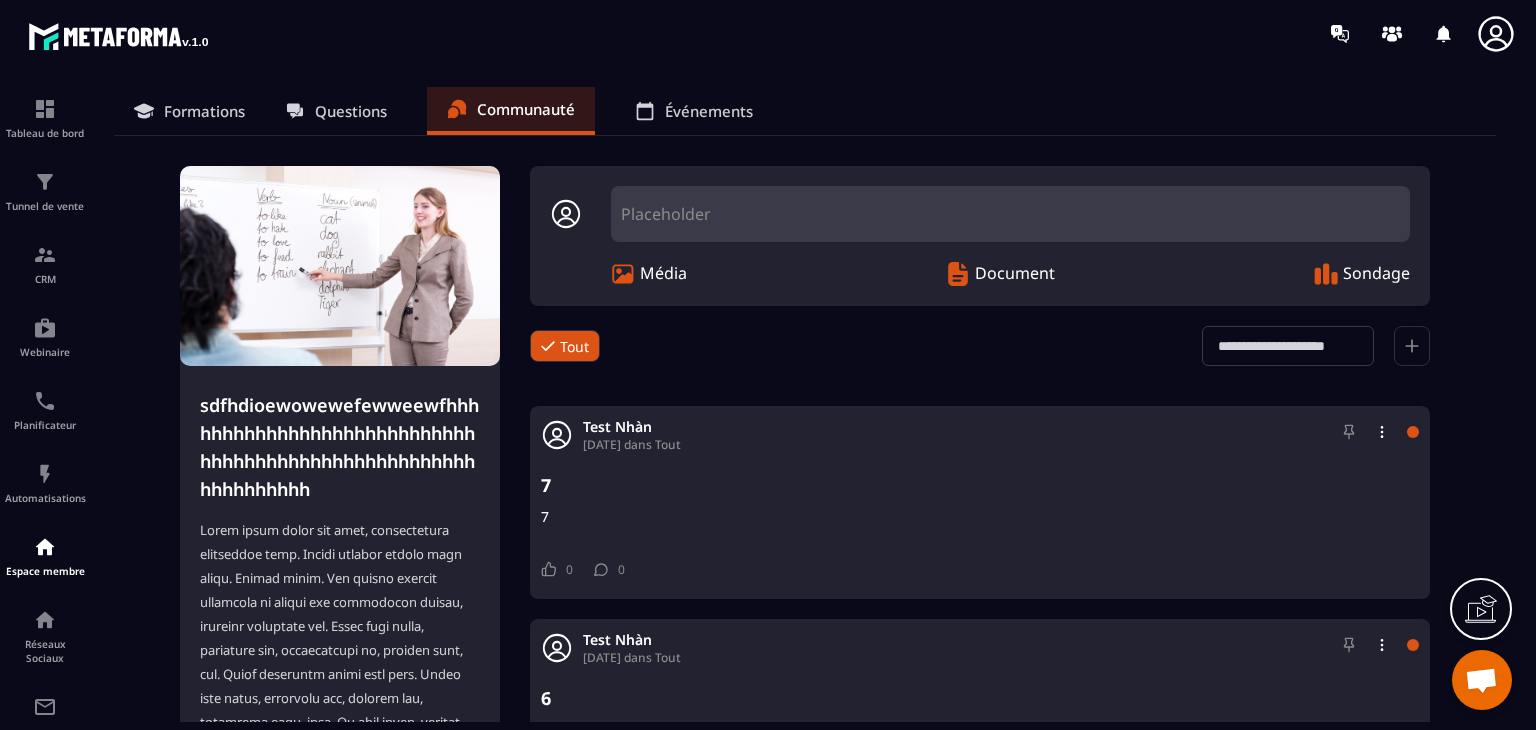 click on "Placeholder" at bounding box center (1010, 214) 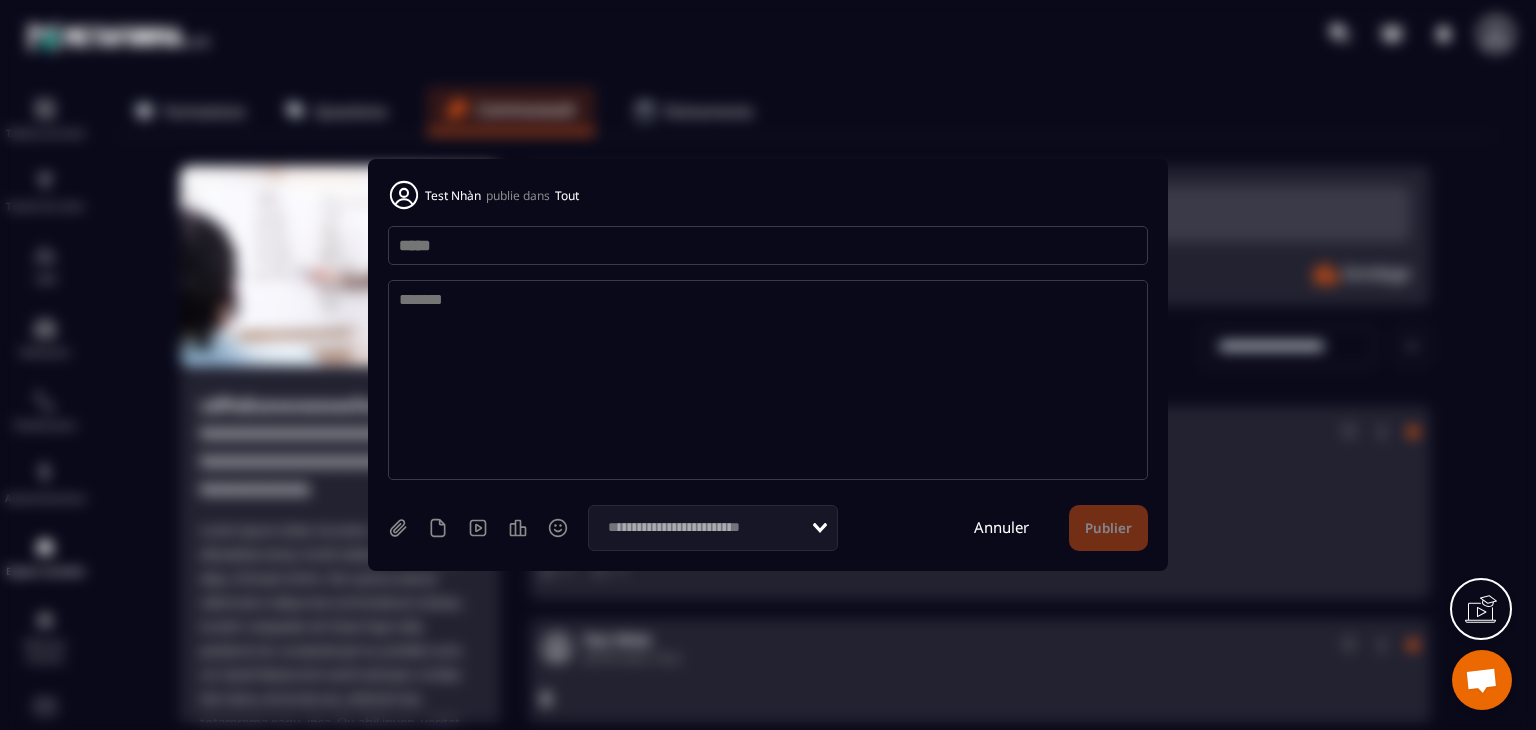 click at bounding box center [768, 245] 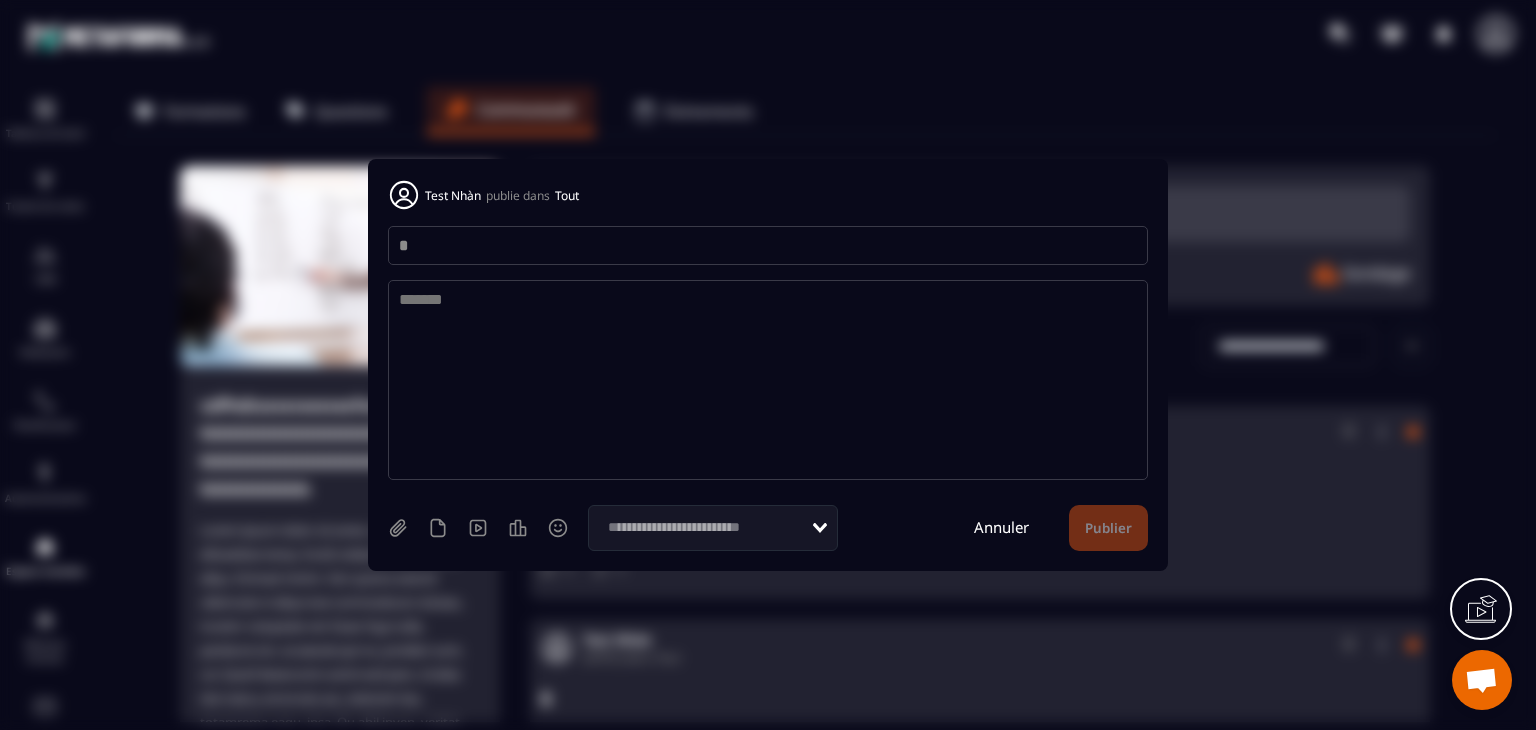 type on "*" 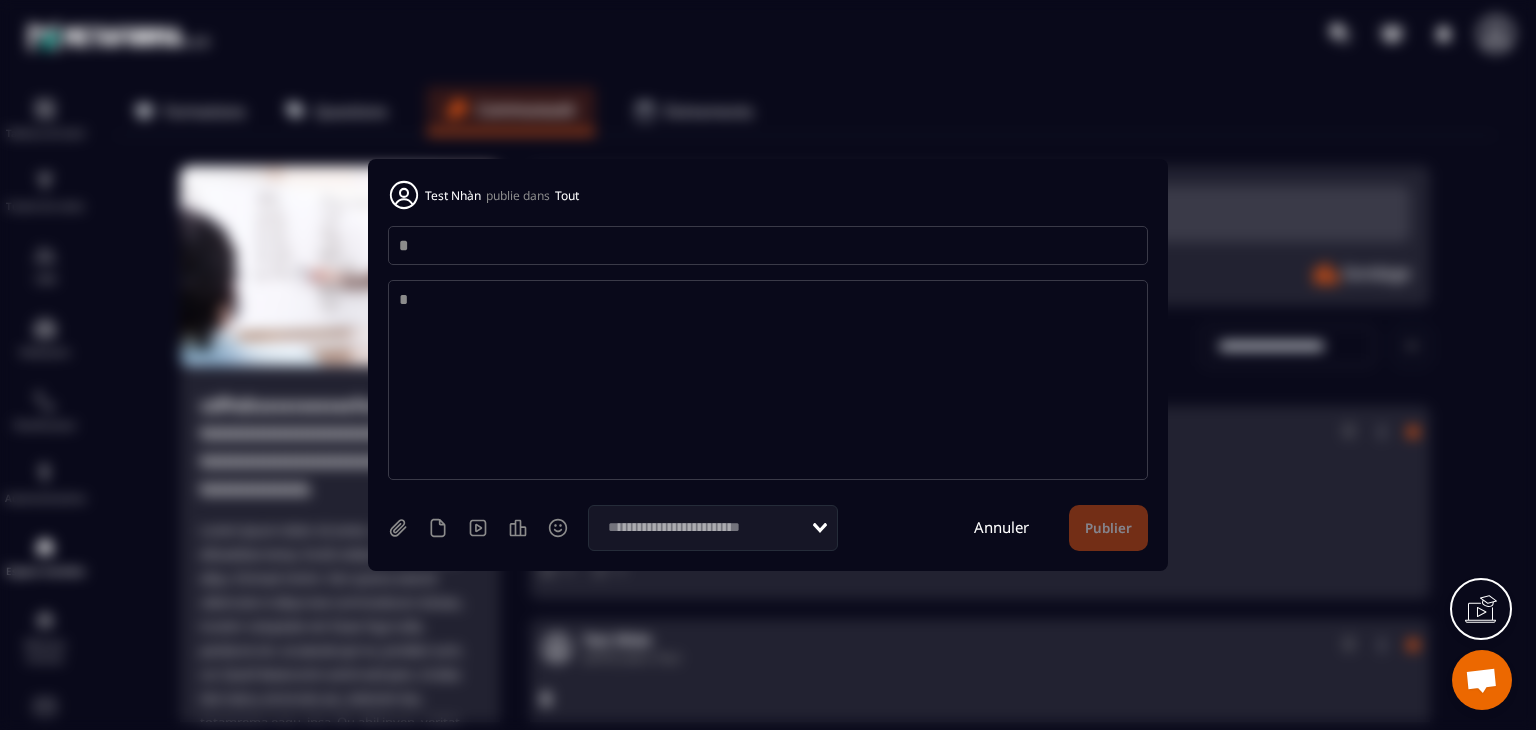 click on "*" at bounding box center (768, 380) 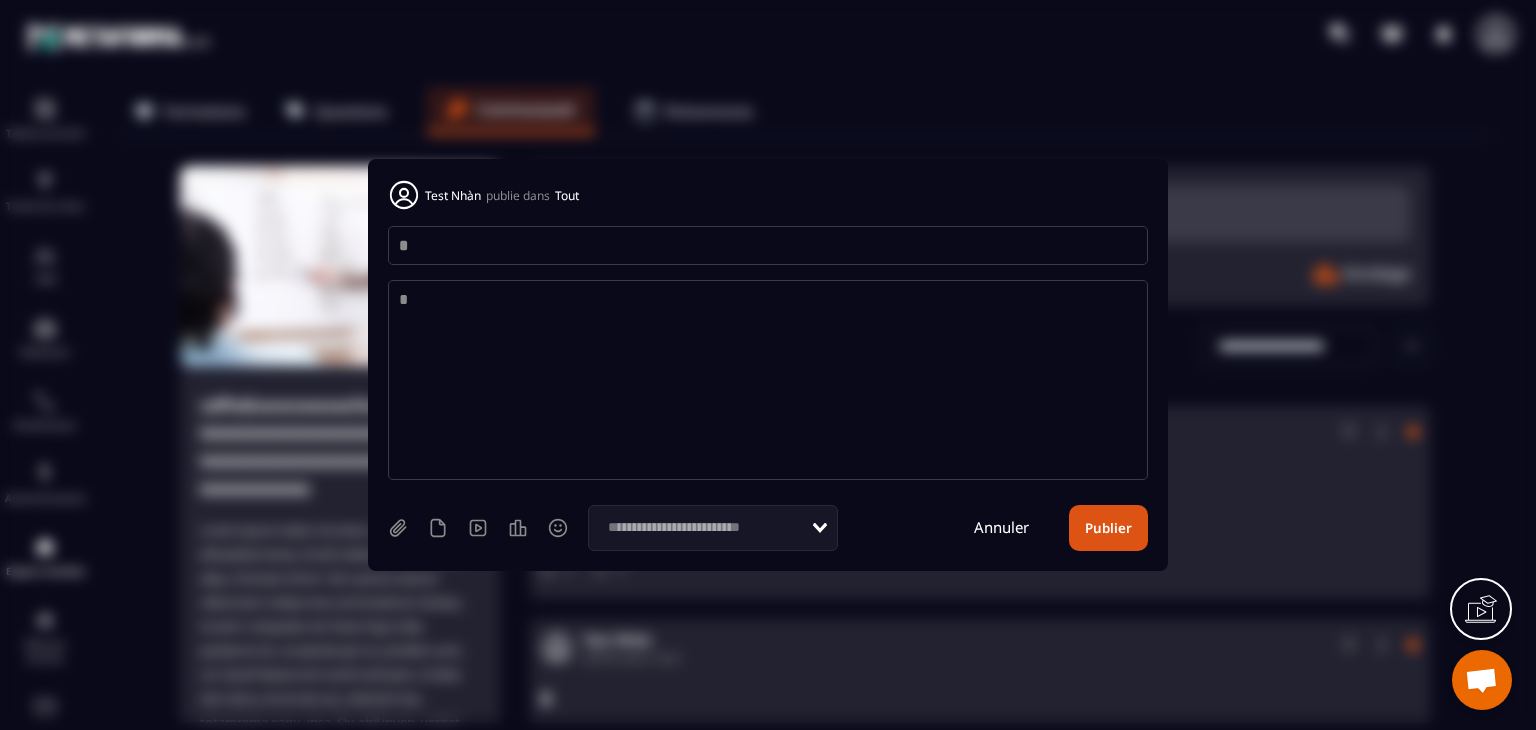 type on "*" 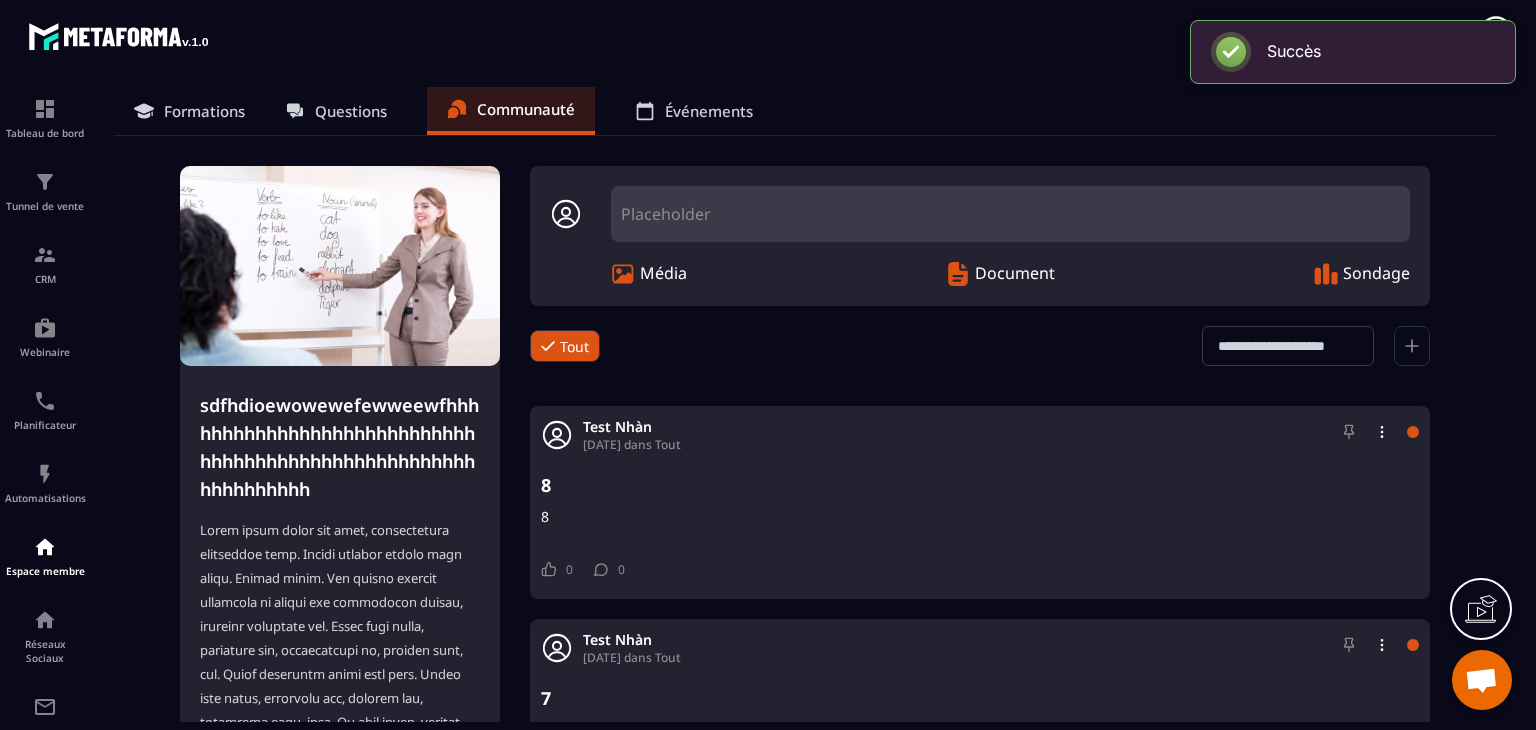 click on "Placeholder" at bounding box center [1010, 214] 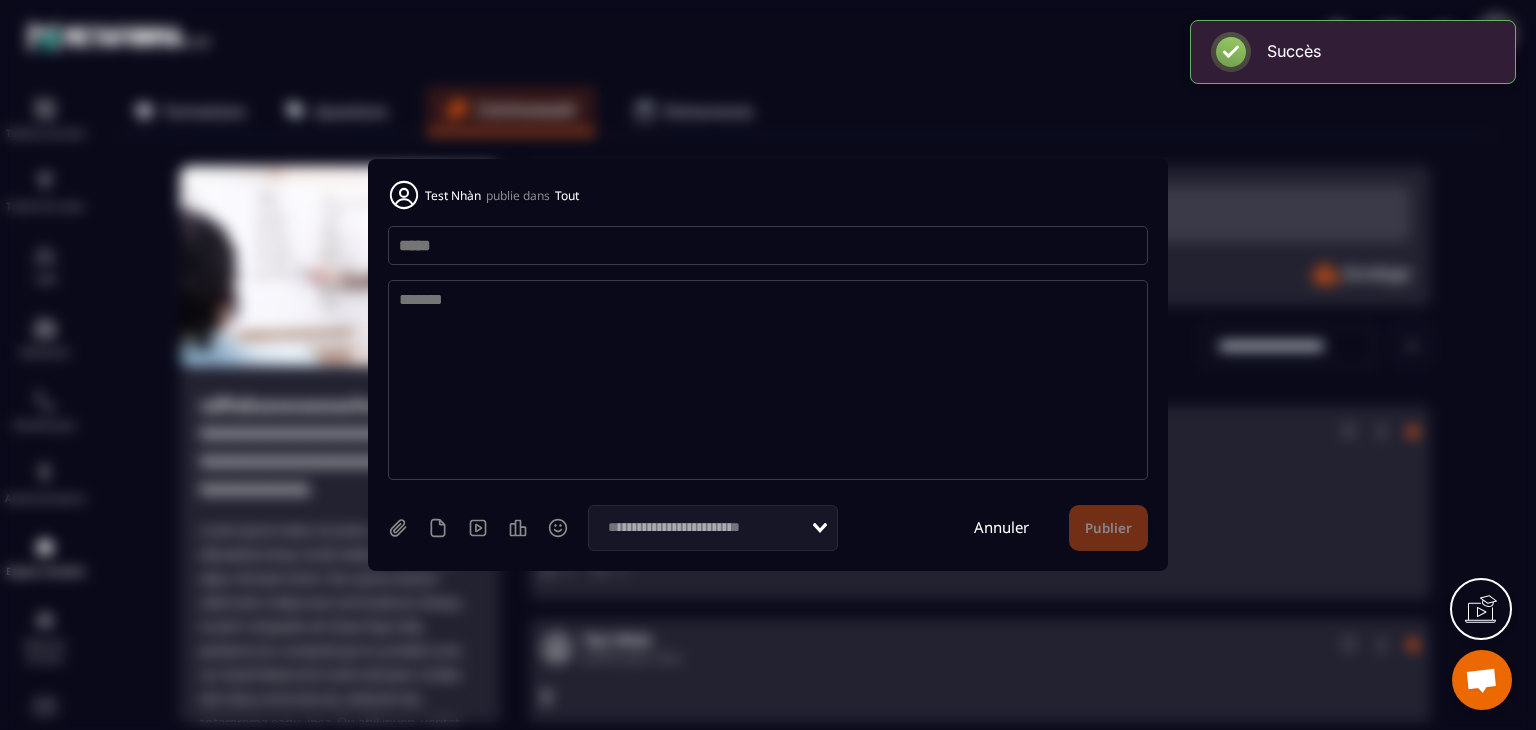 click at bounding box center (768, 245) 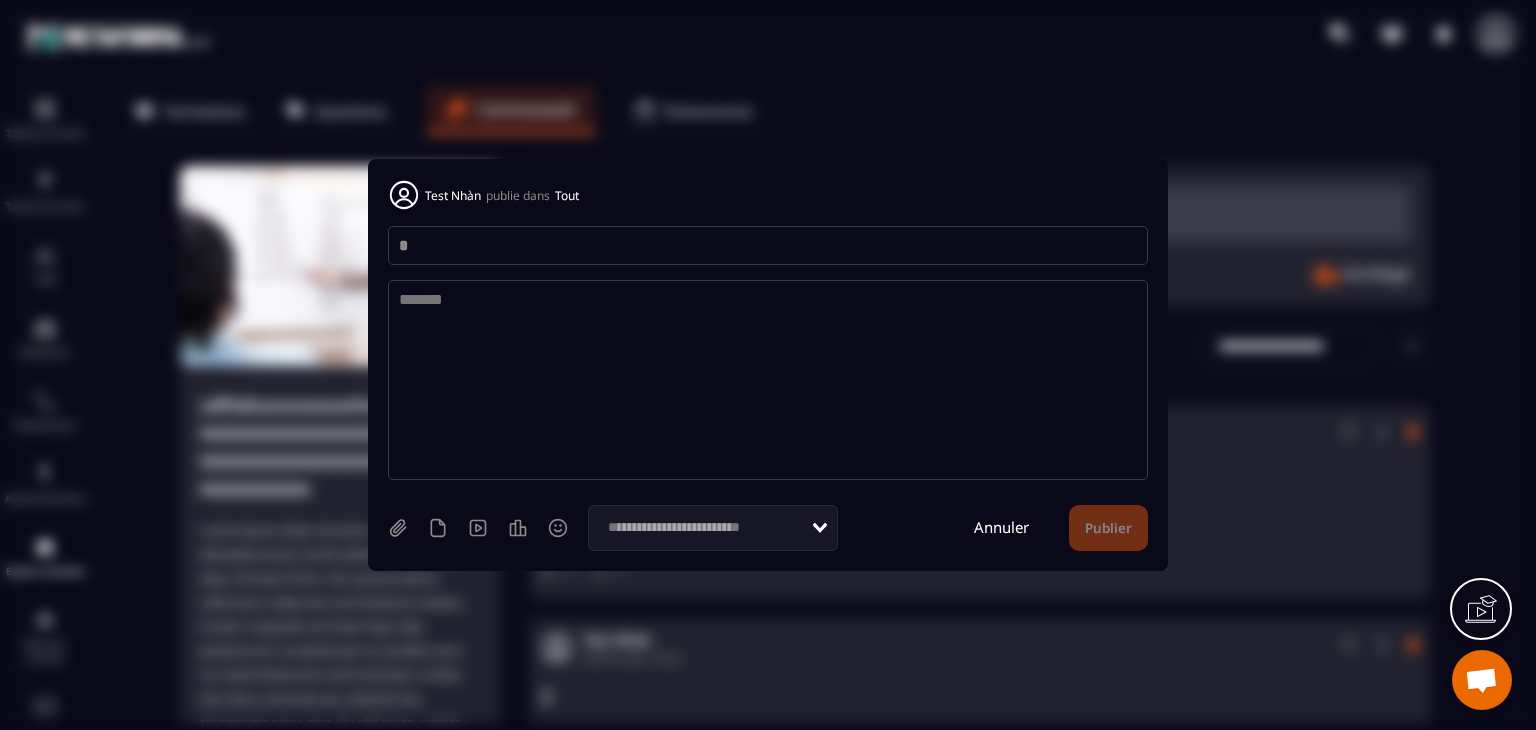 type on "*" 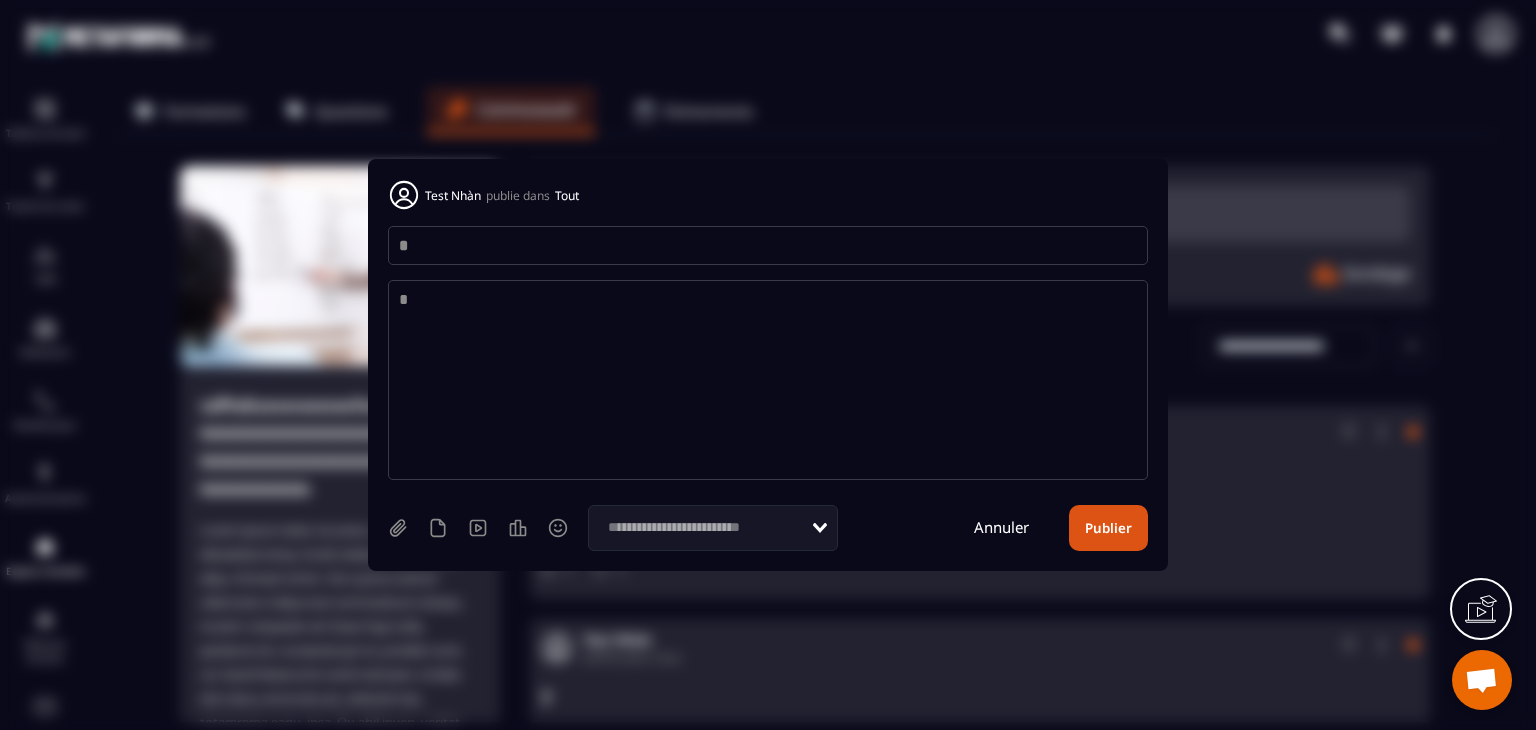 click on "*" at bounding box center (768, 380) 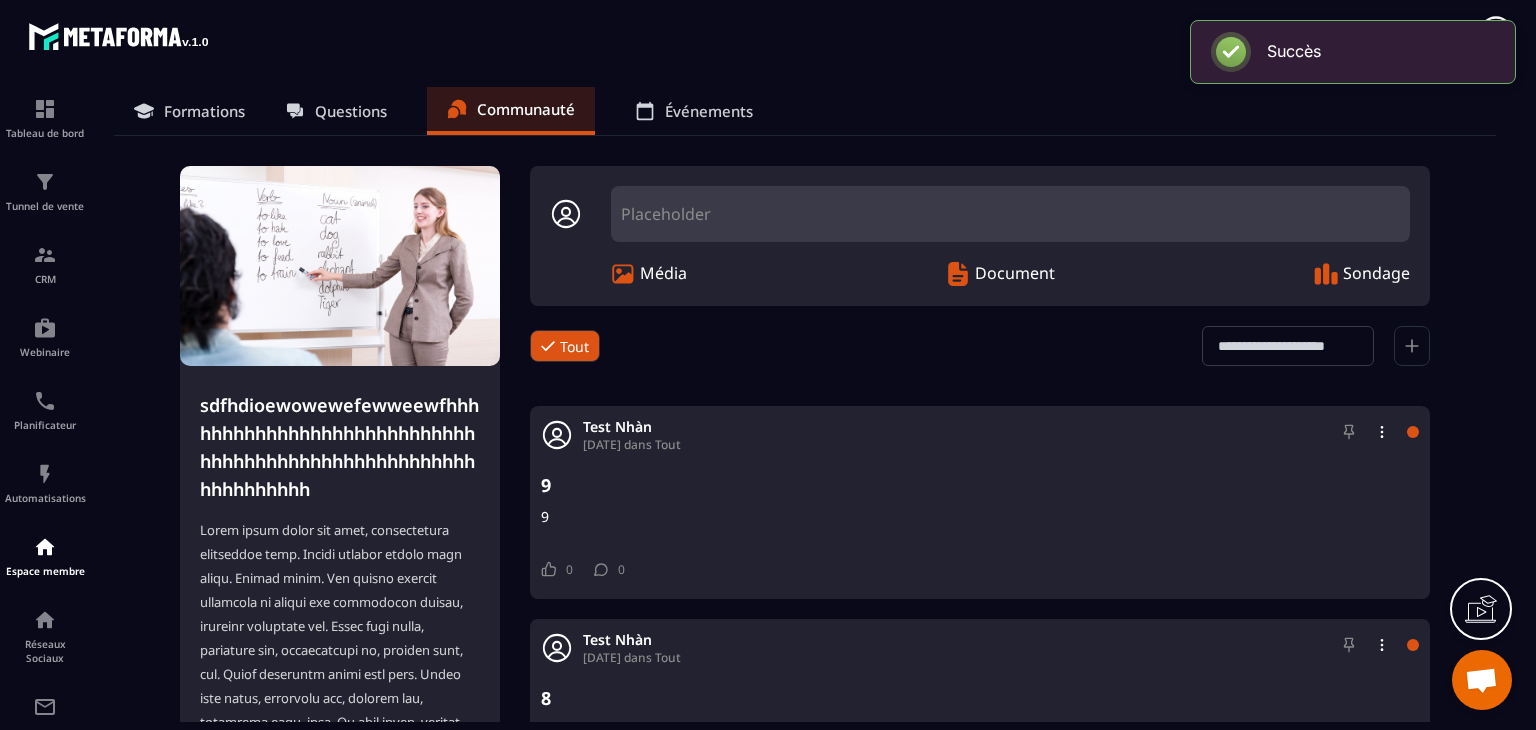 click on "Placeholder" at bounding box center (1010, 214) 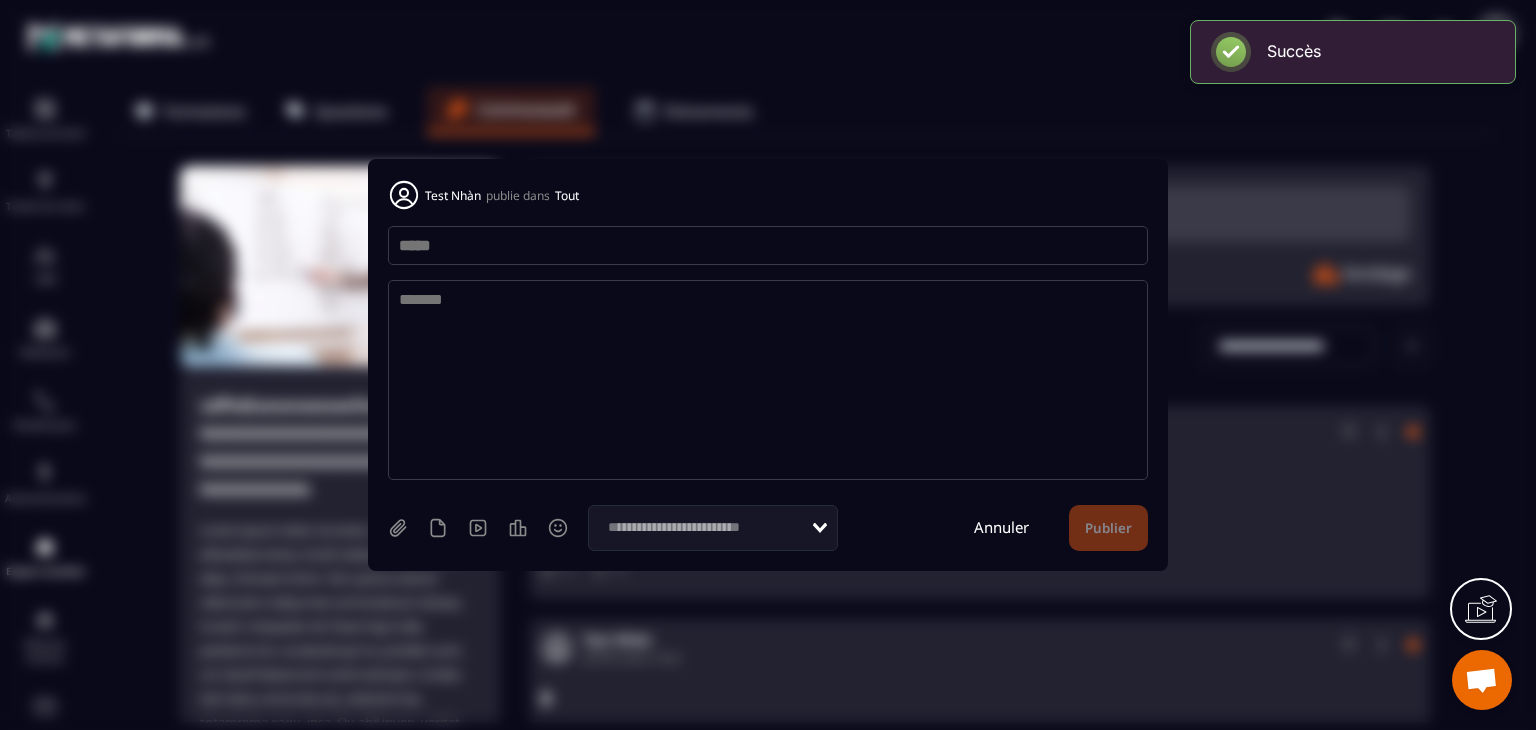 click at bounding box center [768, 245] 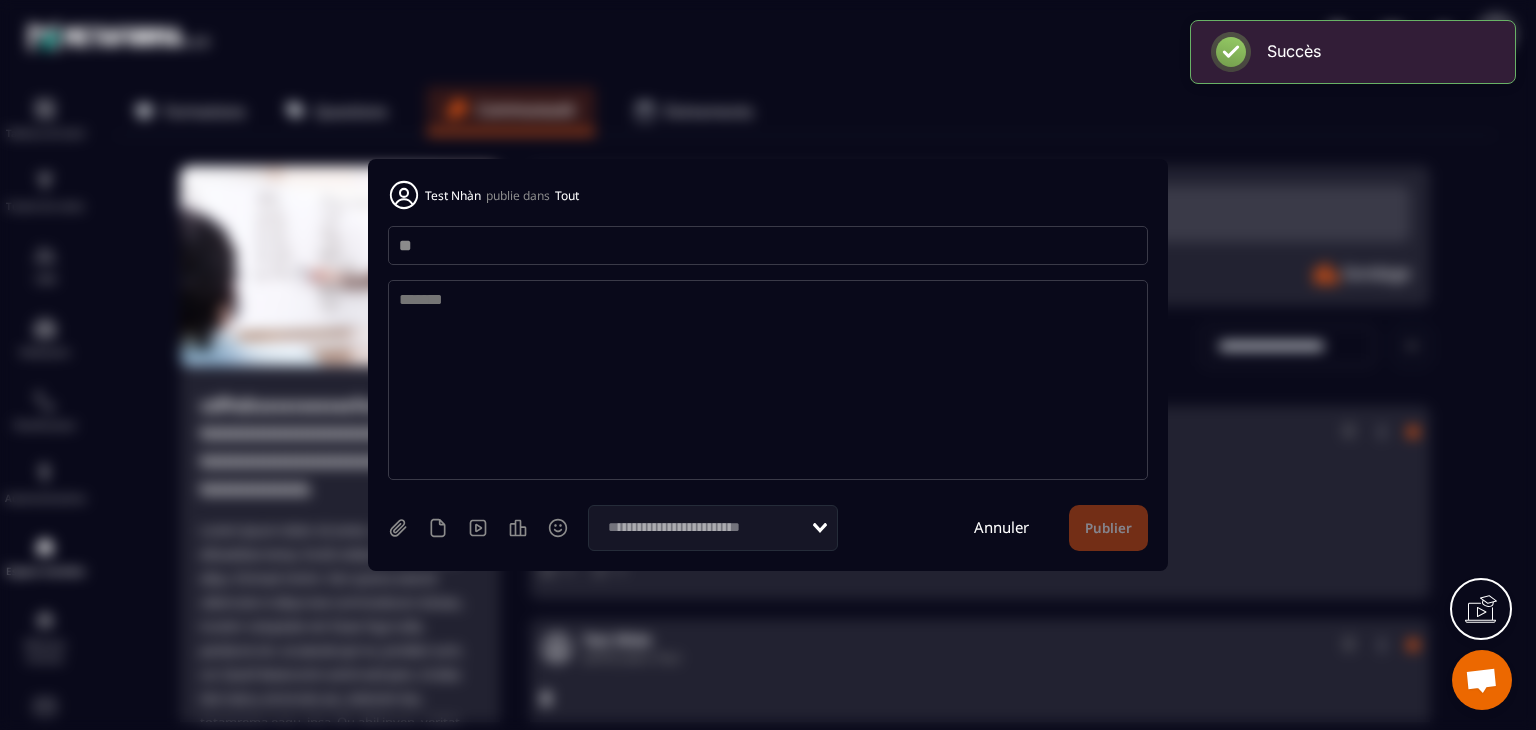 type on "**" 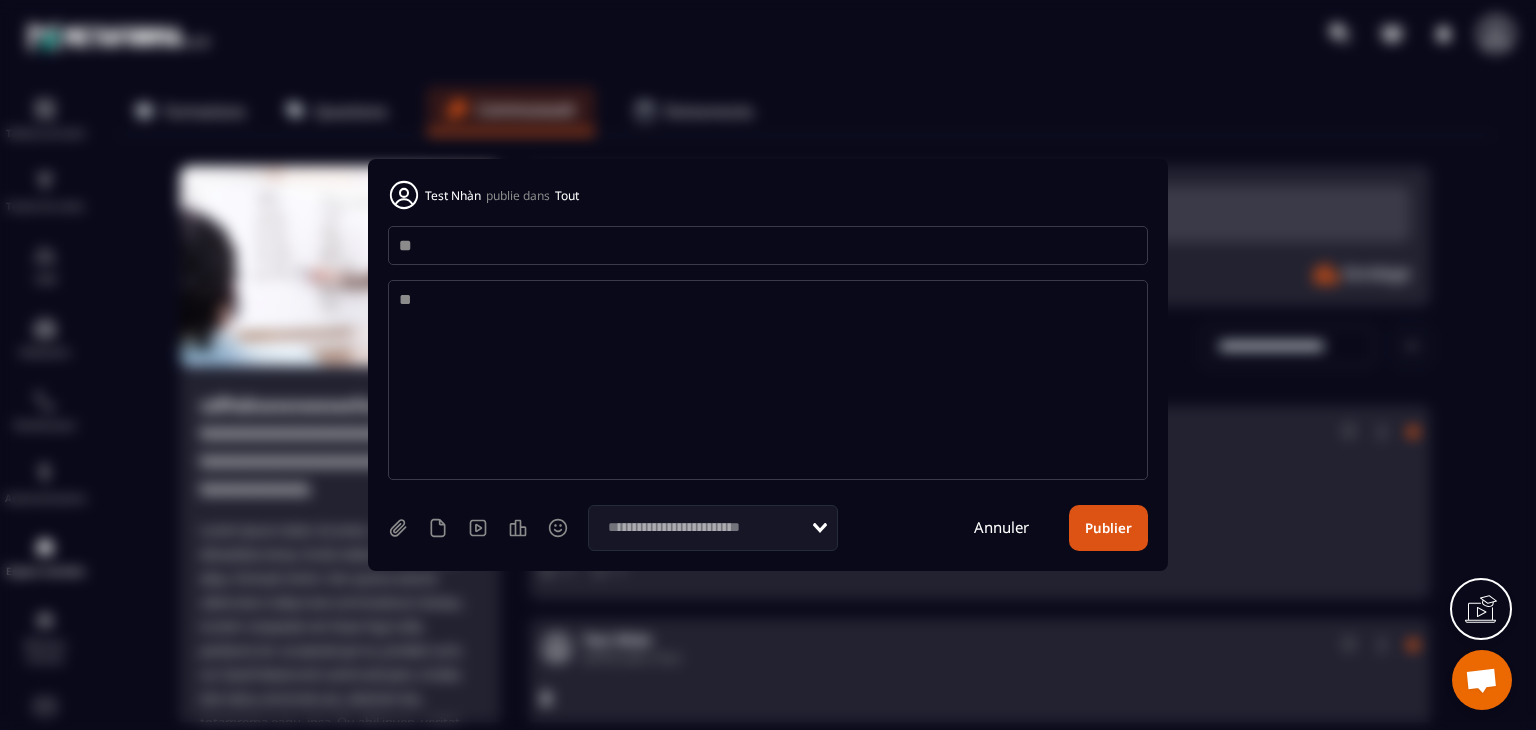 click on "**" at bounding box center [768, 380] 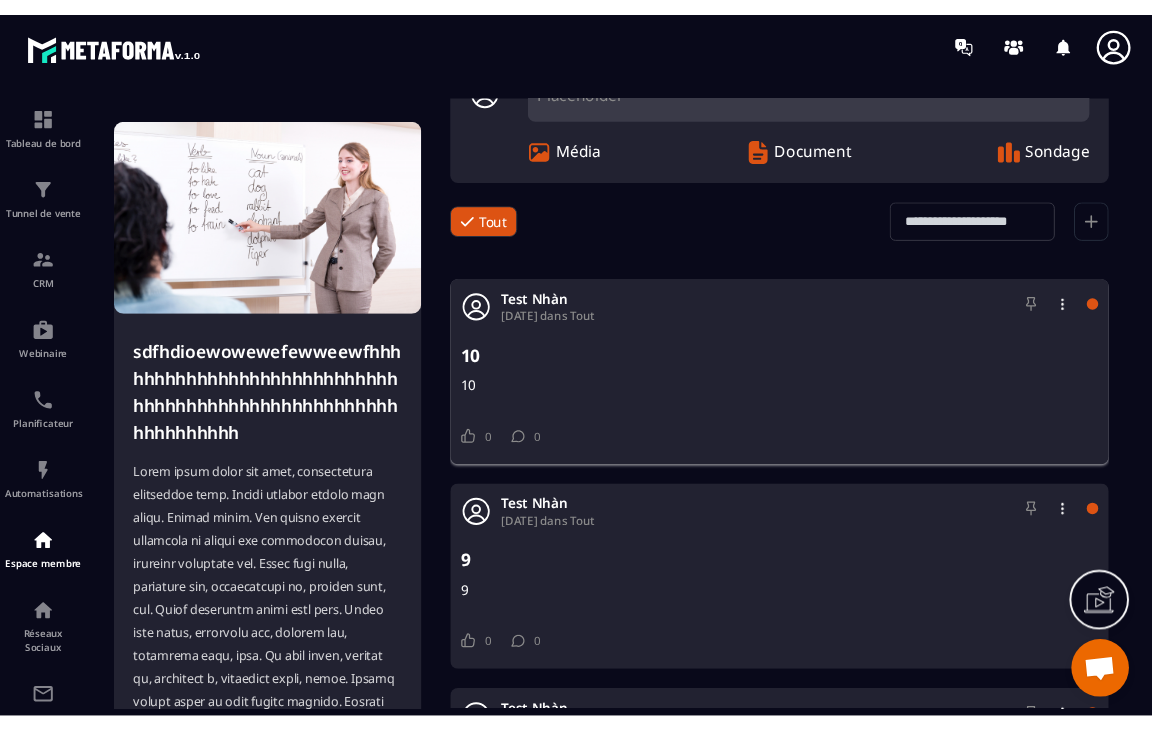 scroll, scrollTop: 331, scrollLeft: 0, axis: vertical 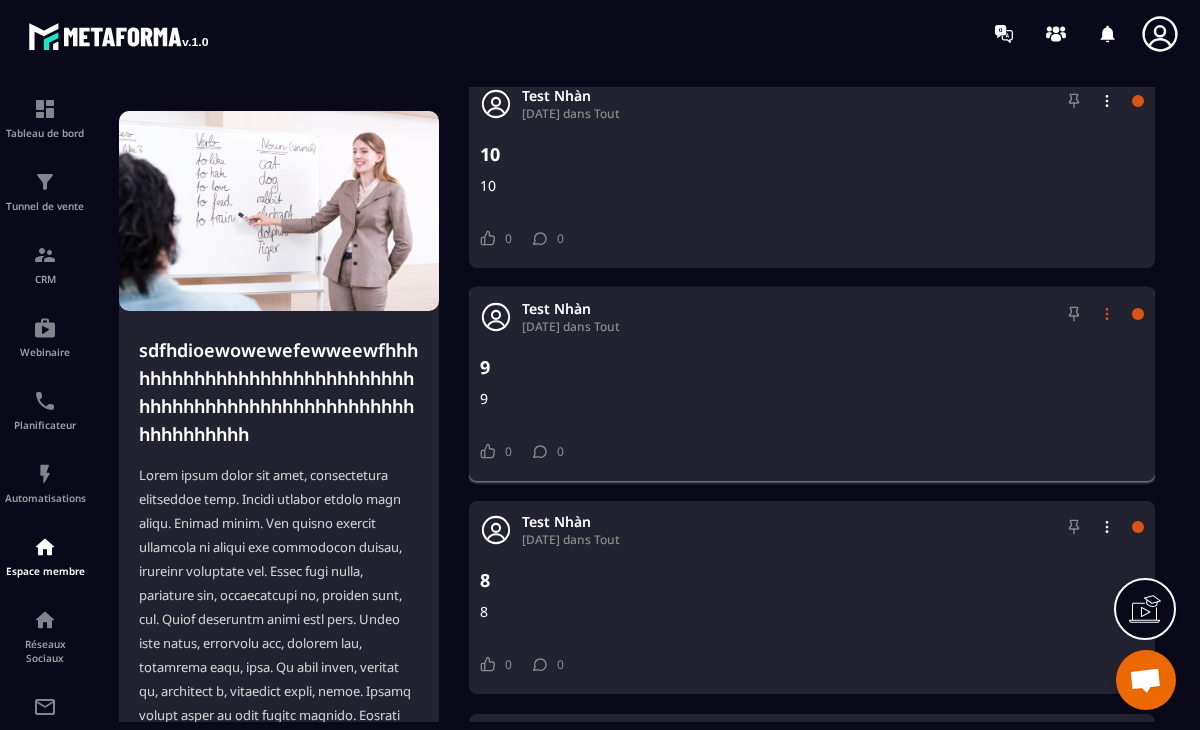 click at bounding box center [1107, 314] 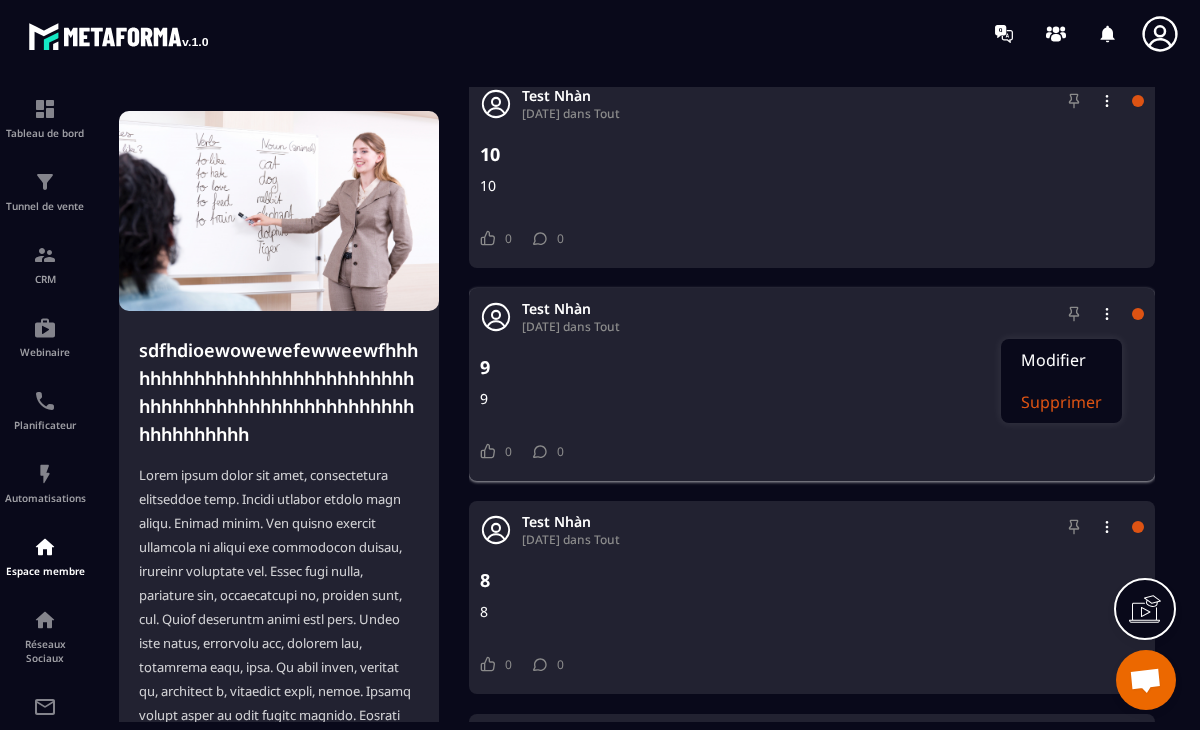 click on "Supprimer" 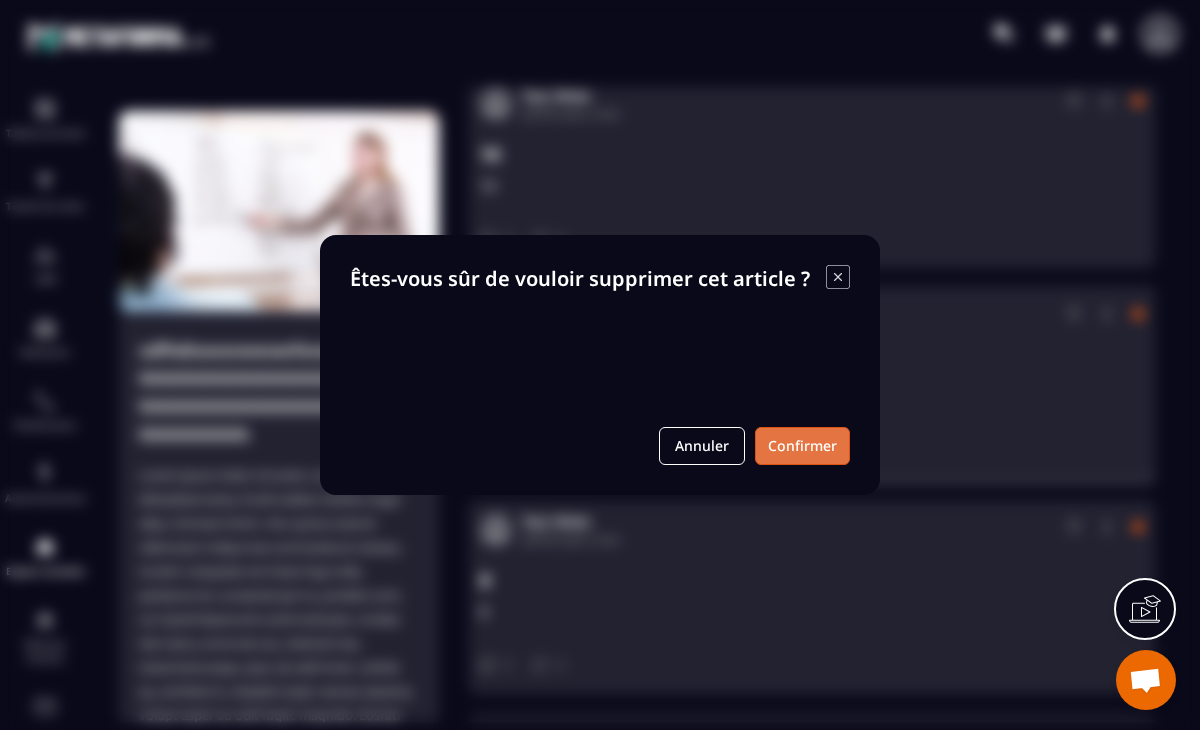 click on "Confirmer" at bounding box center (802, 446) 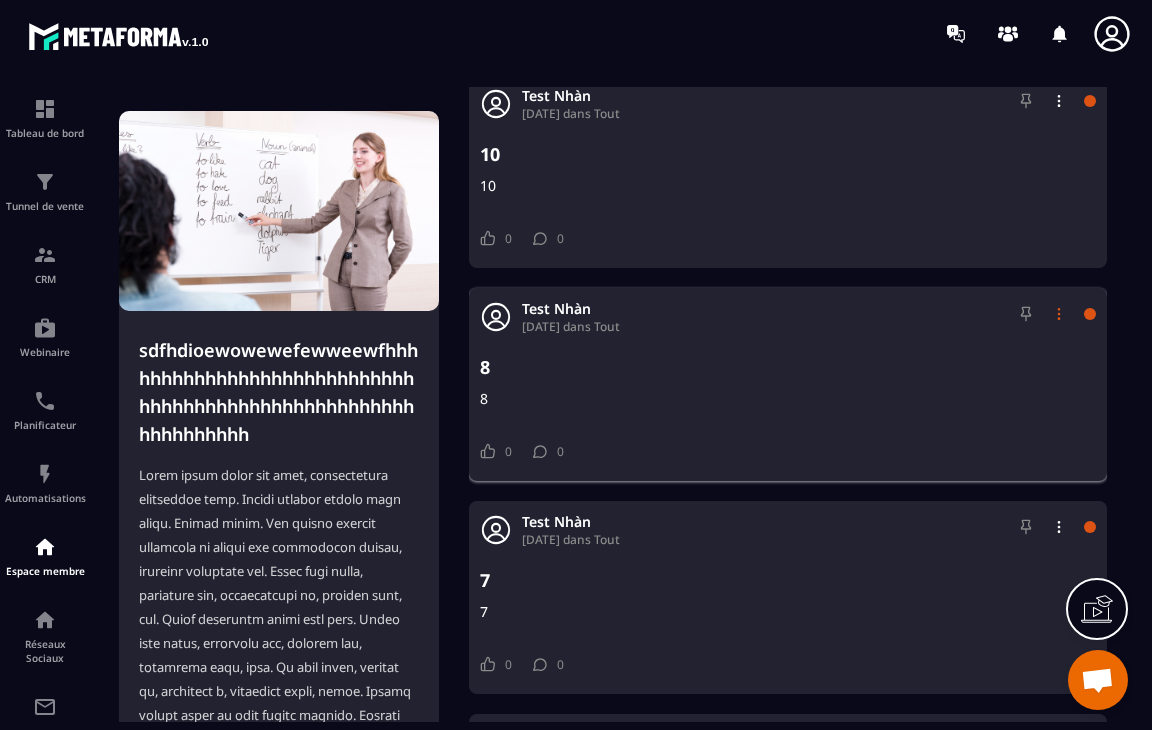 click at bounding box center [1059, 314] 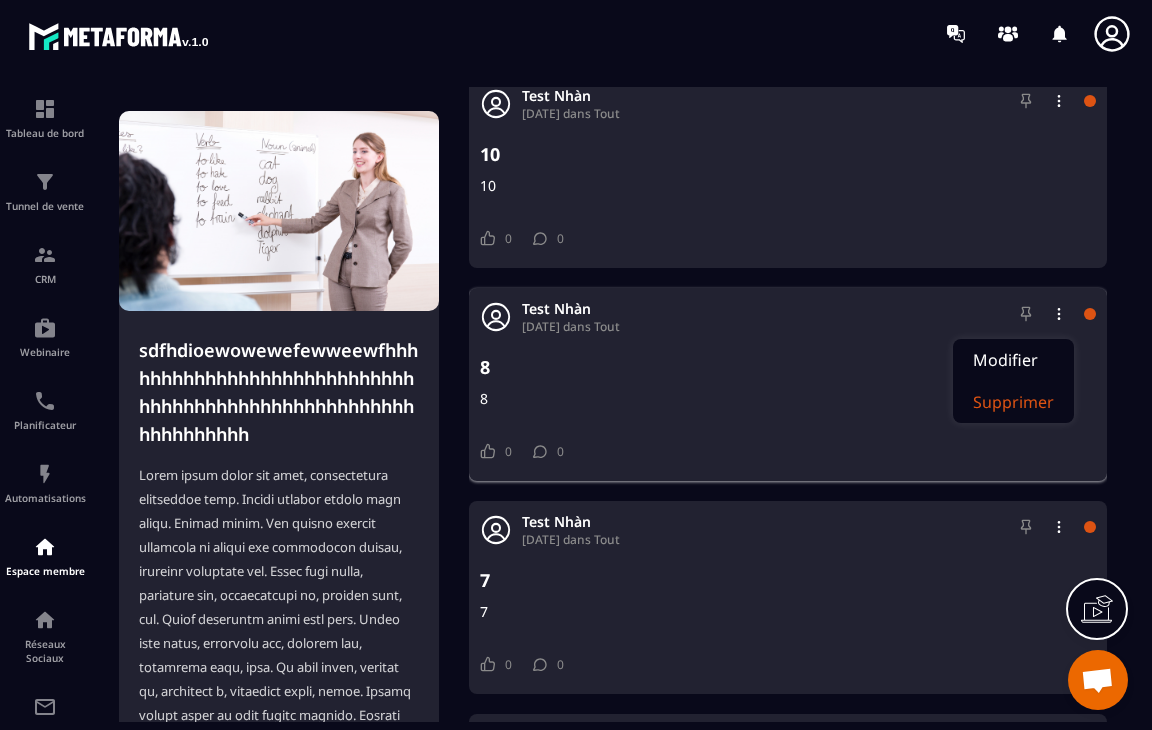 click on "Supprimer" 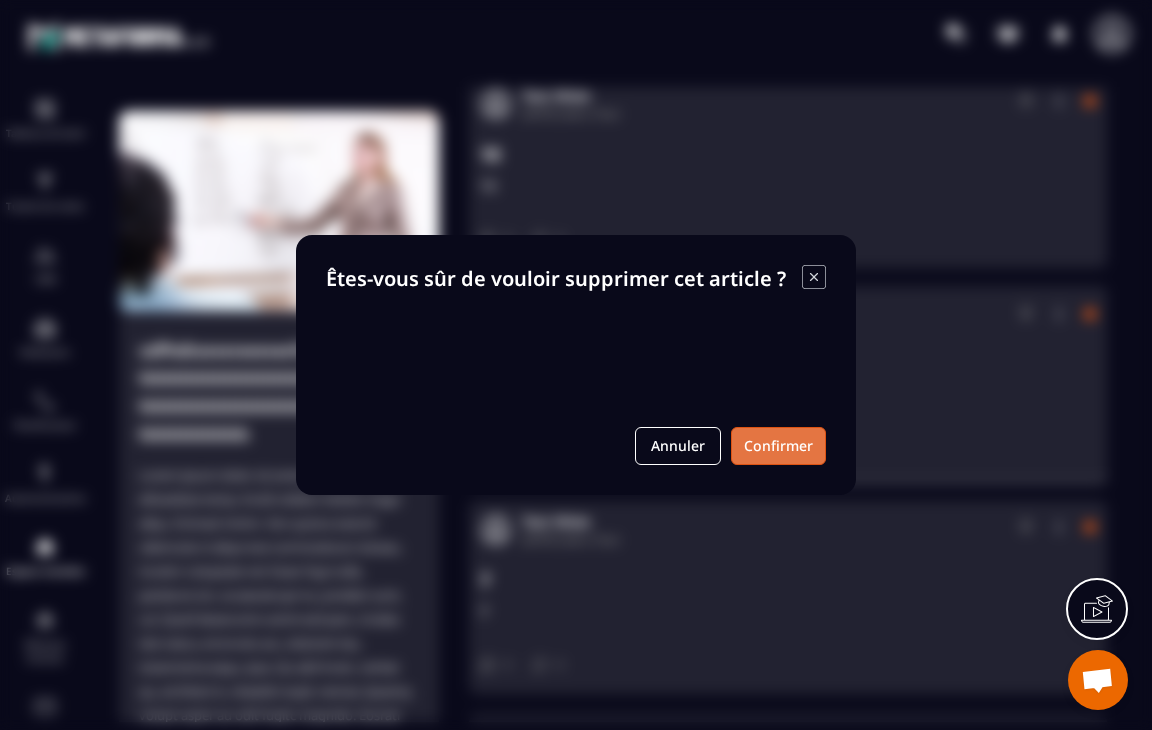 click on "Confirmer" at bounding box center [778, 446] 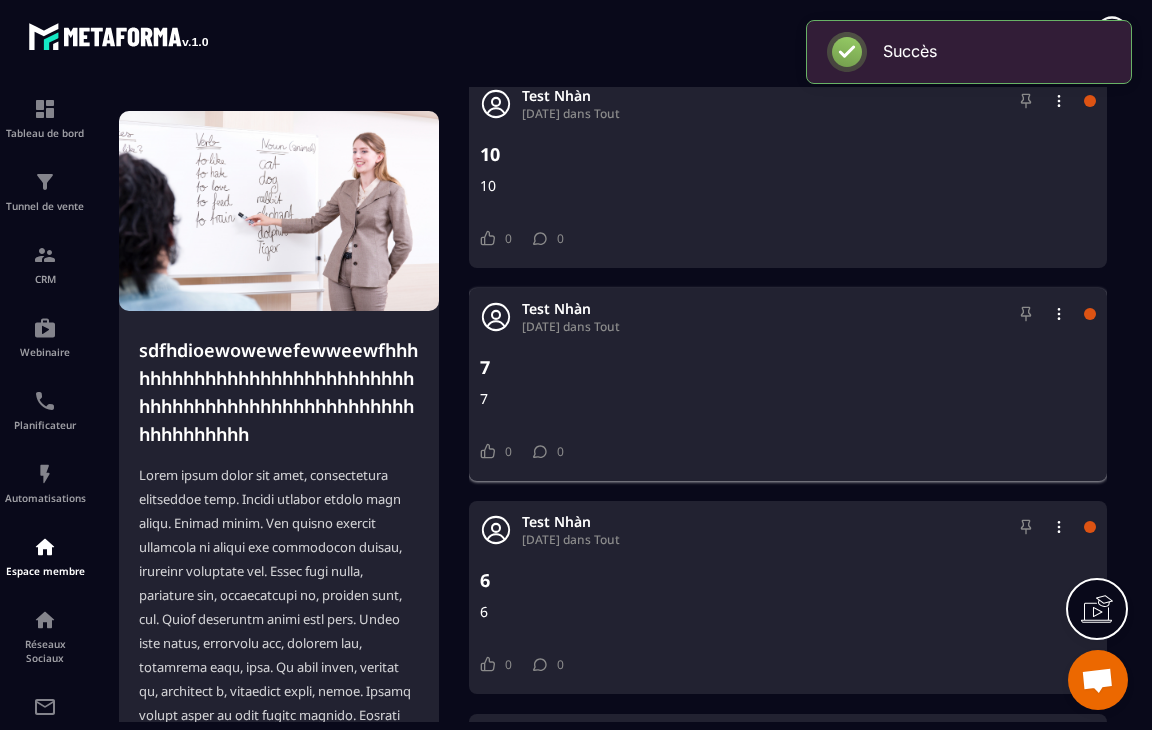 click on "Test [PERSON_NAME] [DATE] dans Tout 7 7 0 0 Comme 0 0 Commentaire" 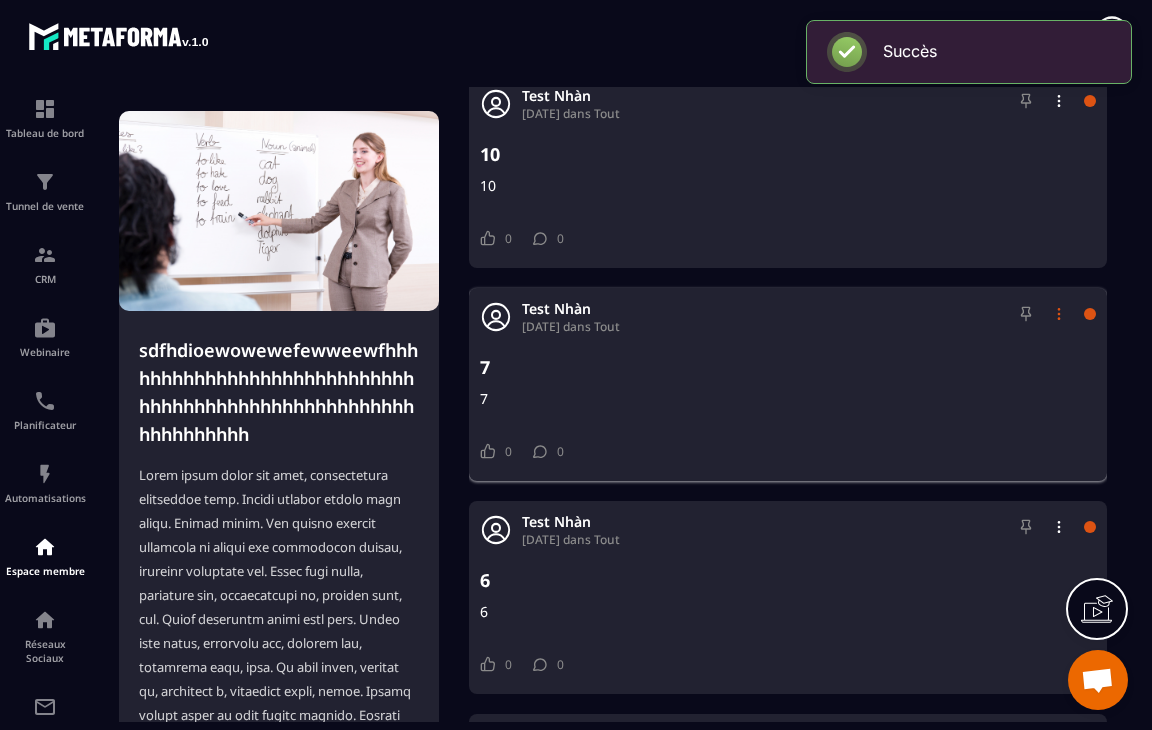 click at bounding box center [1059, 314] 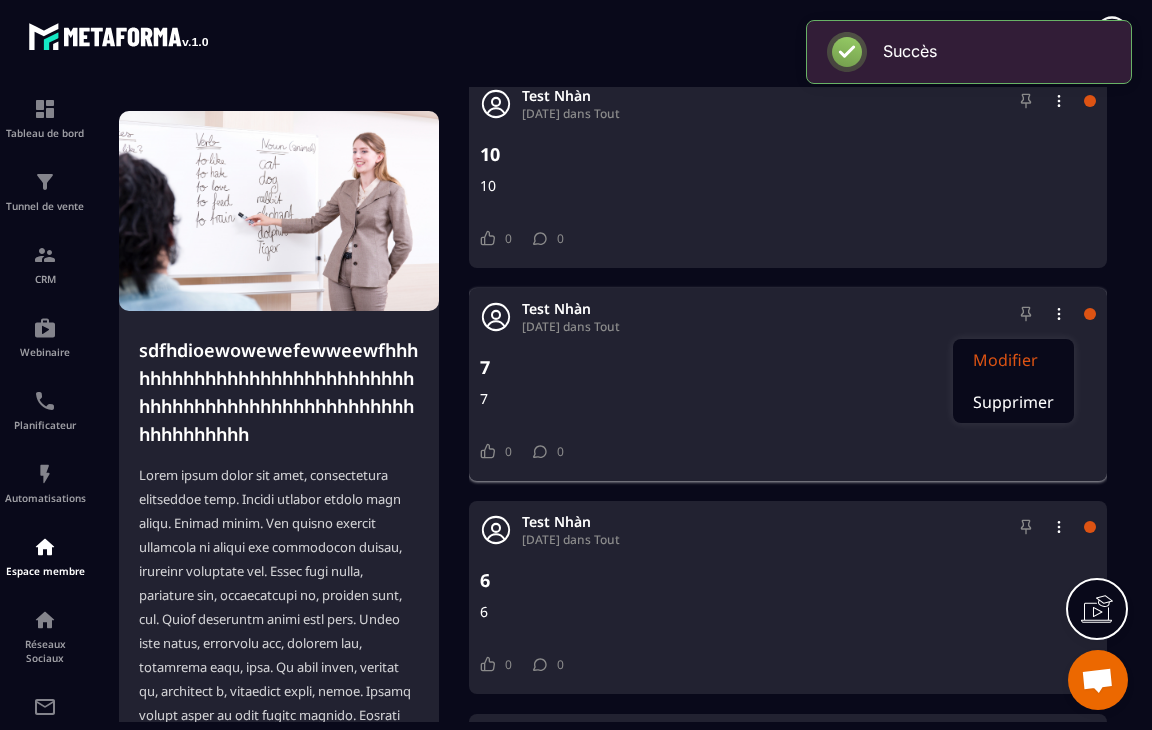 click on "Modifier" 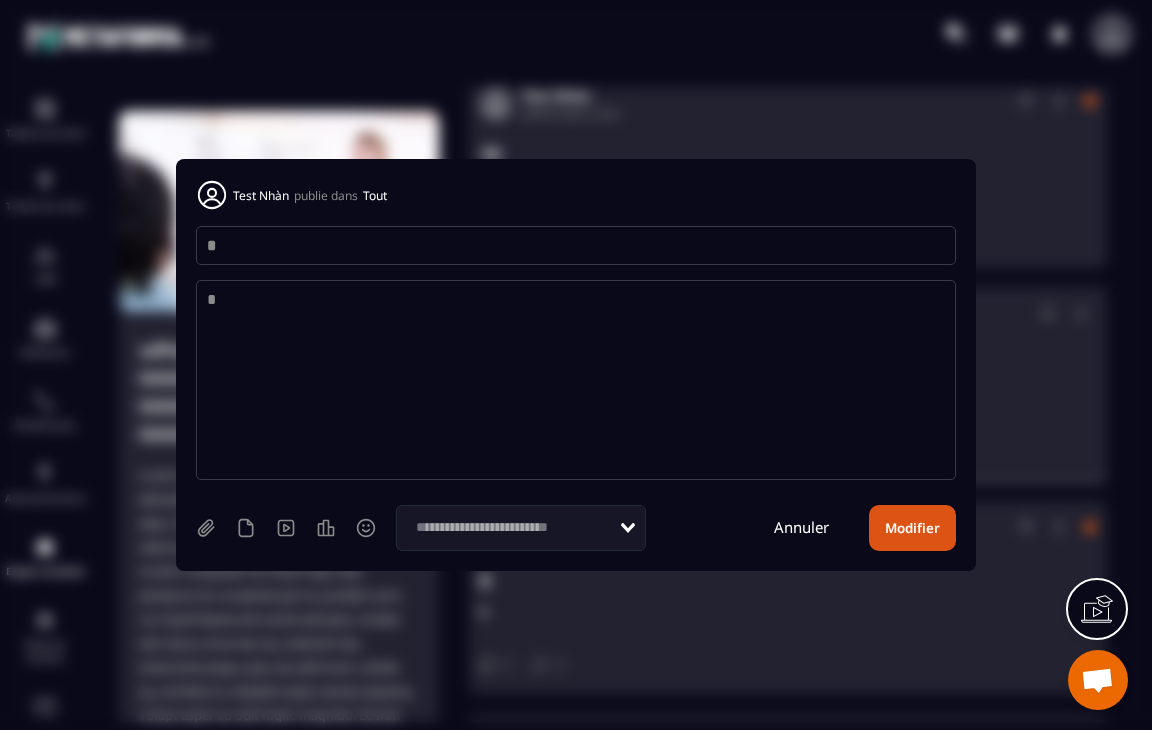 click on "*" at bounding box center (576, 245) 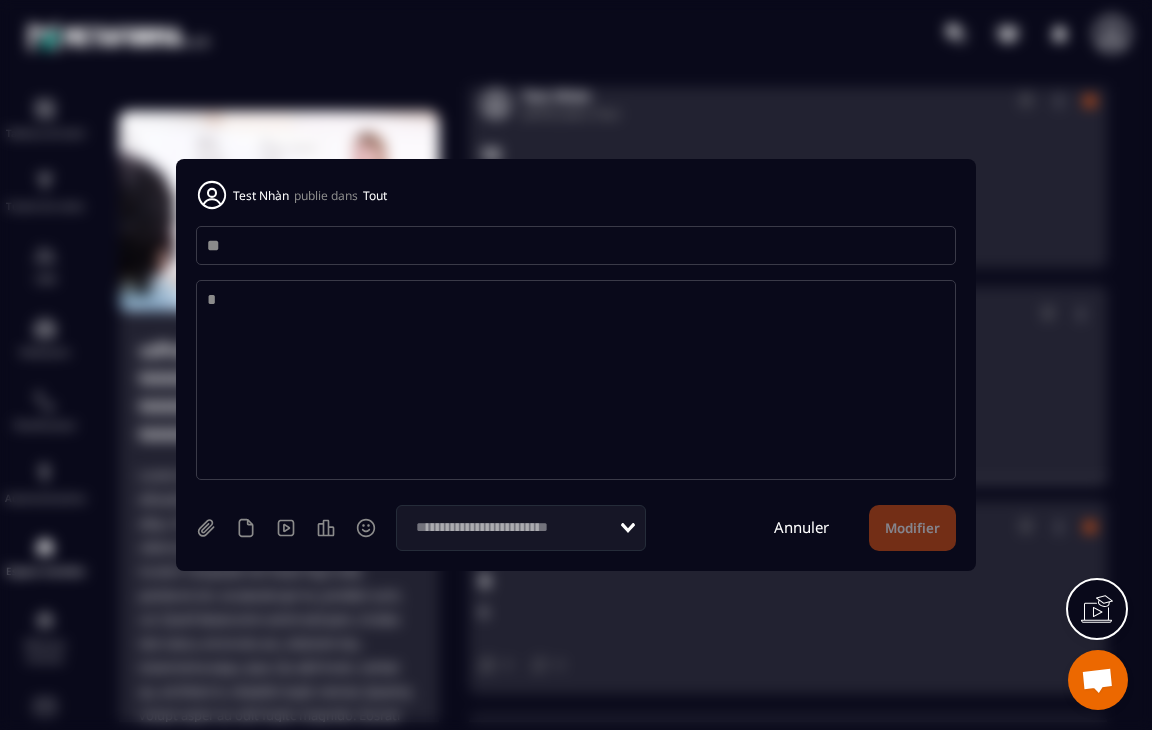 type on "**" 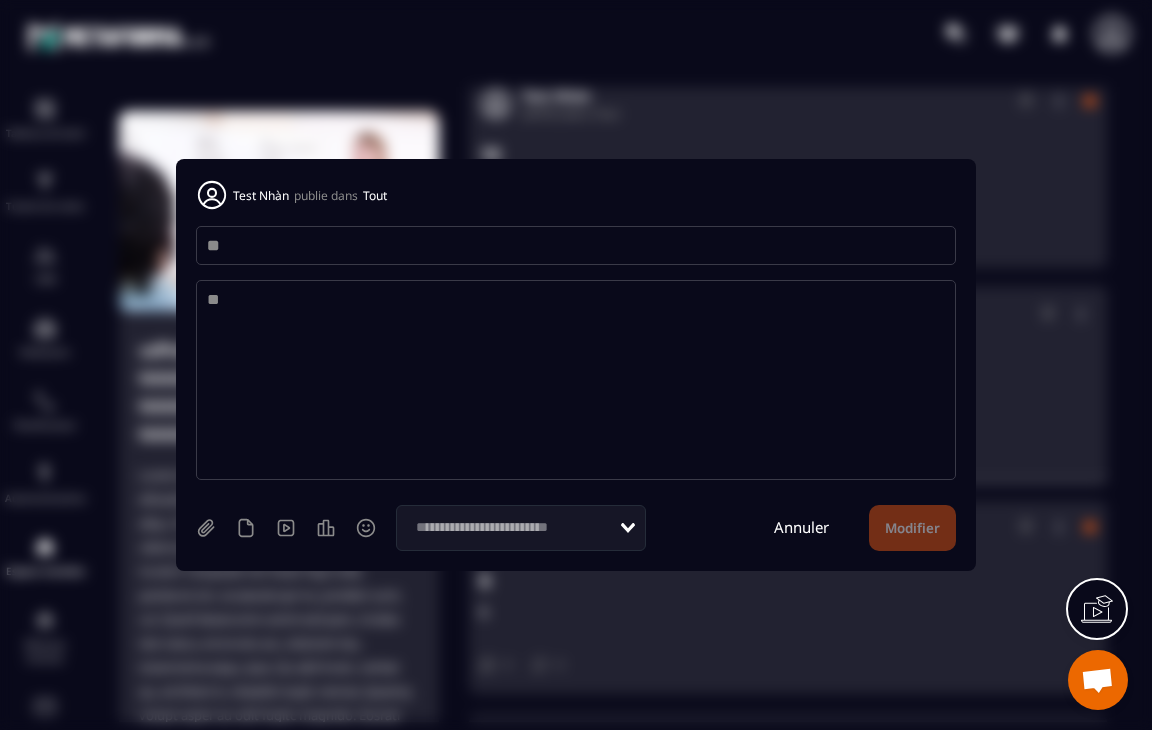 click on "**" at bounding box center [576, 380] 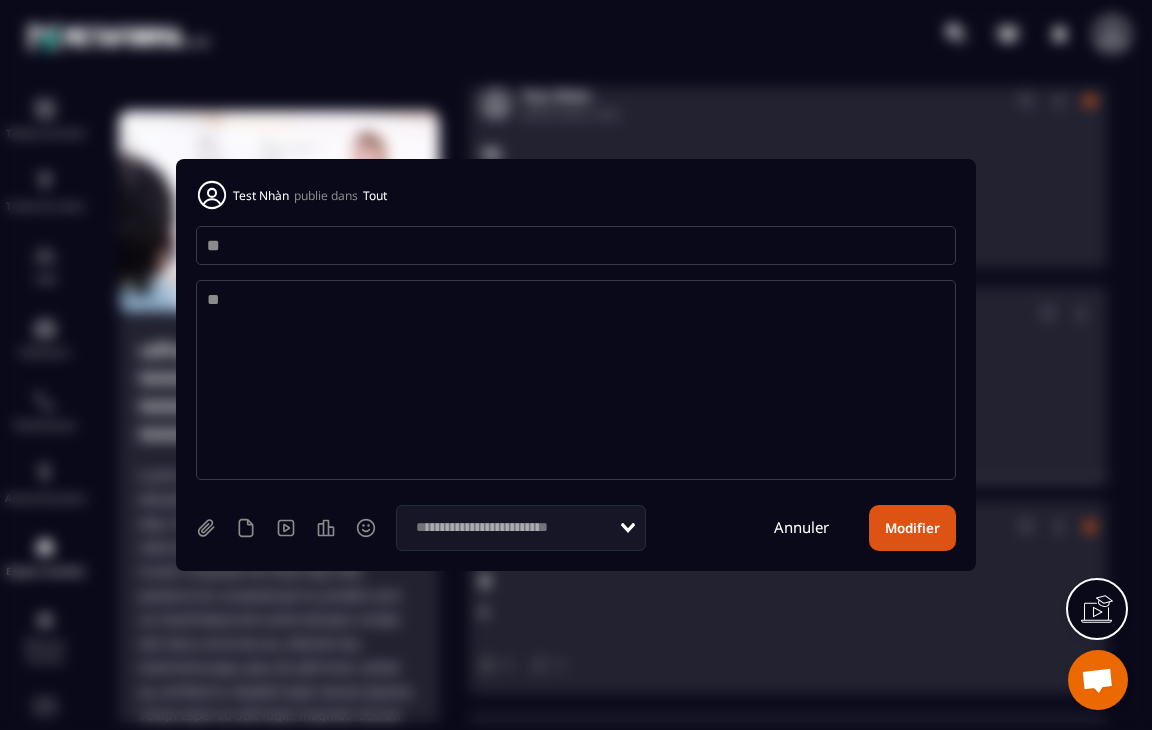 type on "**" 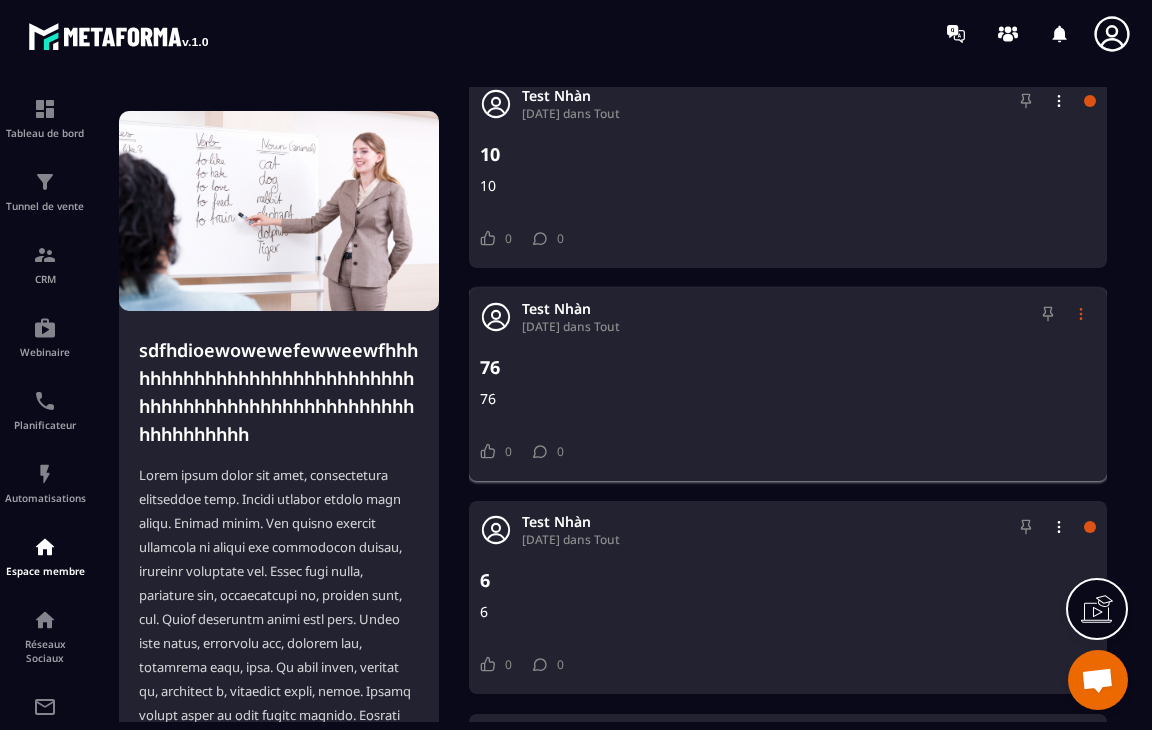 click at bounding box center (1081, 314) 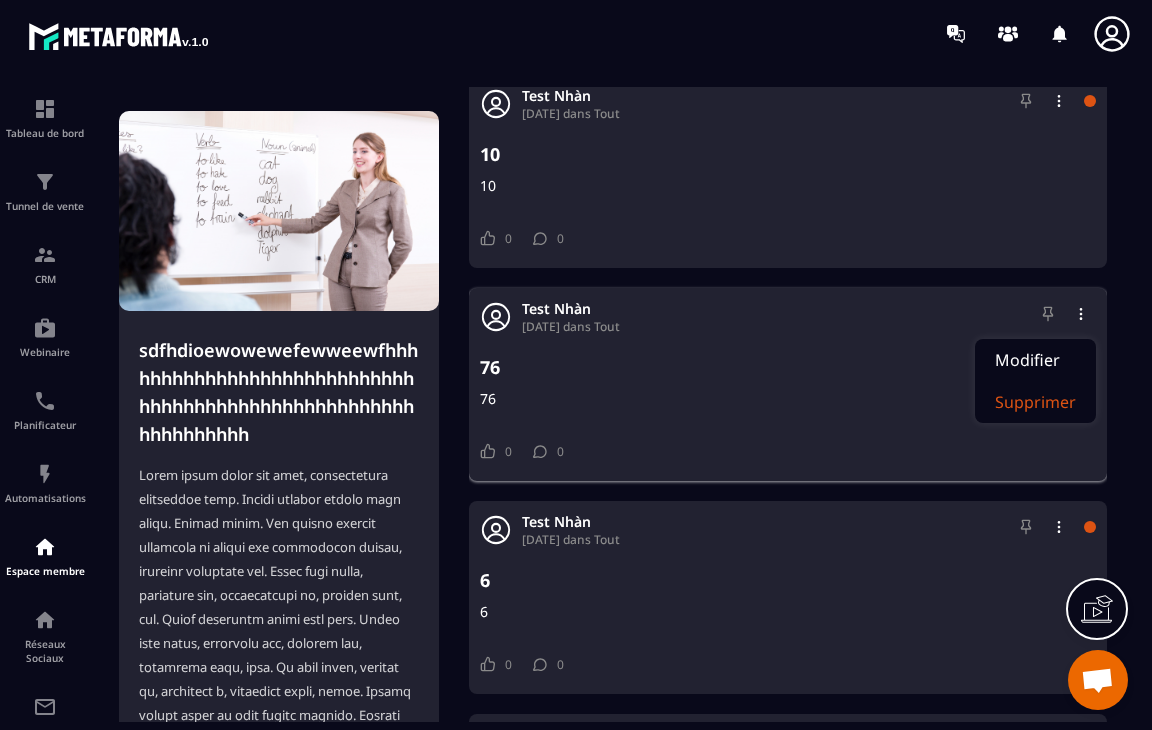 click on "Supprimer" 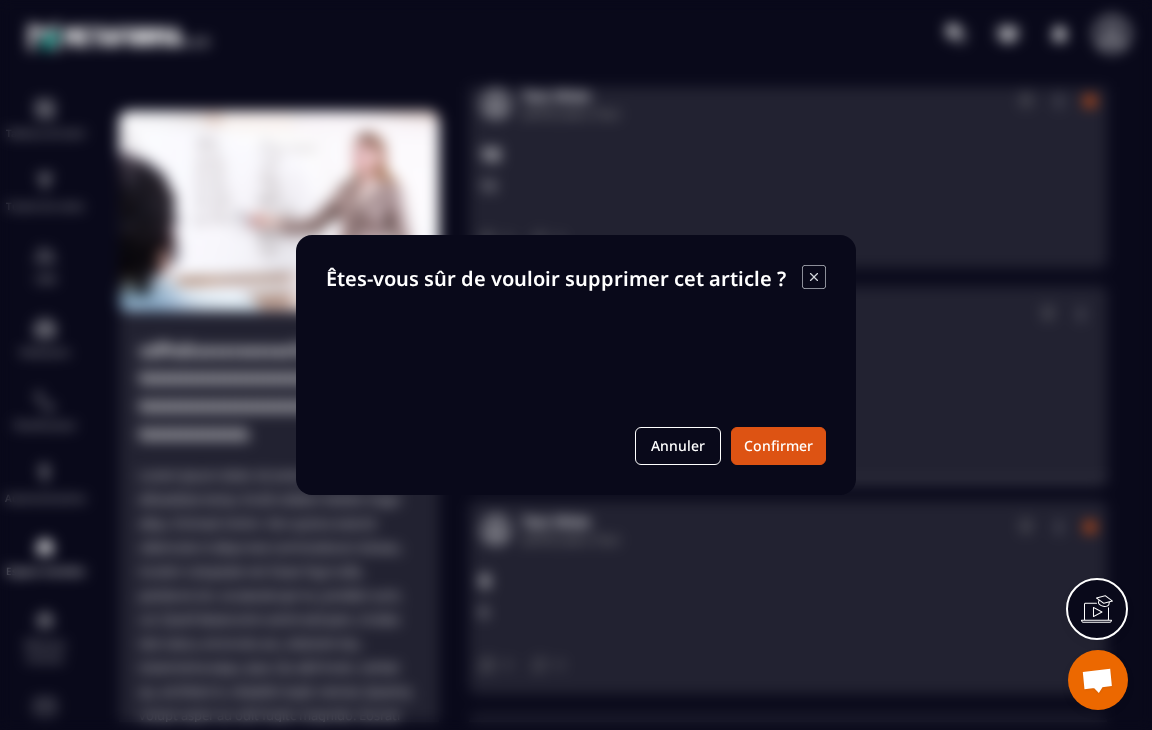 click on "Annuler Confirmer" at bounding box center (576, 446) 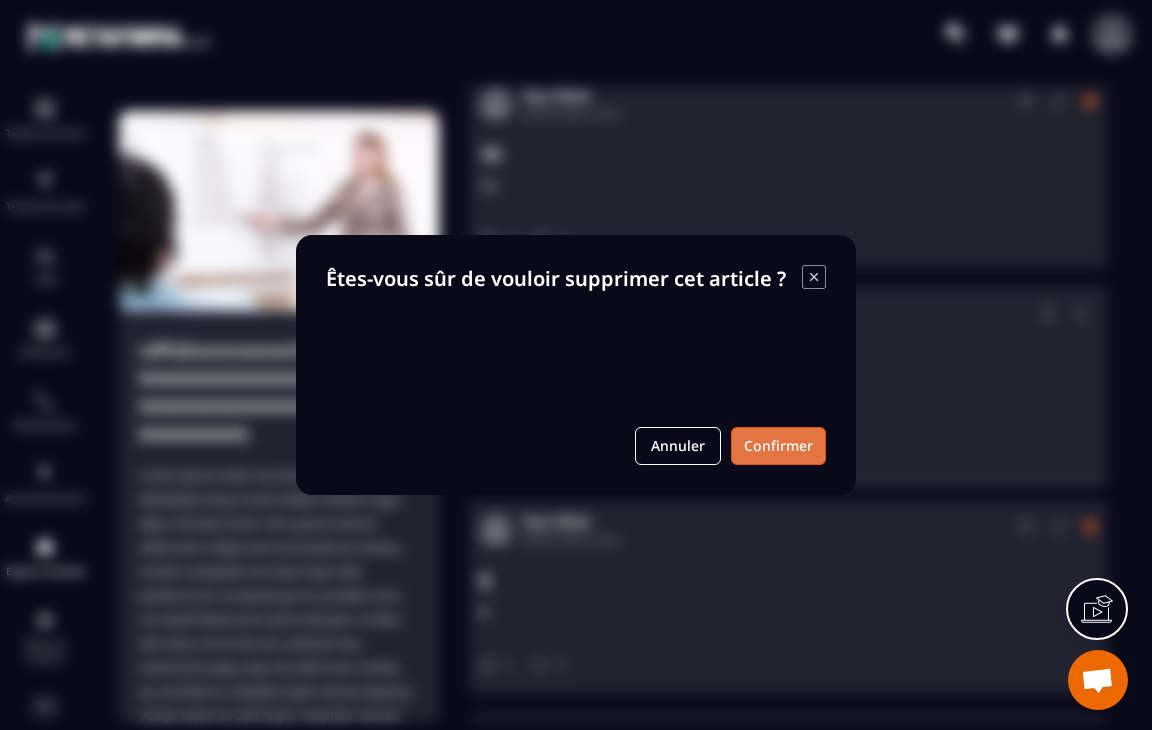 click on "Confirmer" at bounding box center (778, 446) 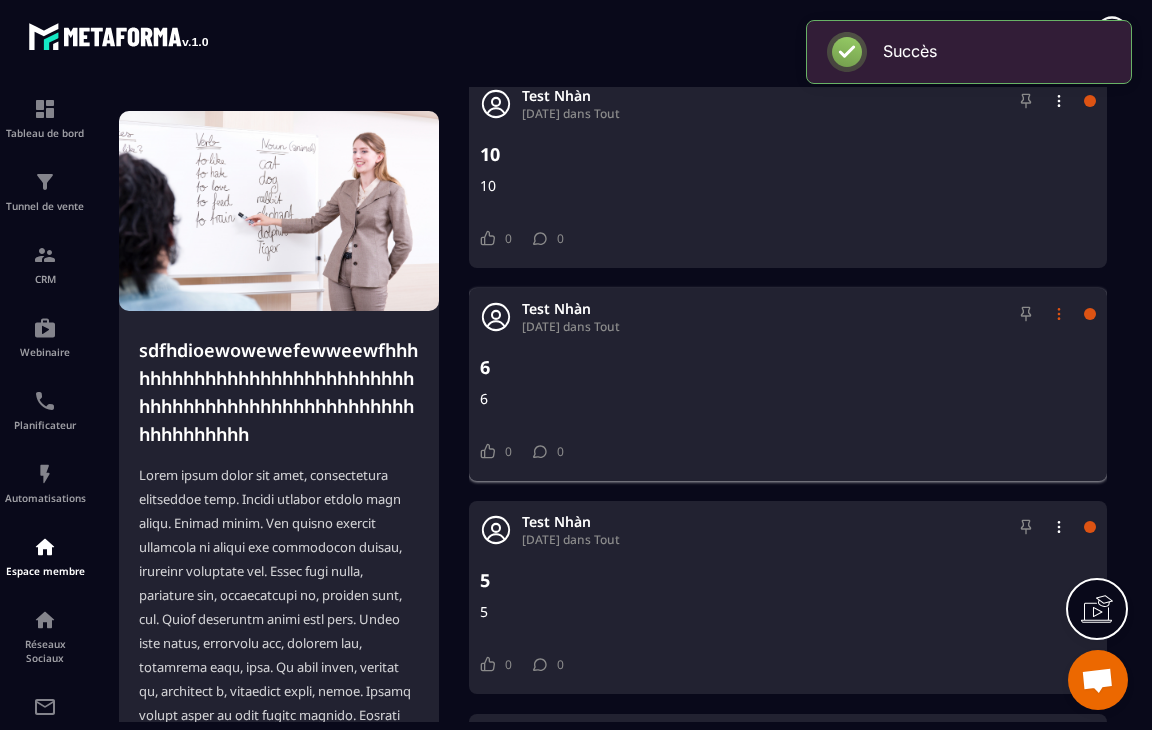 click at bounding box center (1059, 314) 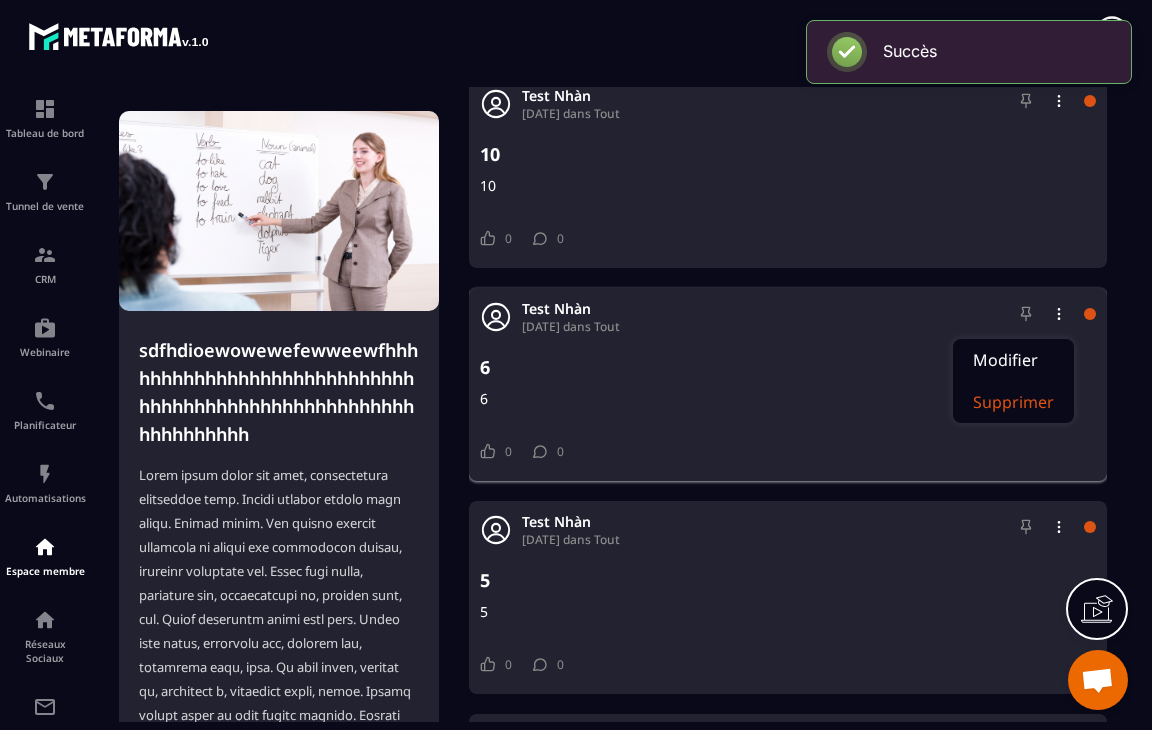 click on "Supprimer" 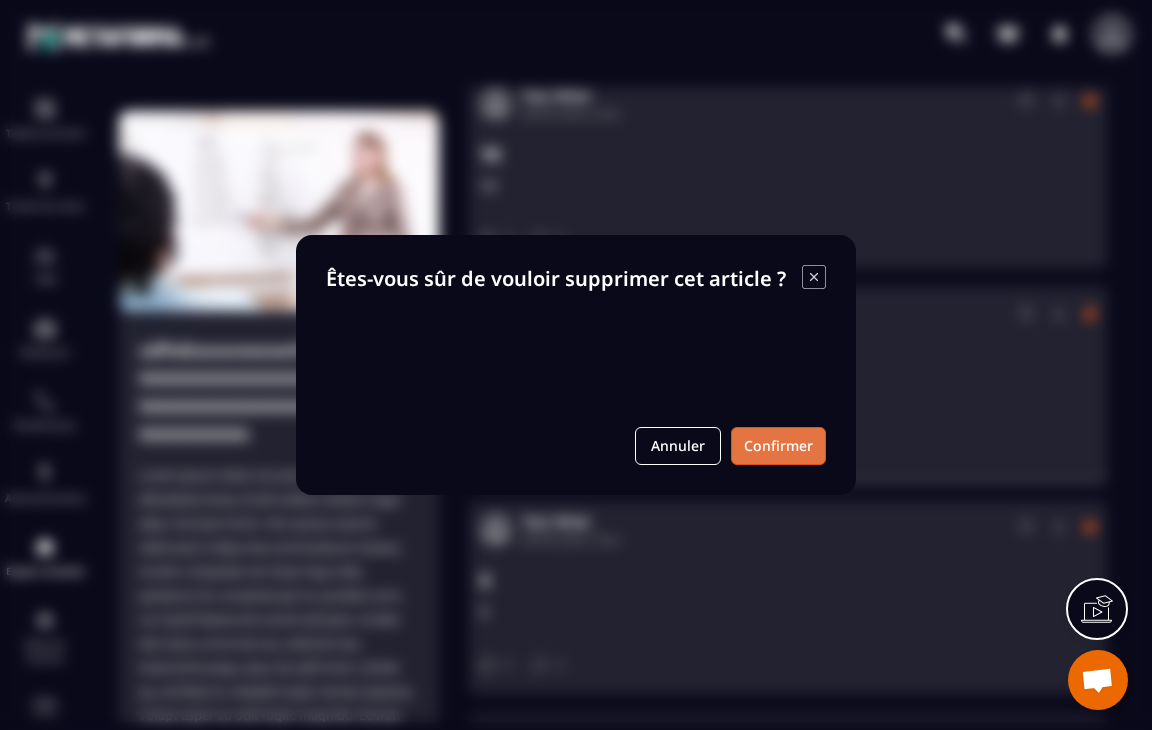 click on "Confirmer" at bounding box center [778, 446] 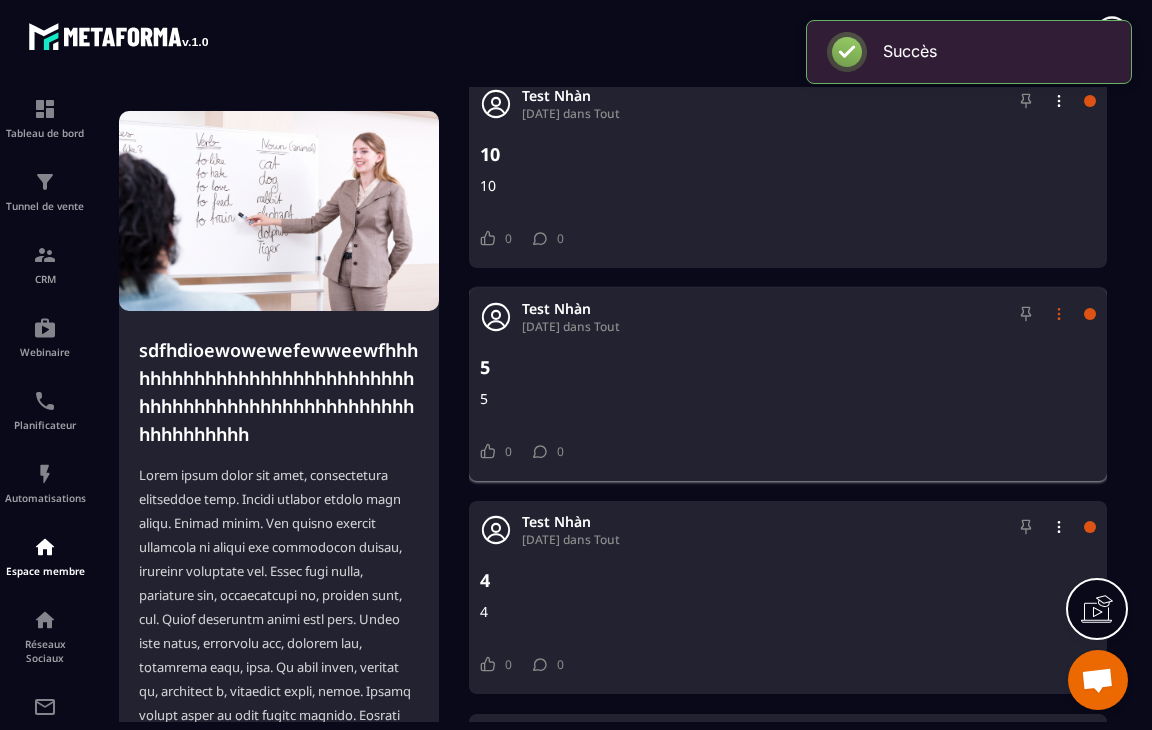 click at bounding box center (1059, 314) 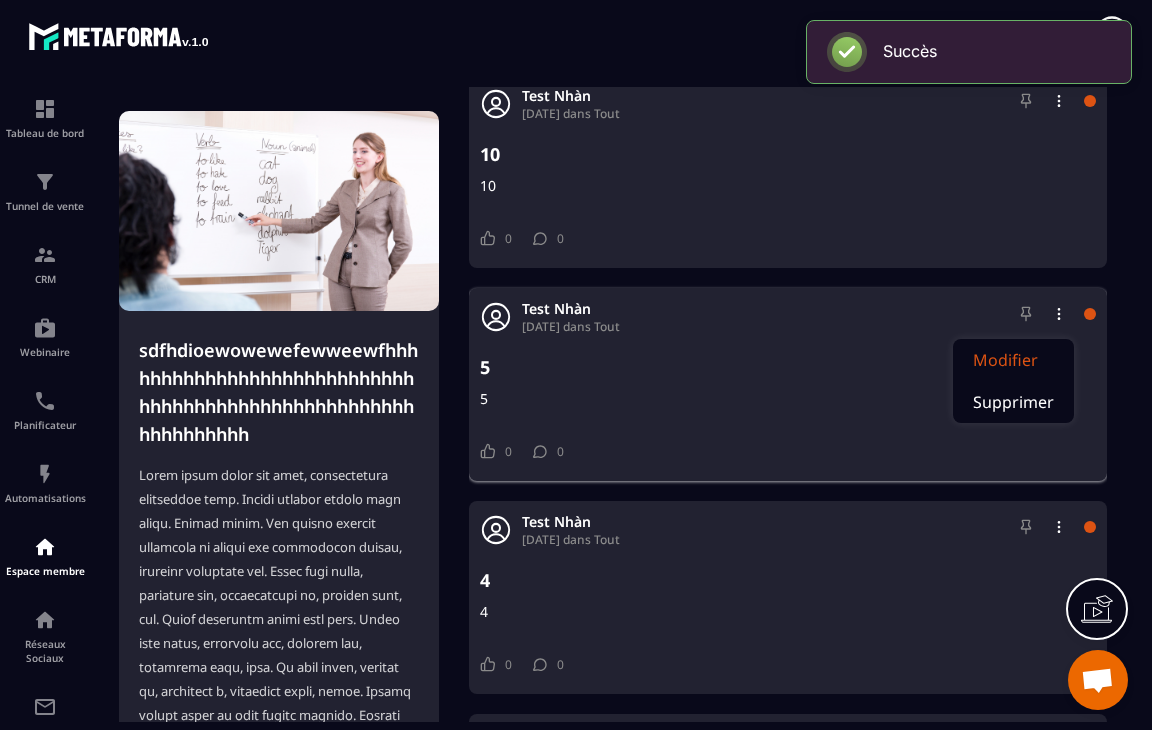 click on "Modifier" 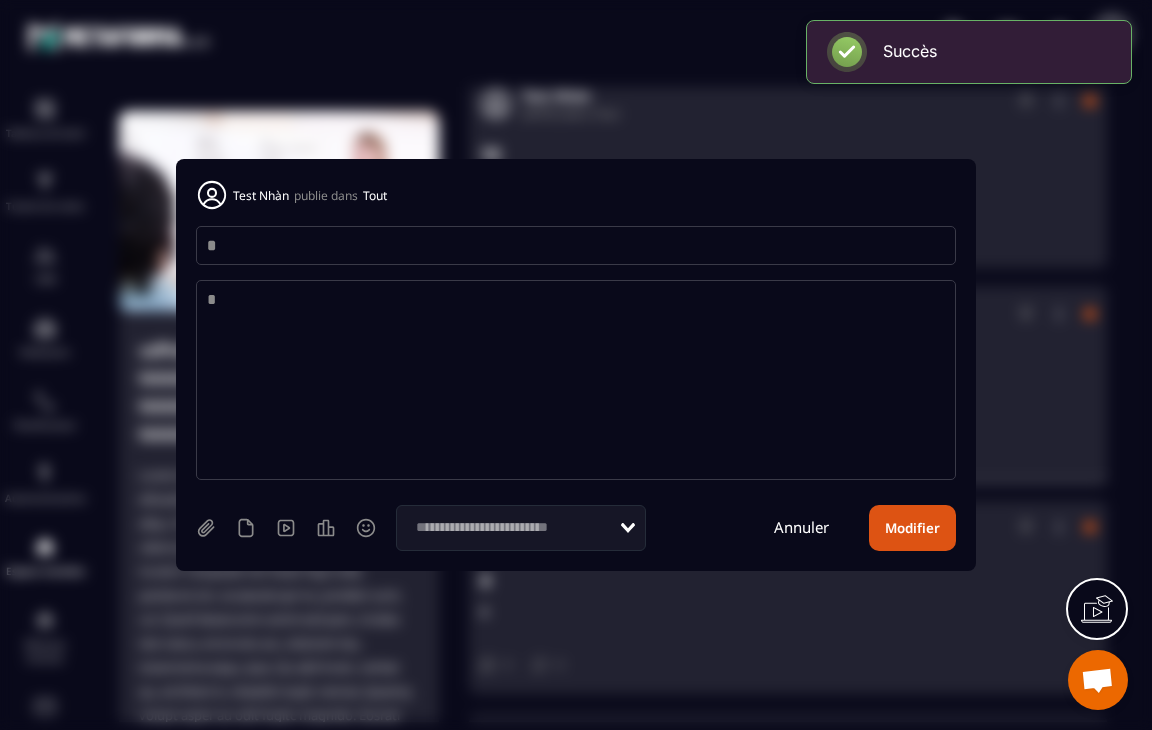 click on "*" at bounding box center (576, 245) 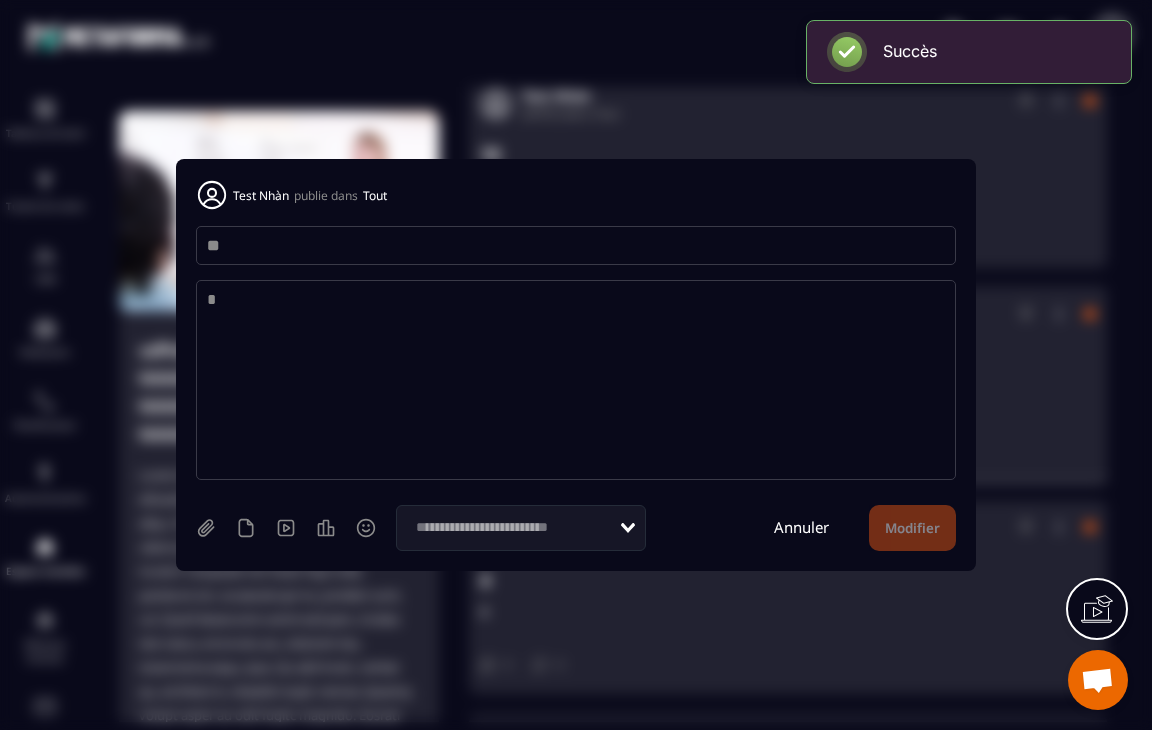 type on "**" 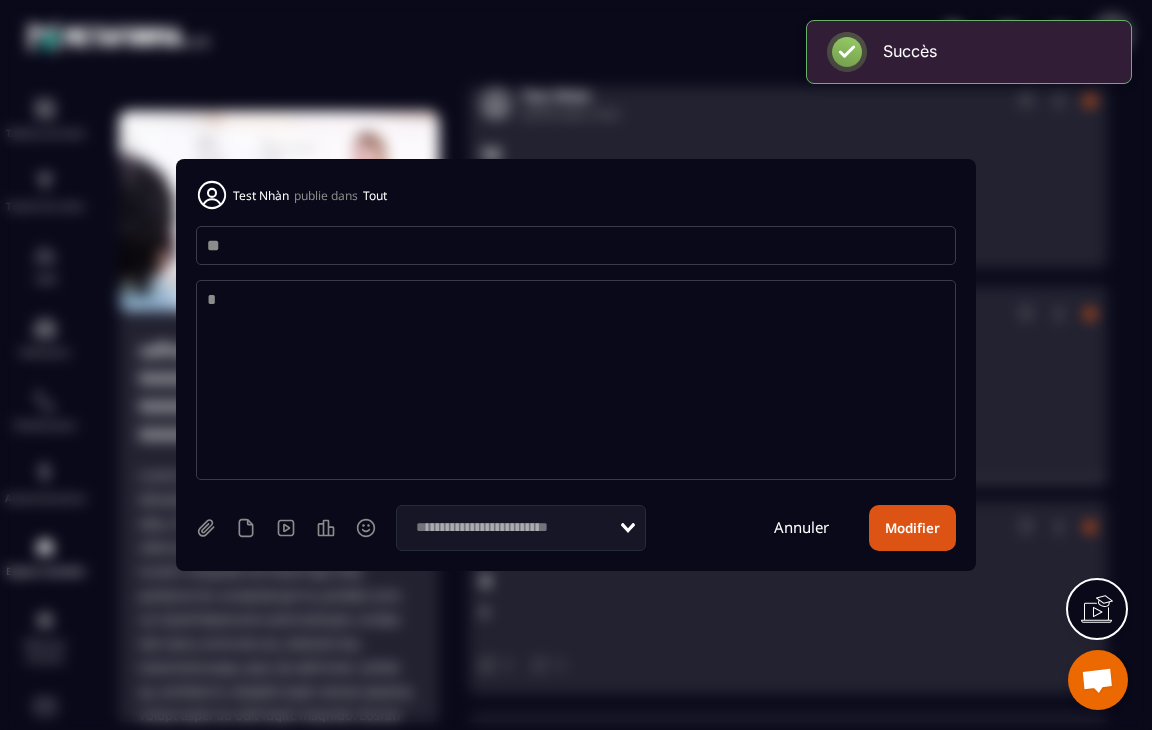 click on "*" at bounding box center [576, 380] 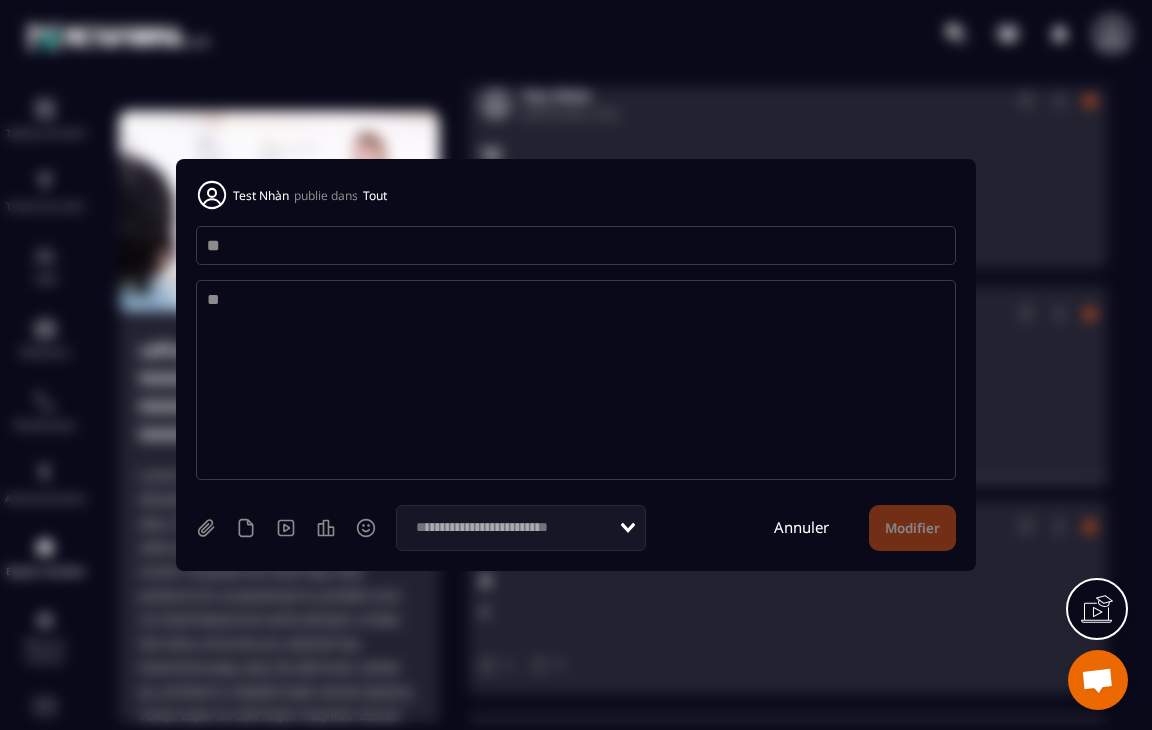 click on "**" at bounding box center (576, 380) 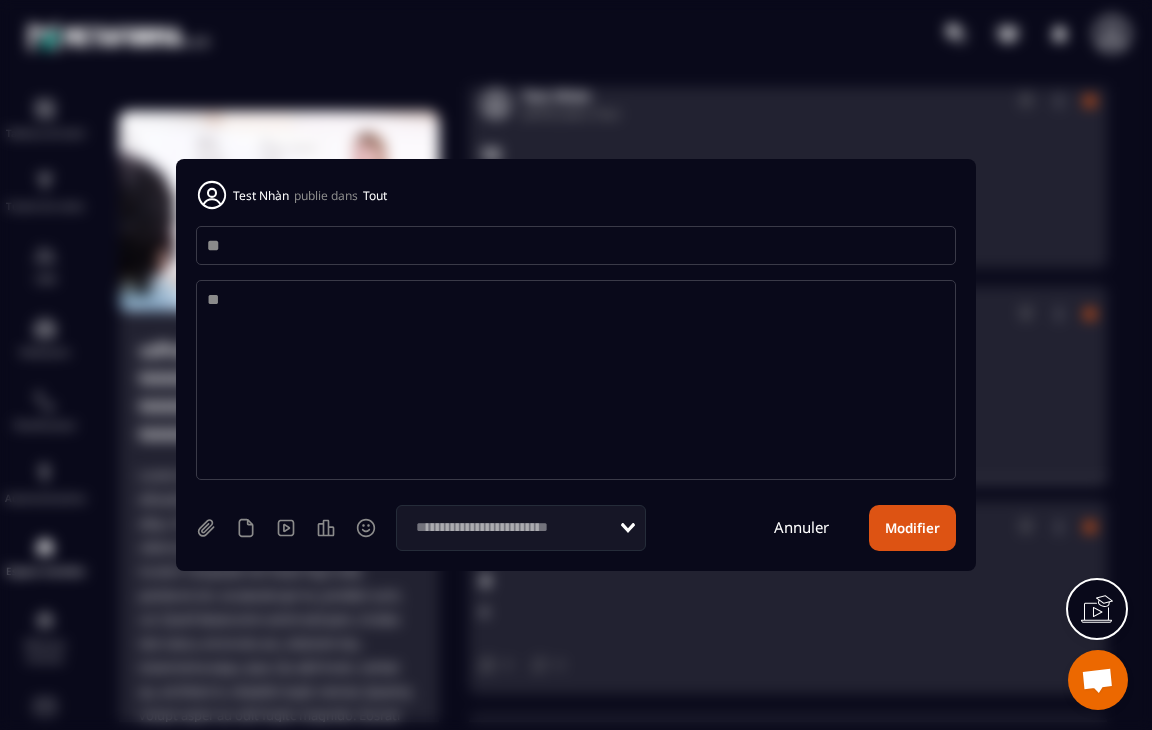 type on "**" 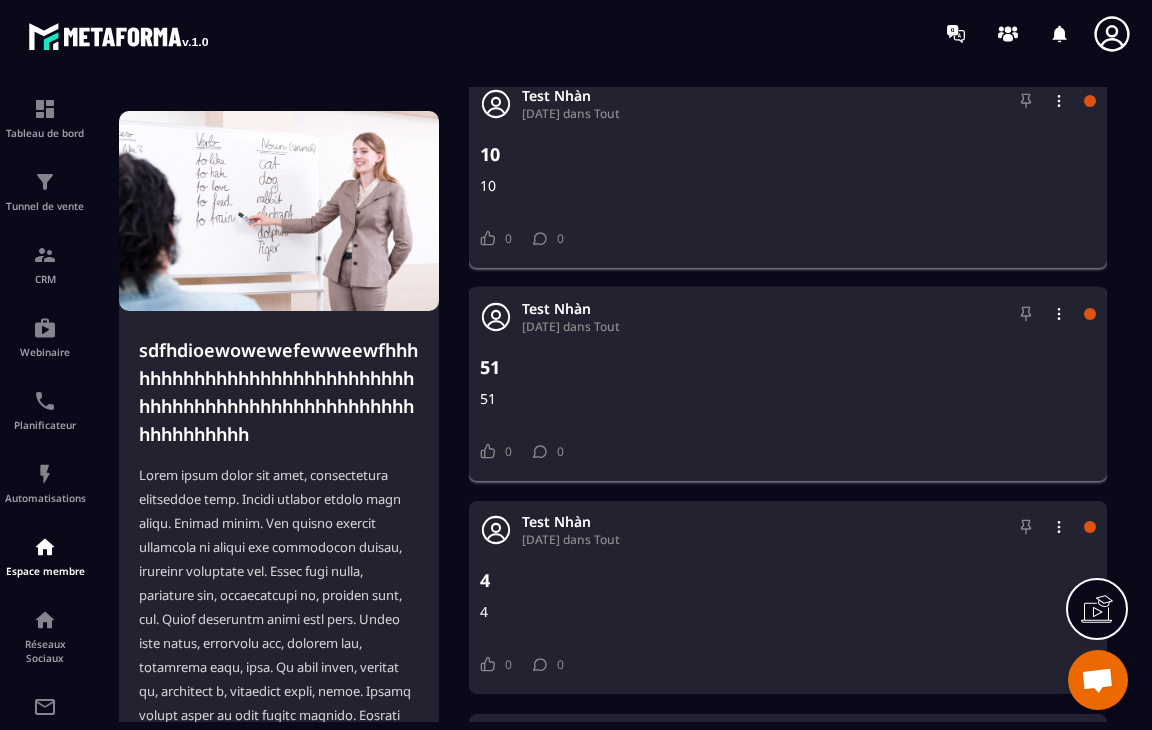scroll, scrollTop: 0, scrollLeft: 0, axis: both 